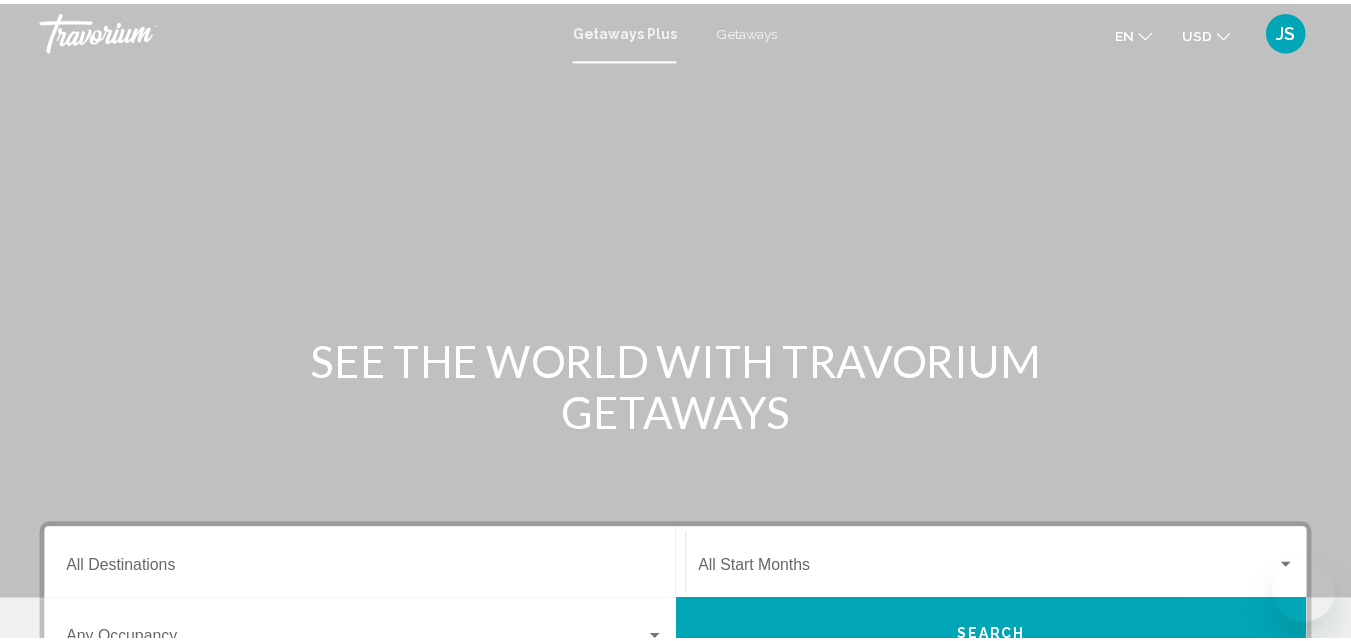 scroll, scrollTop: 0, scrollLeft: 0, axis: both 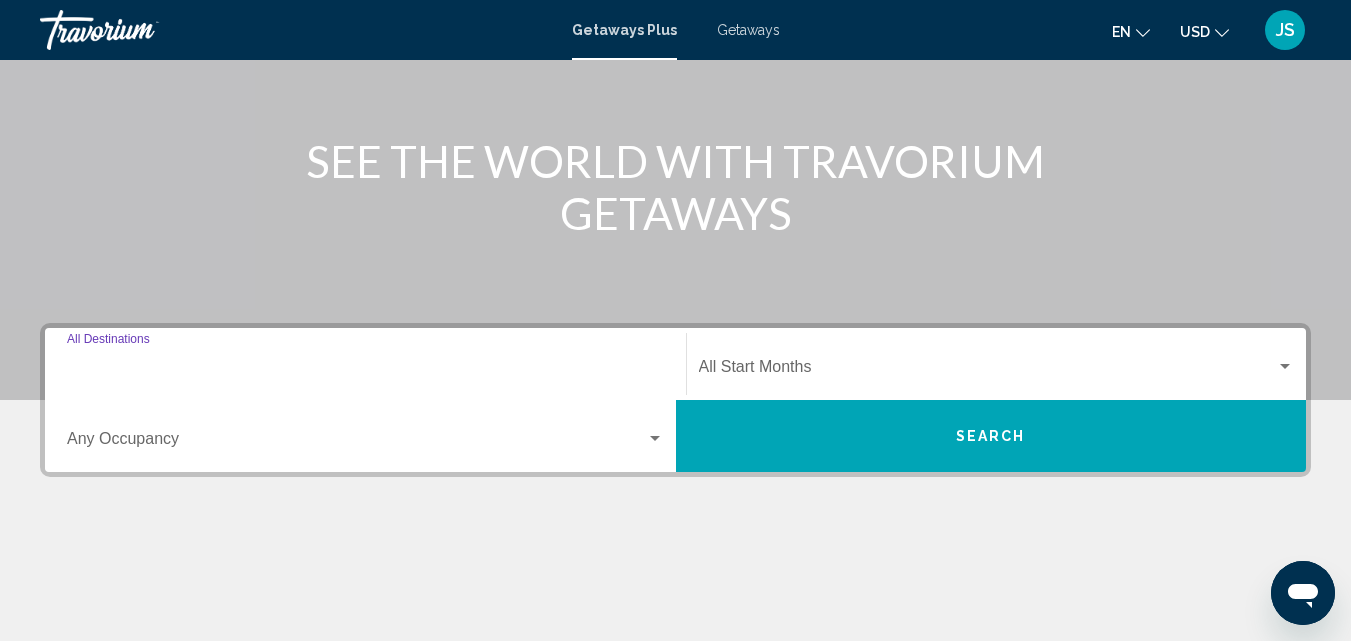 click on "Destination All Destinations" at bounding box center [365, 371] 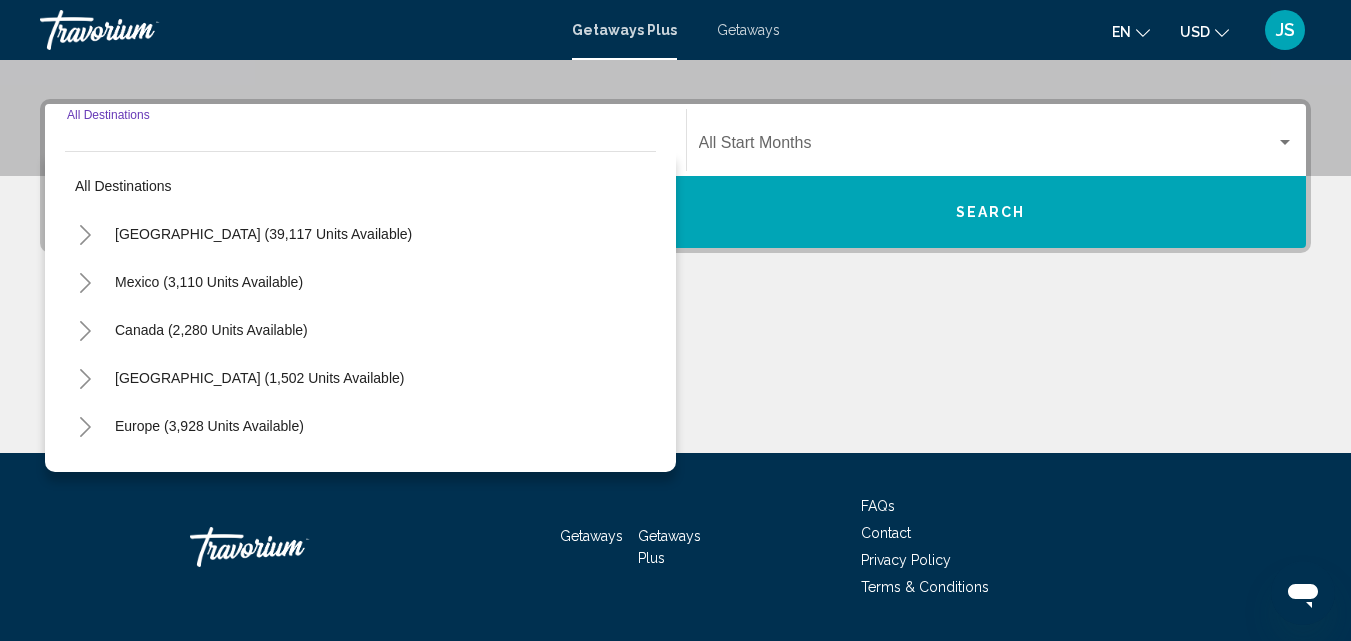 scroll, scrollTop: 458, scrollLeft: 0, axis: vertical 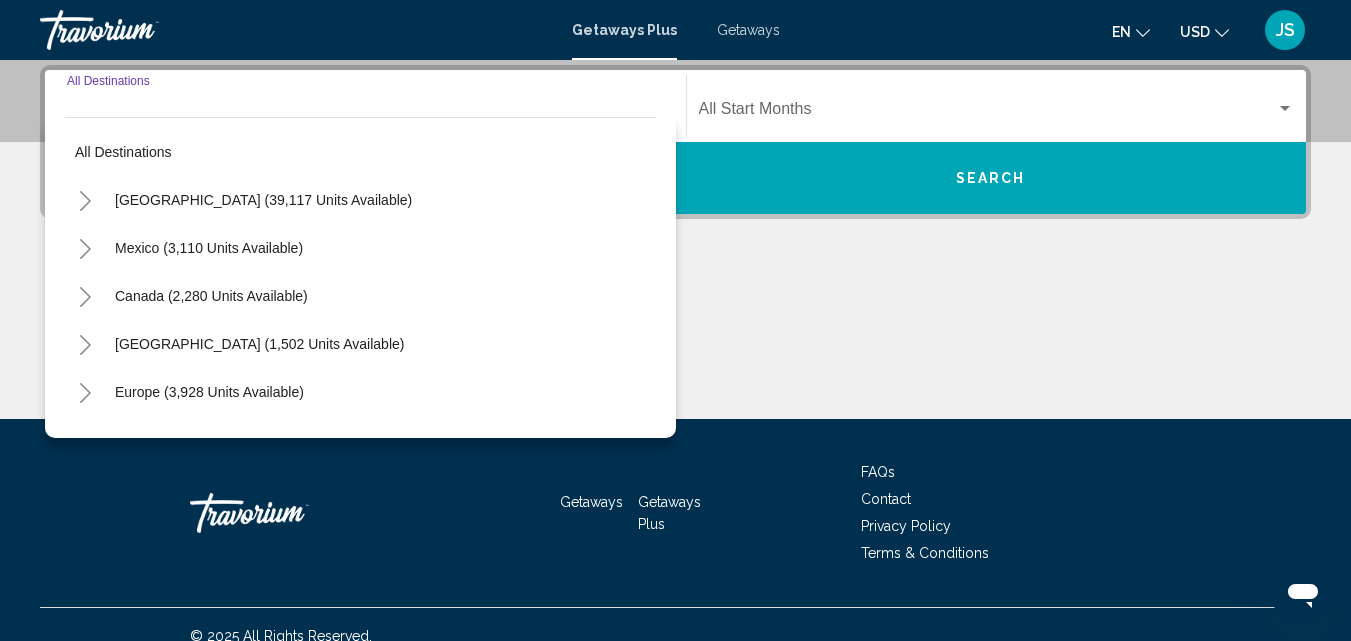 click at bounding box center (675, 344) 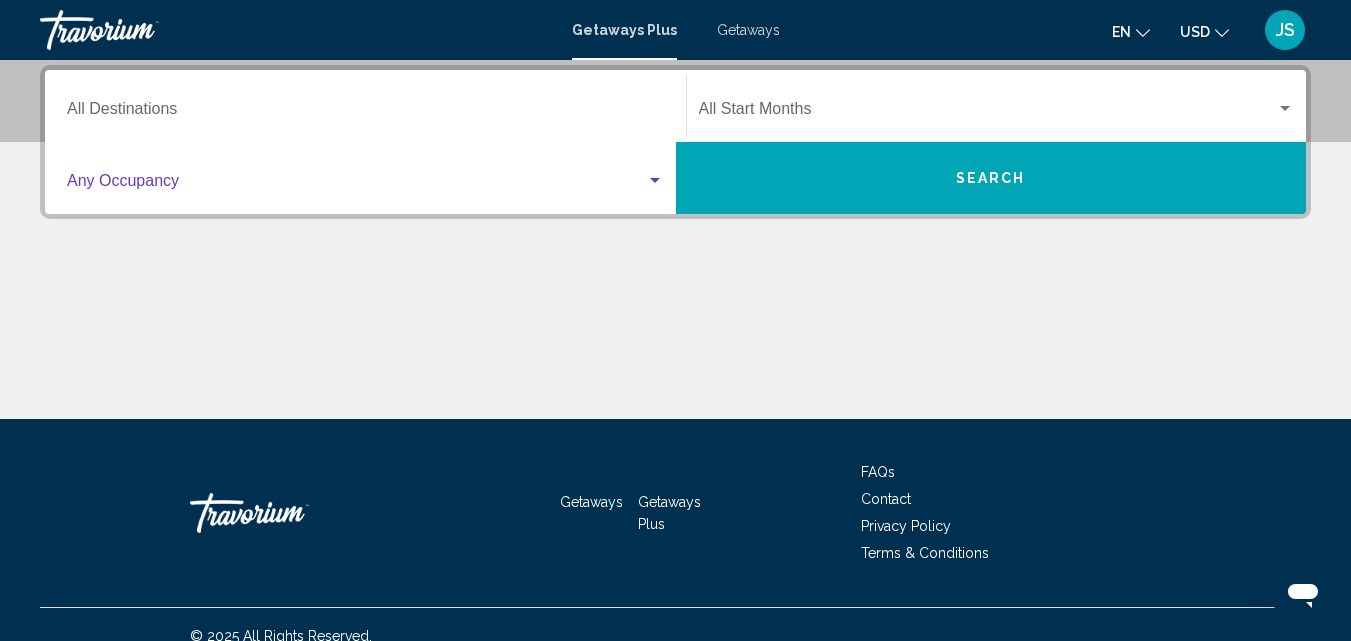 click at bounding box center (655, 180) 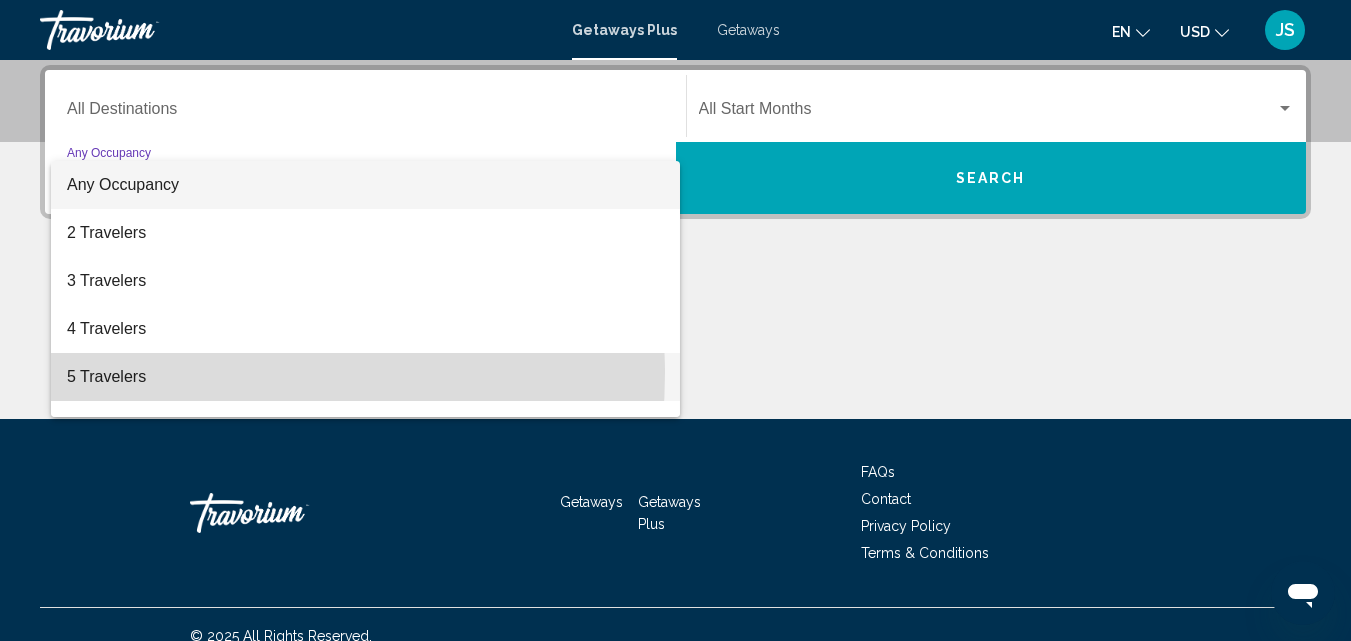 click on "5 Travelers" at bounding box center [365, 377] 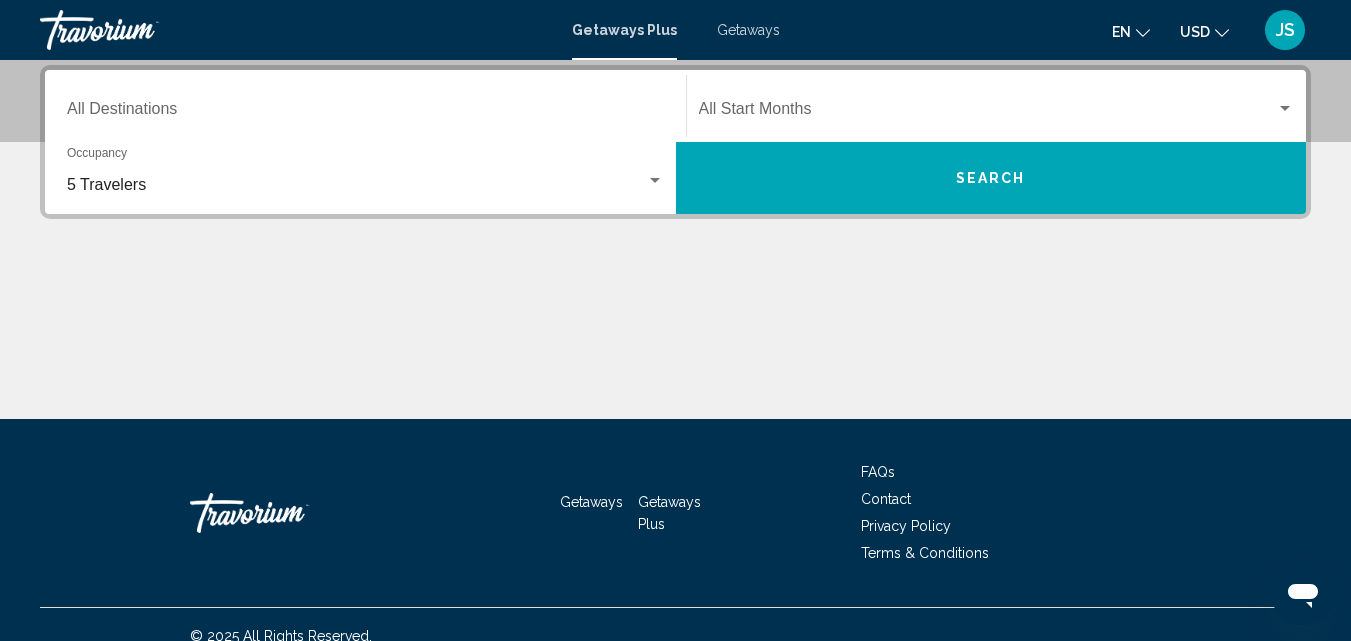 click on "Start Month All Start Months" 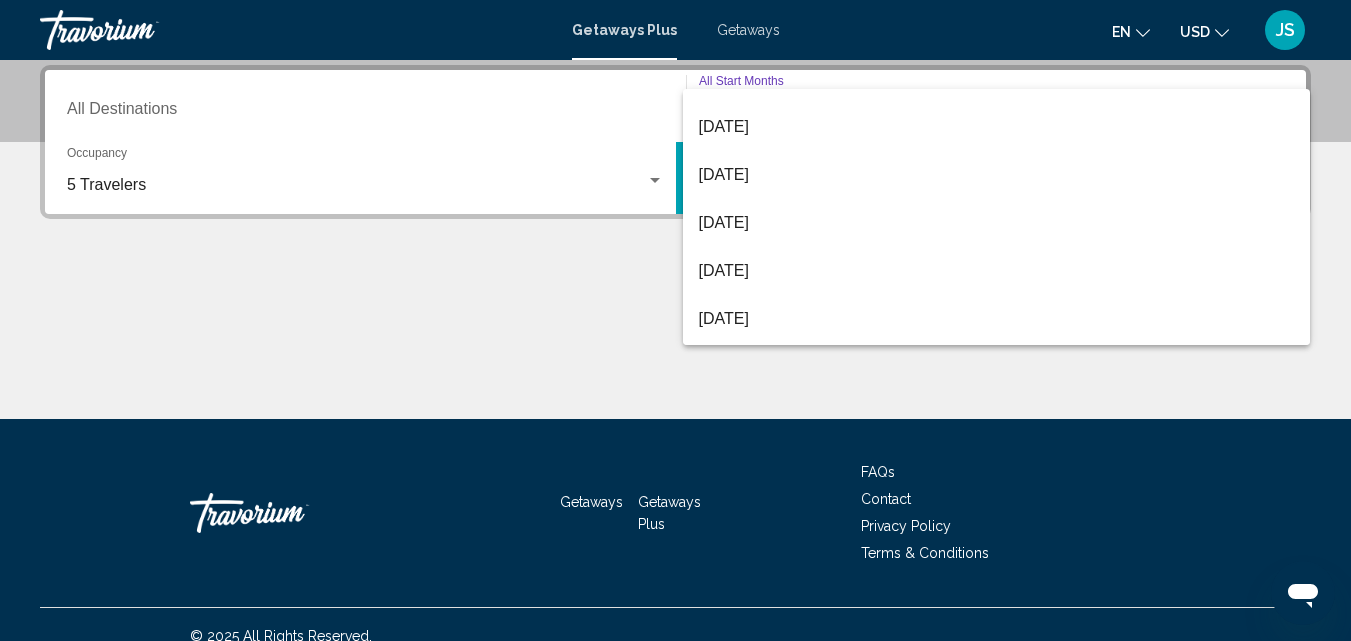 scroll, scrollTop: 300, scrollLeft: 0, axis: vertical 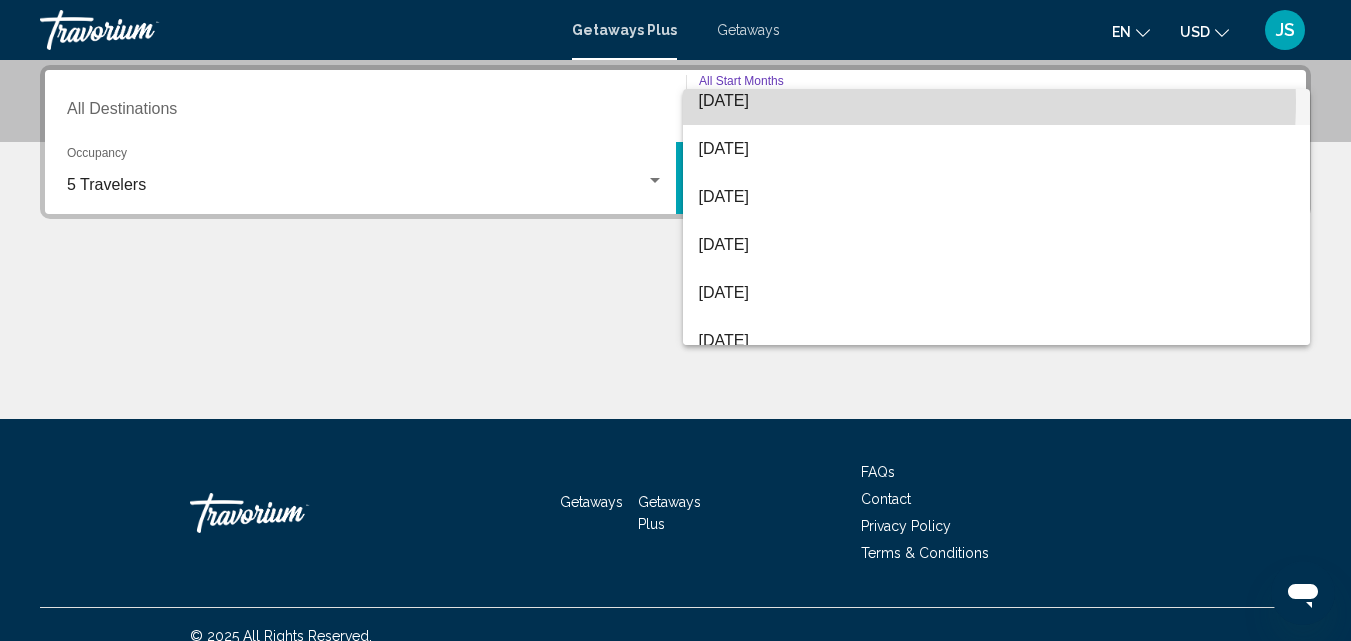 click on "[DATE]" at bounding box center (997, 101) 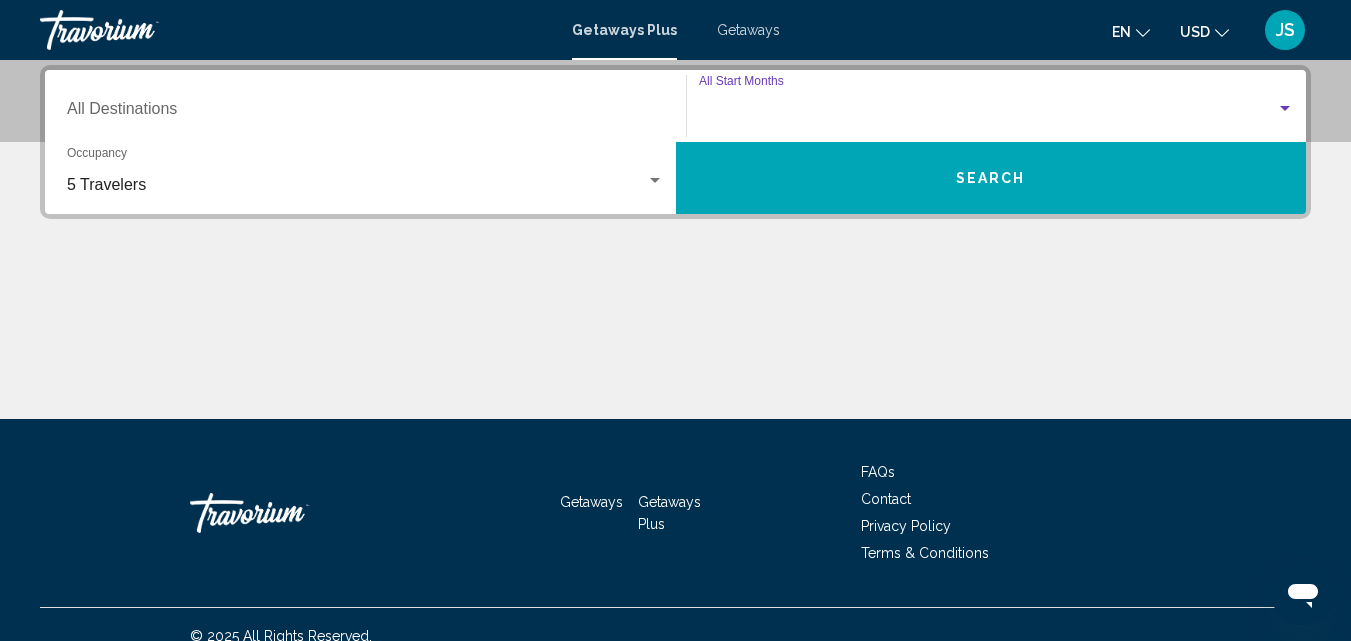 scroll, scrollTop: 288, scrollLeft: 0, axis: vertical 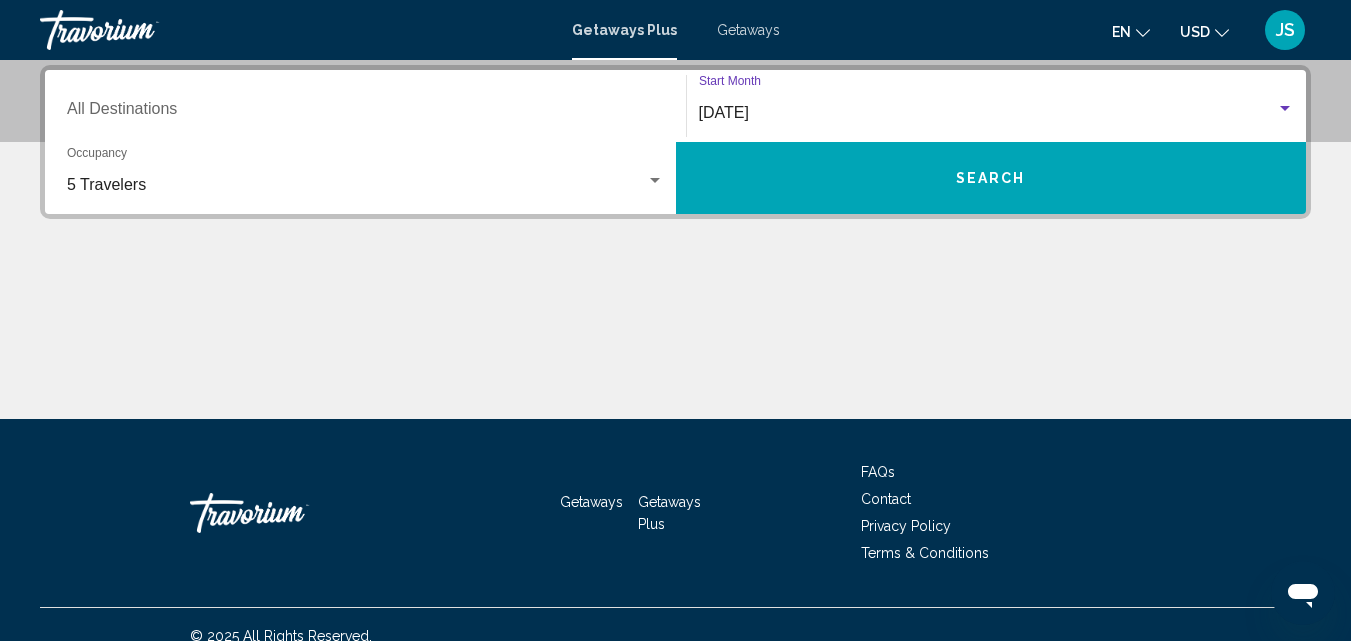 click on "Search" at bounding box center [991, 178] 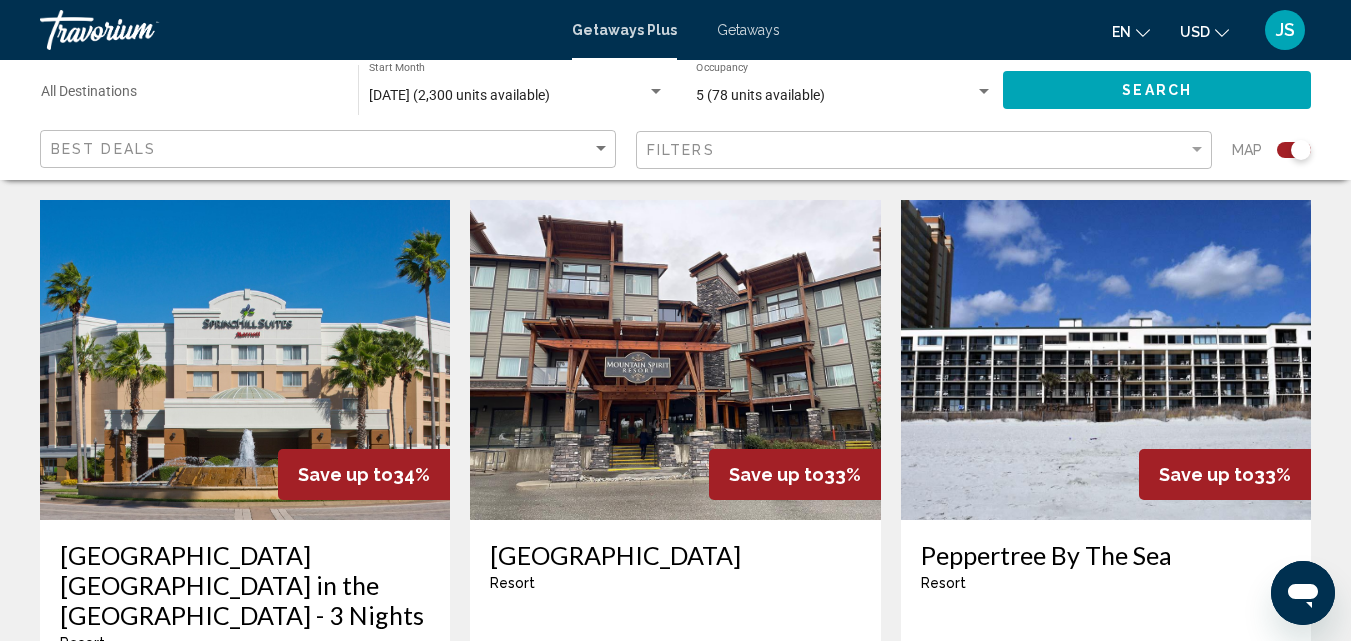 scroll, scrollTop: 2200, scrollLeft: 0, axis: vertical 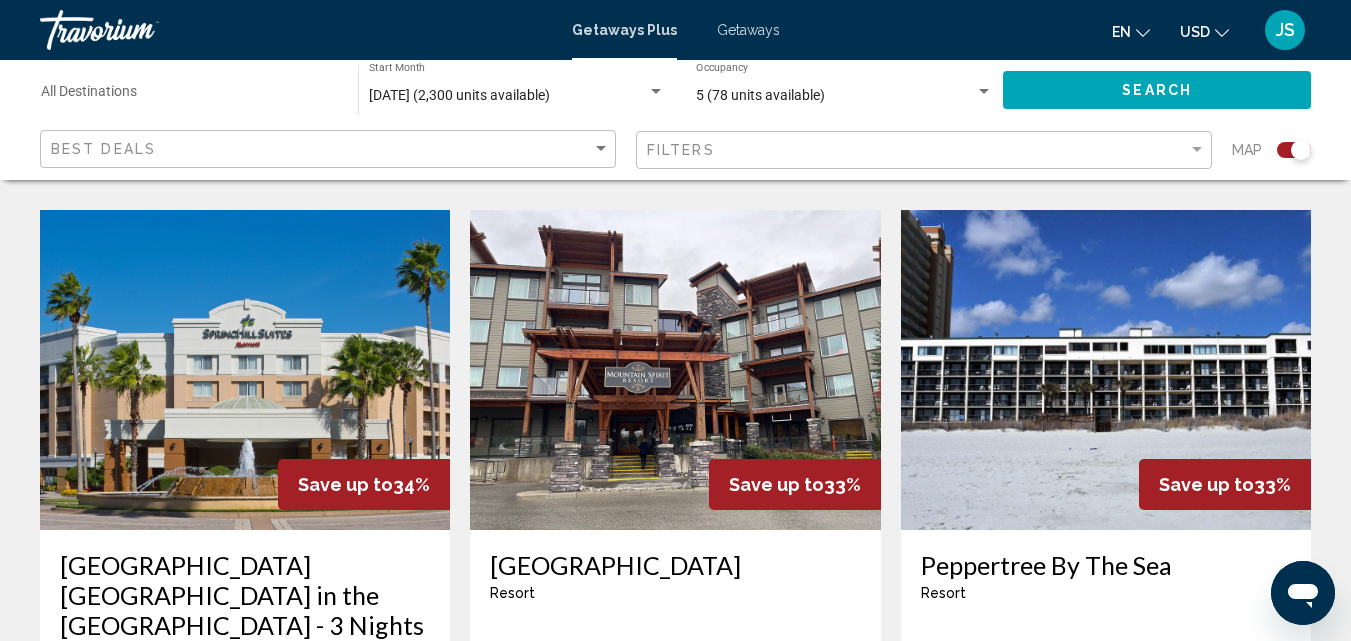 click at bounding box center (1106, 370) 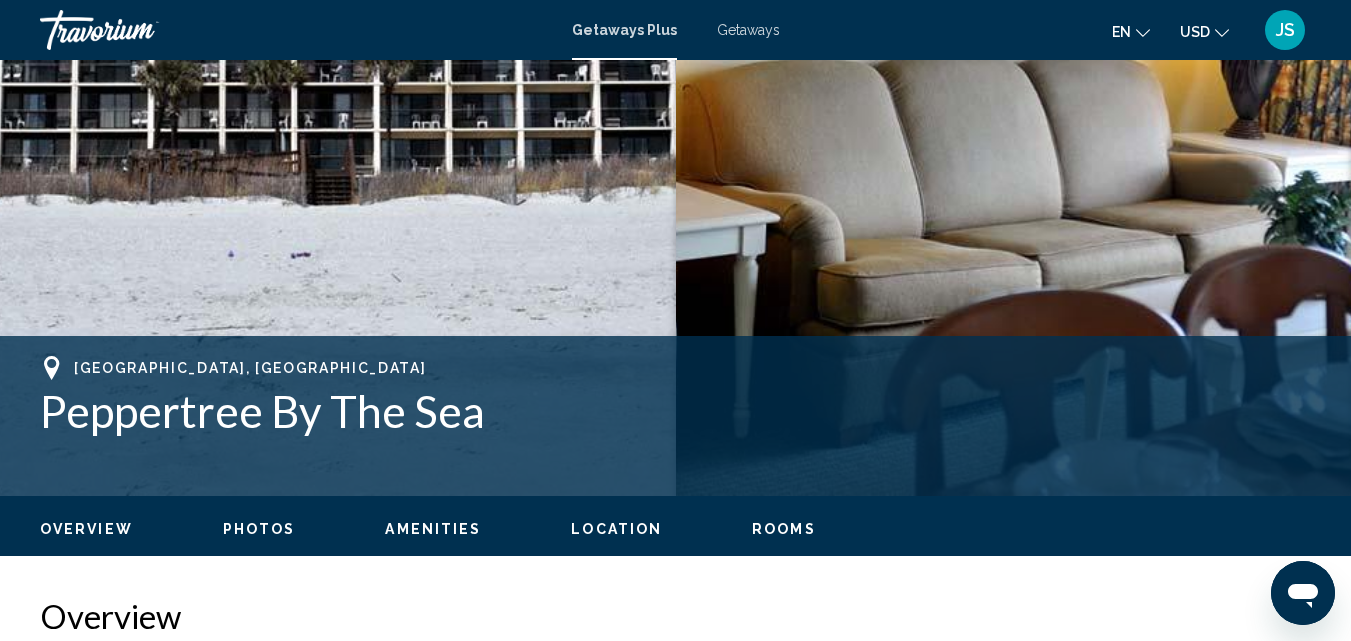 scroll, scrollTop: 315, scrollLeft: 0, axis: vertical 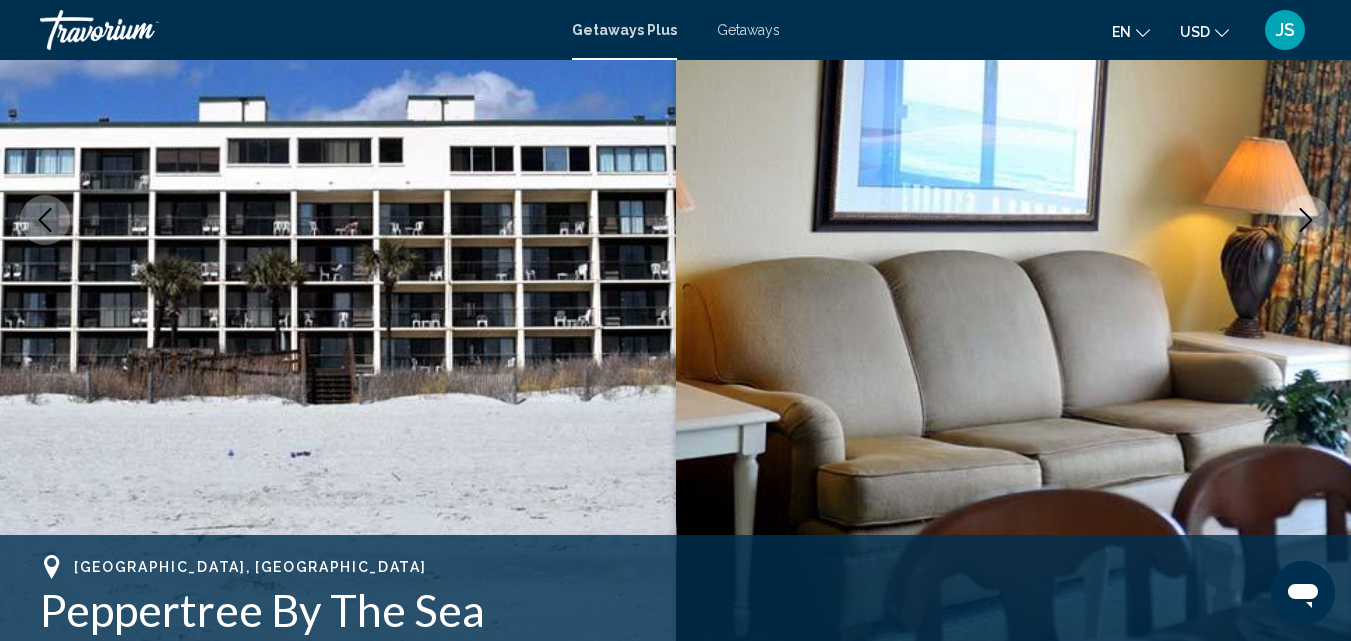 click 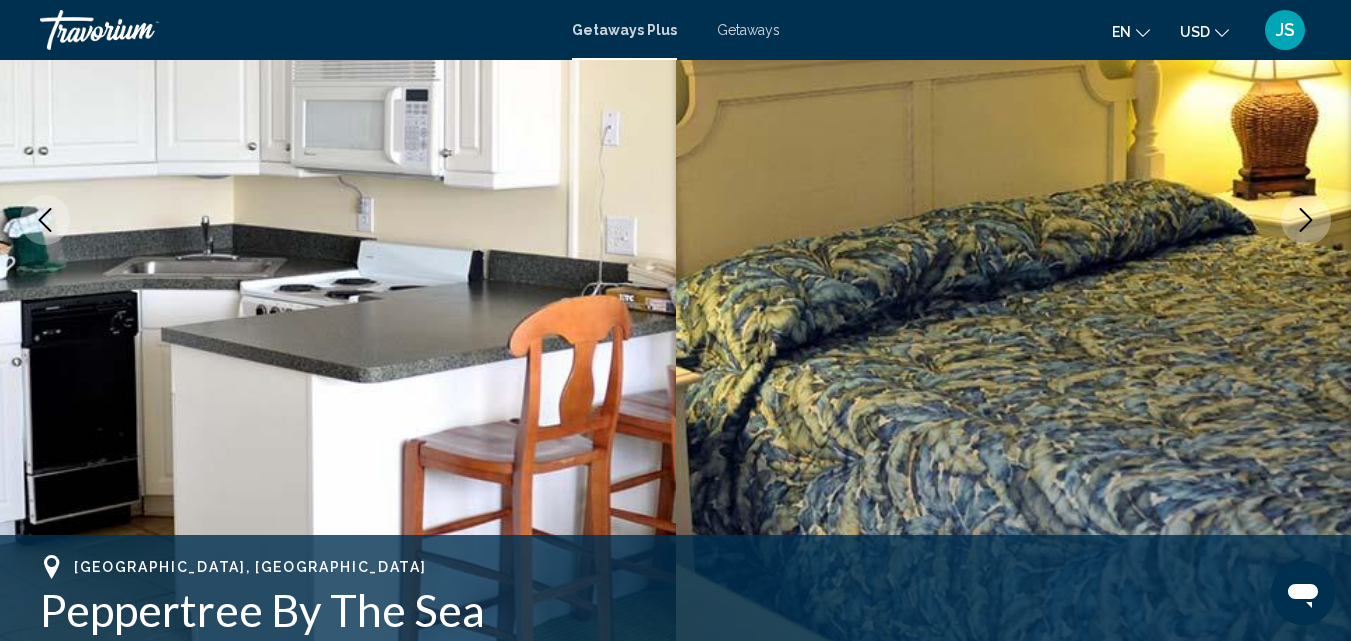 click 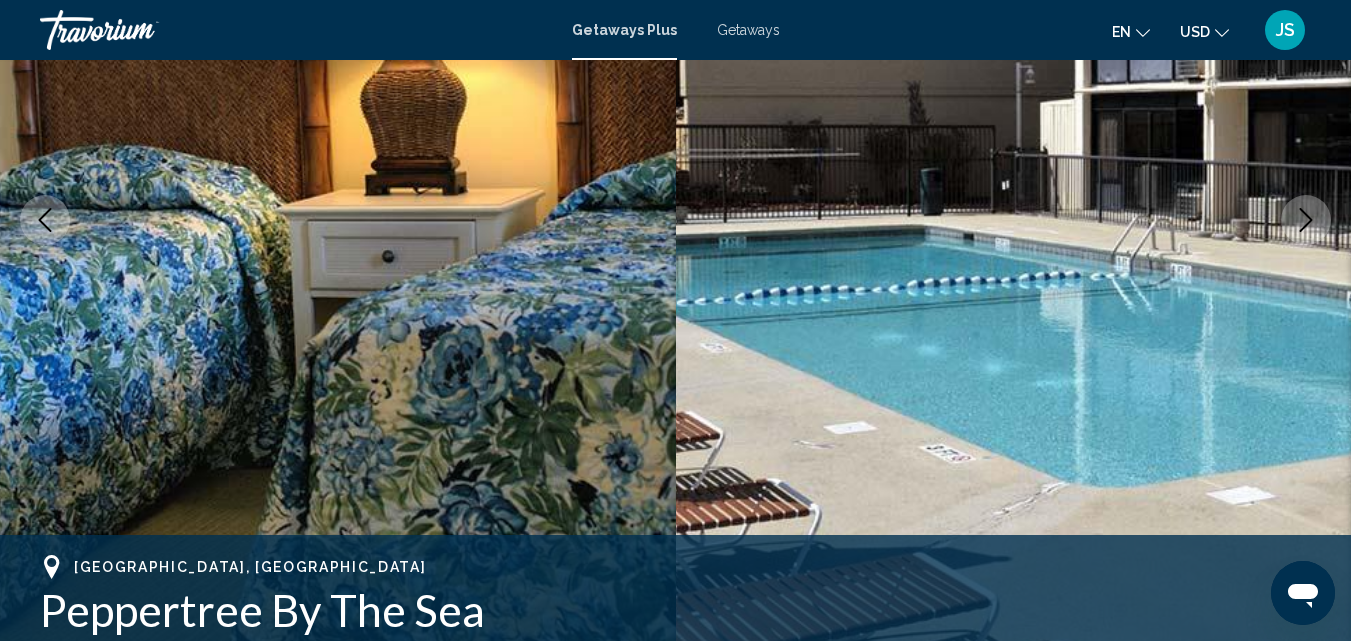 click 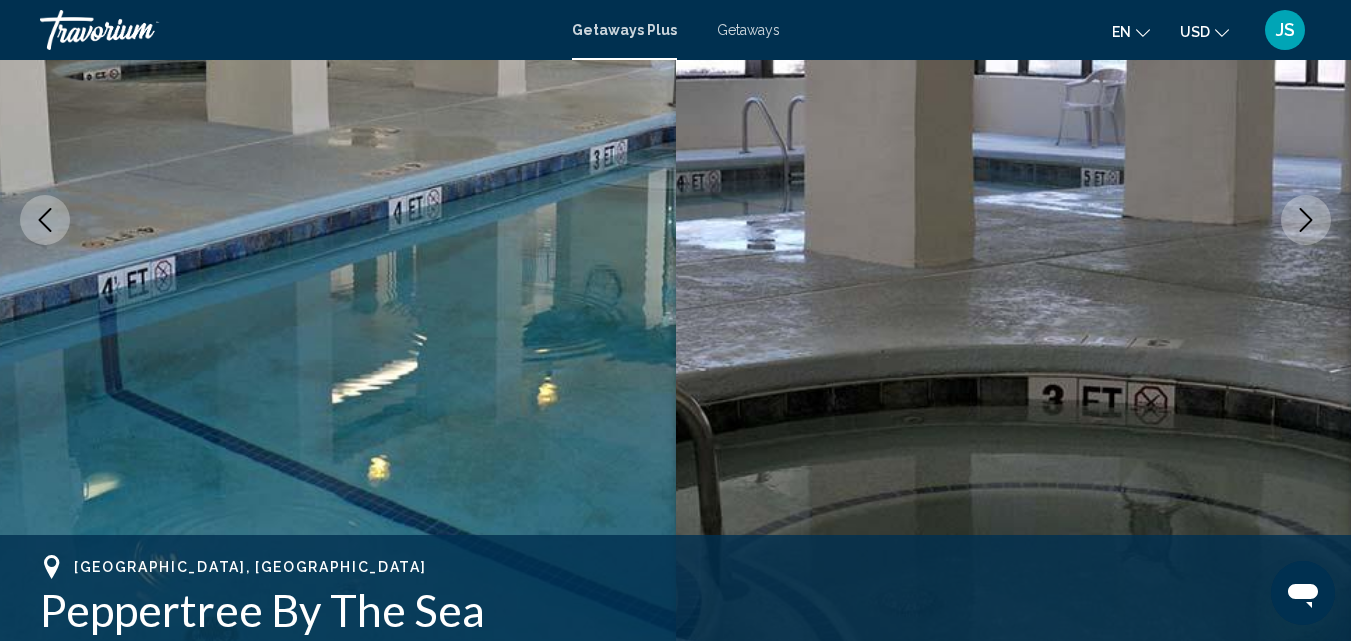 click 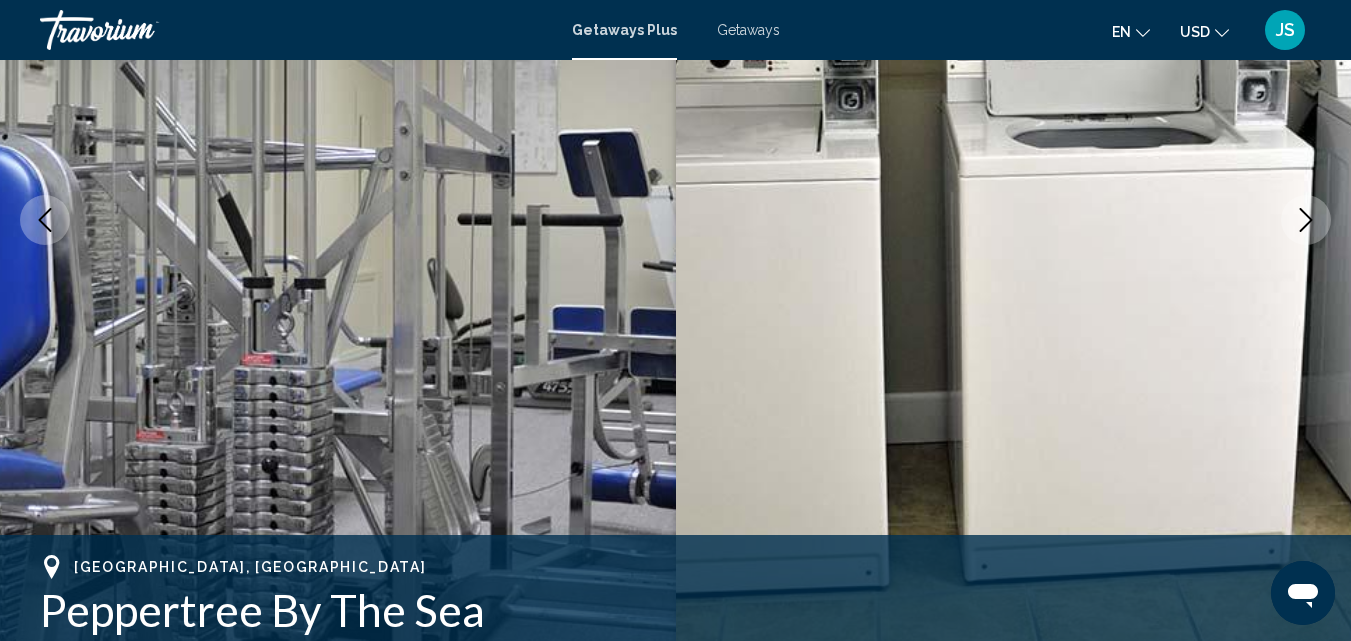 click 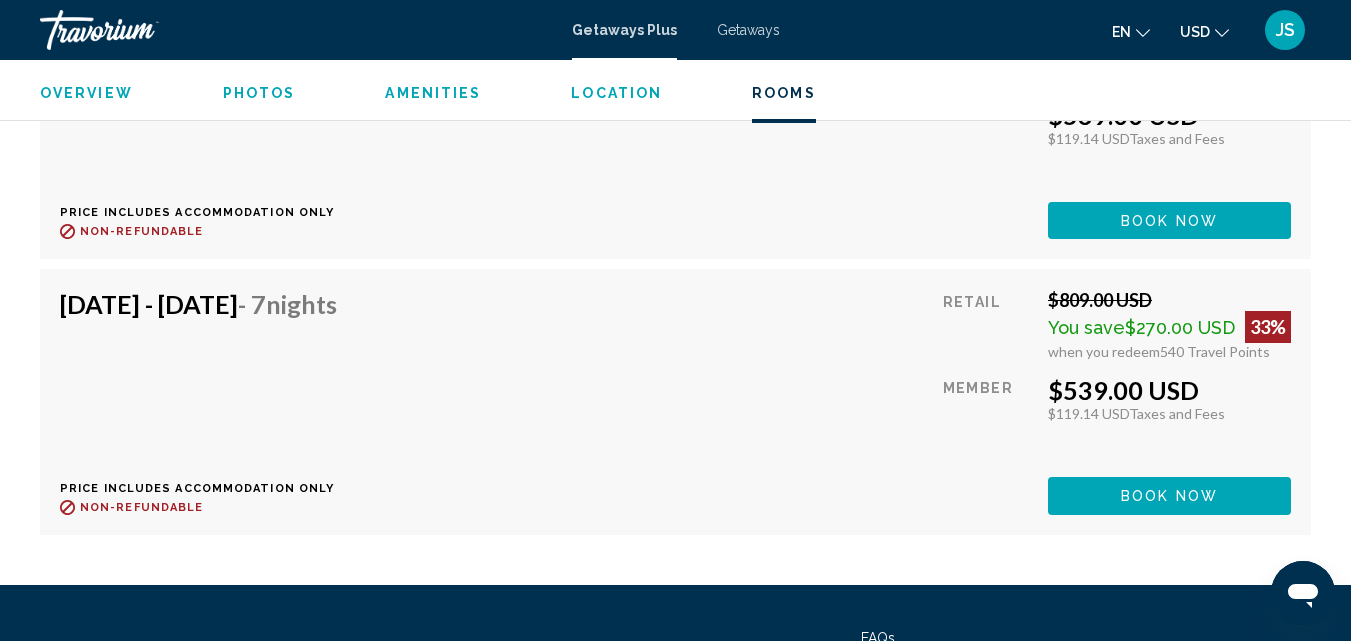 scroll, scrollTop: 4047, scrollLeft: 0, axis: vertical 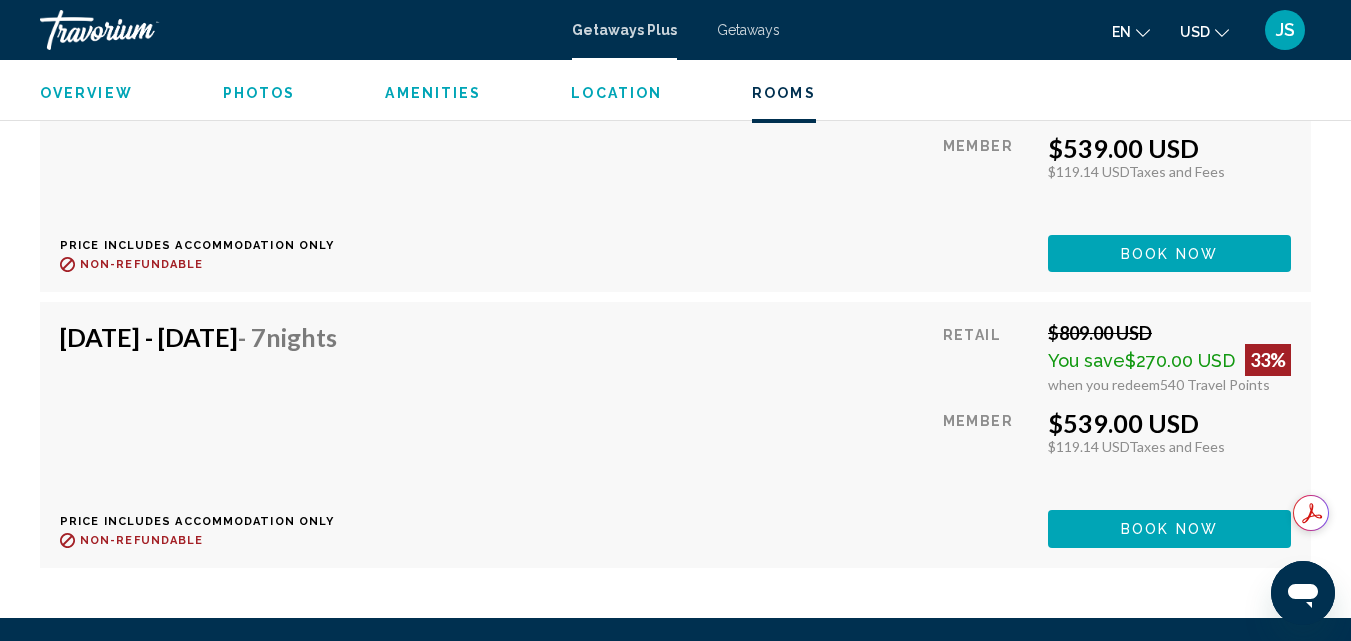 click on "Book now" at bounding box center [1169, -22] 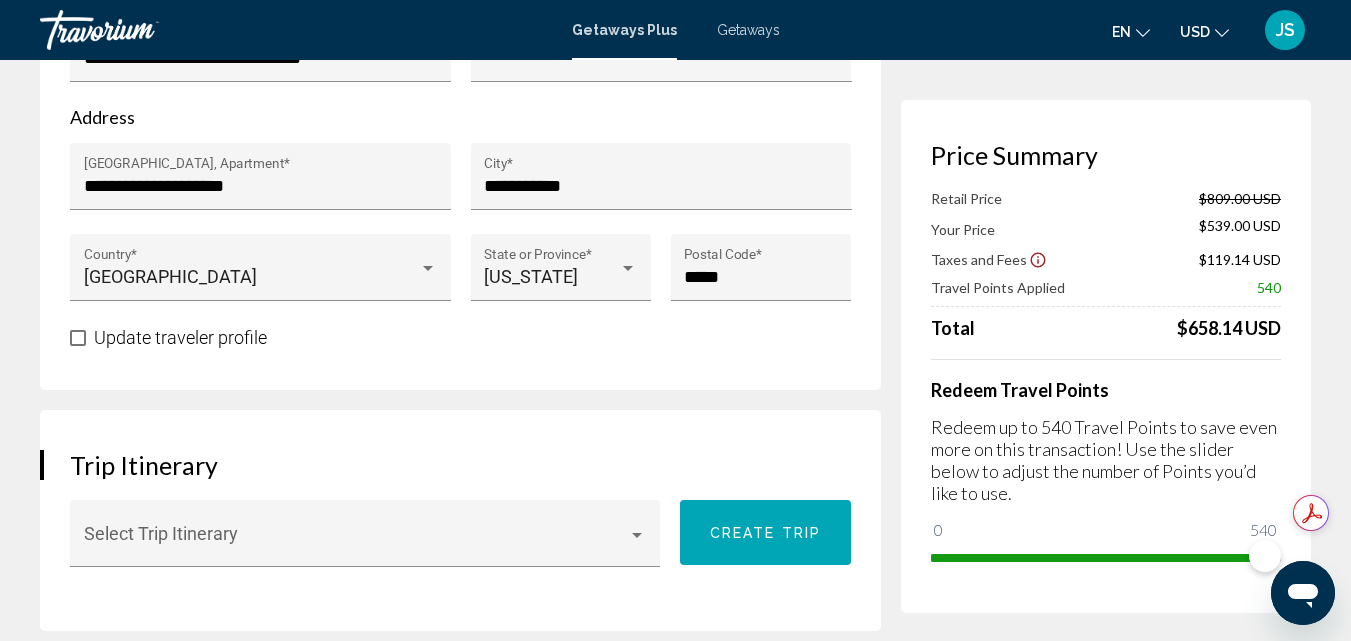 scroll, scrollTop: 1000, scrollLeft: 0, axis: vertical 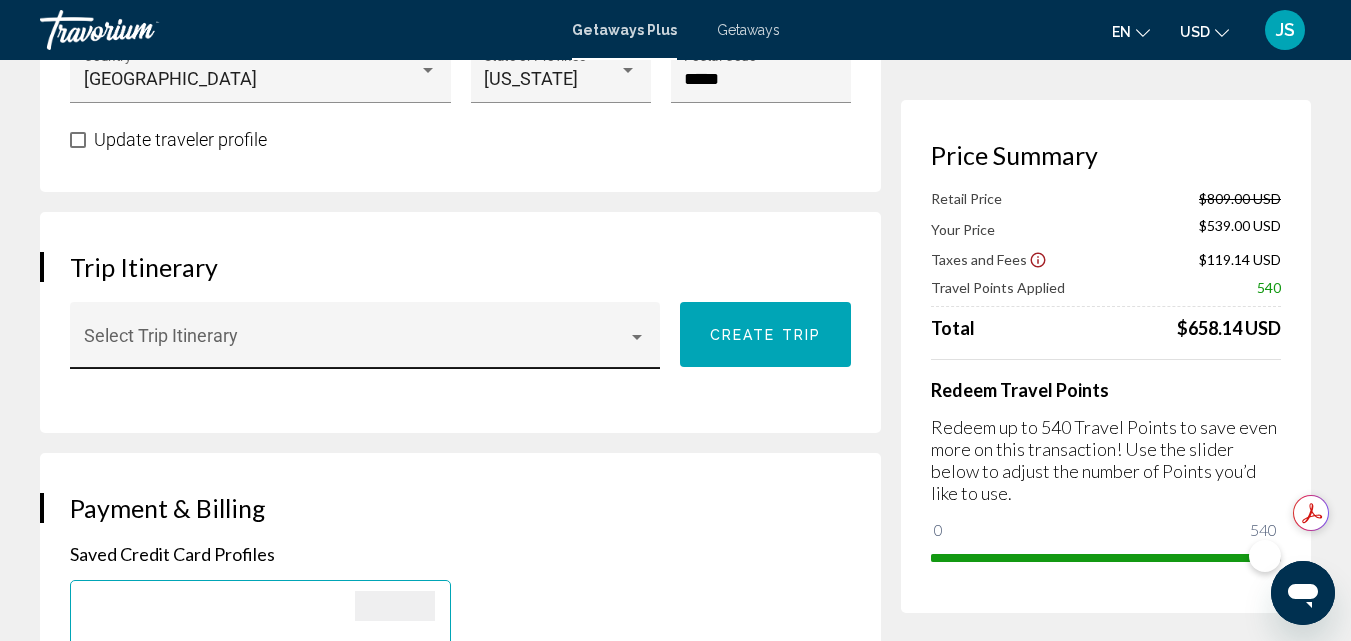 click at bounding box center [637, 337] 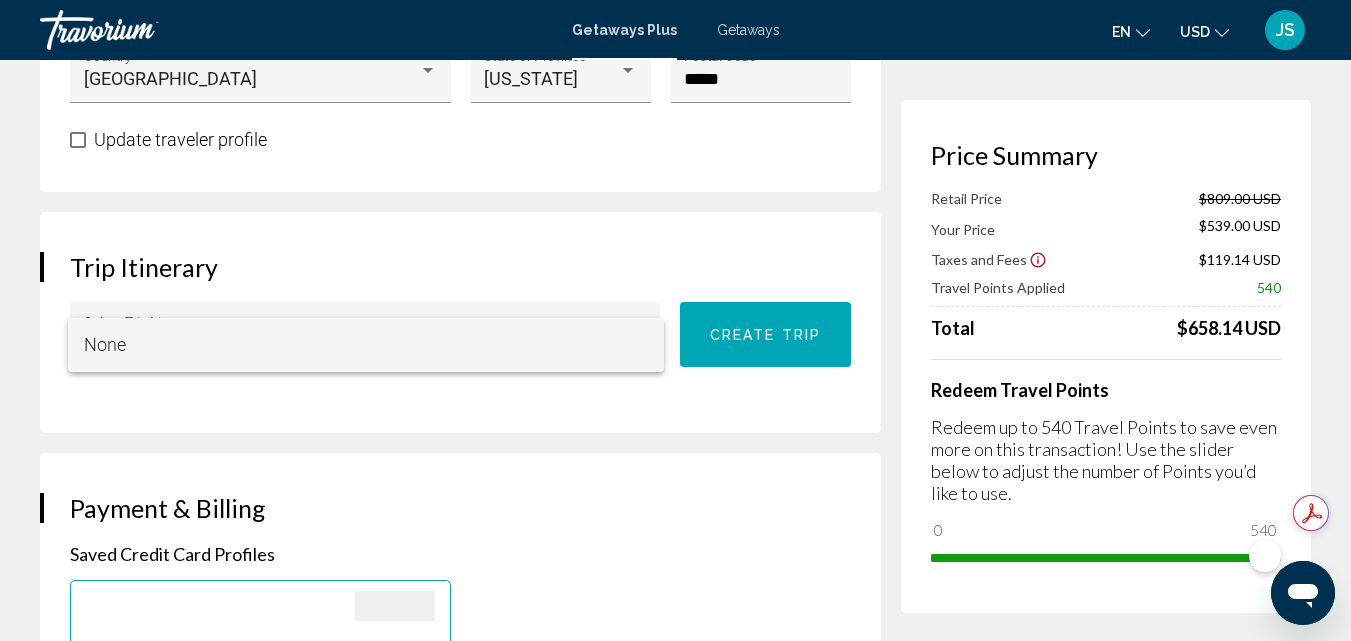 click on "None" at bounding box center [366, 345] 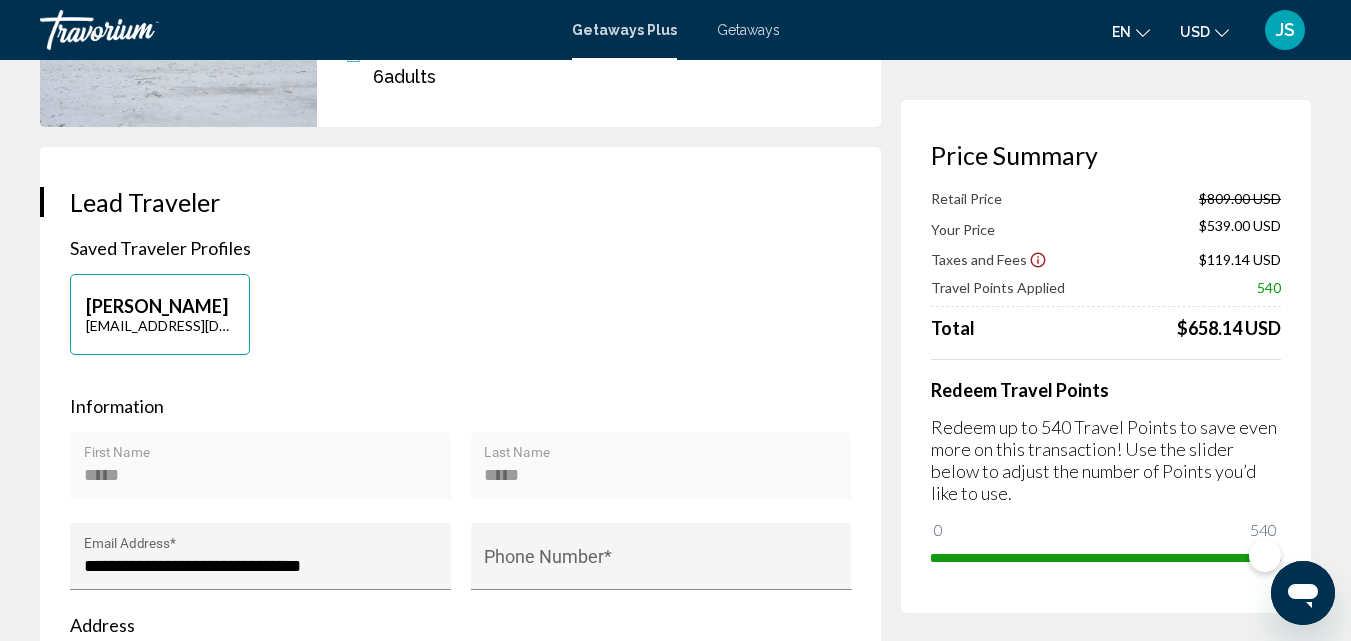 scroll, scrollTop: 0, scrollLeft: 0, axis: both 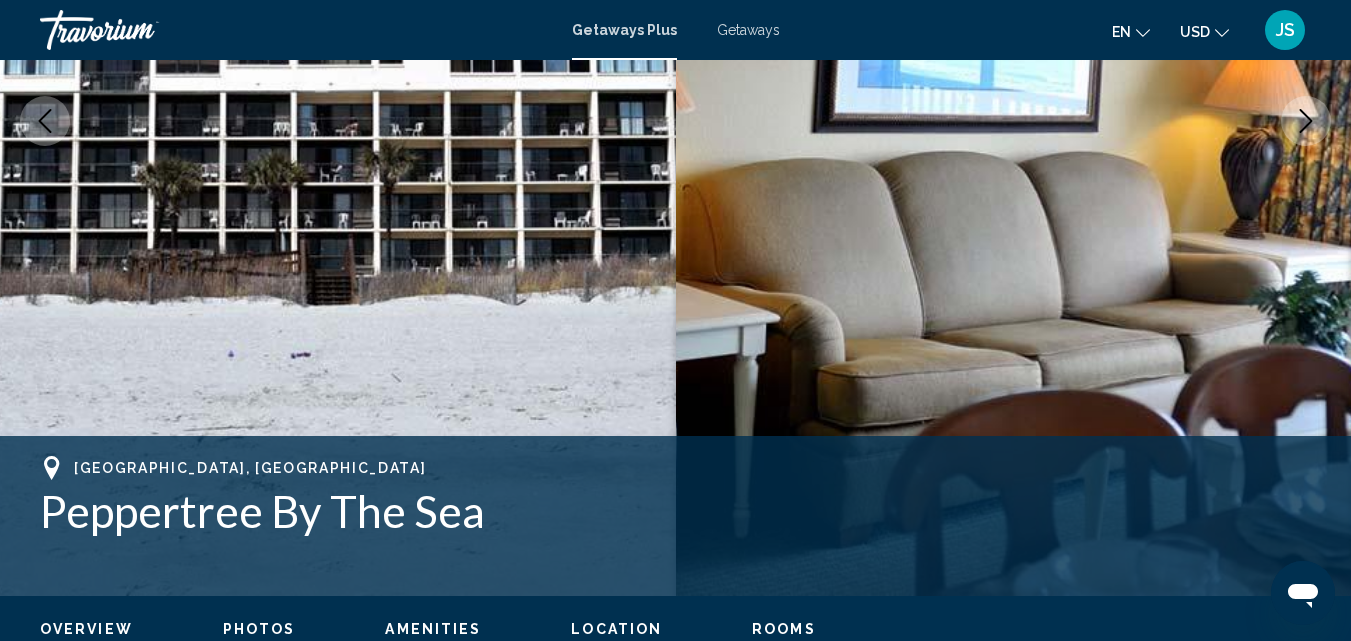 click 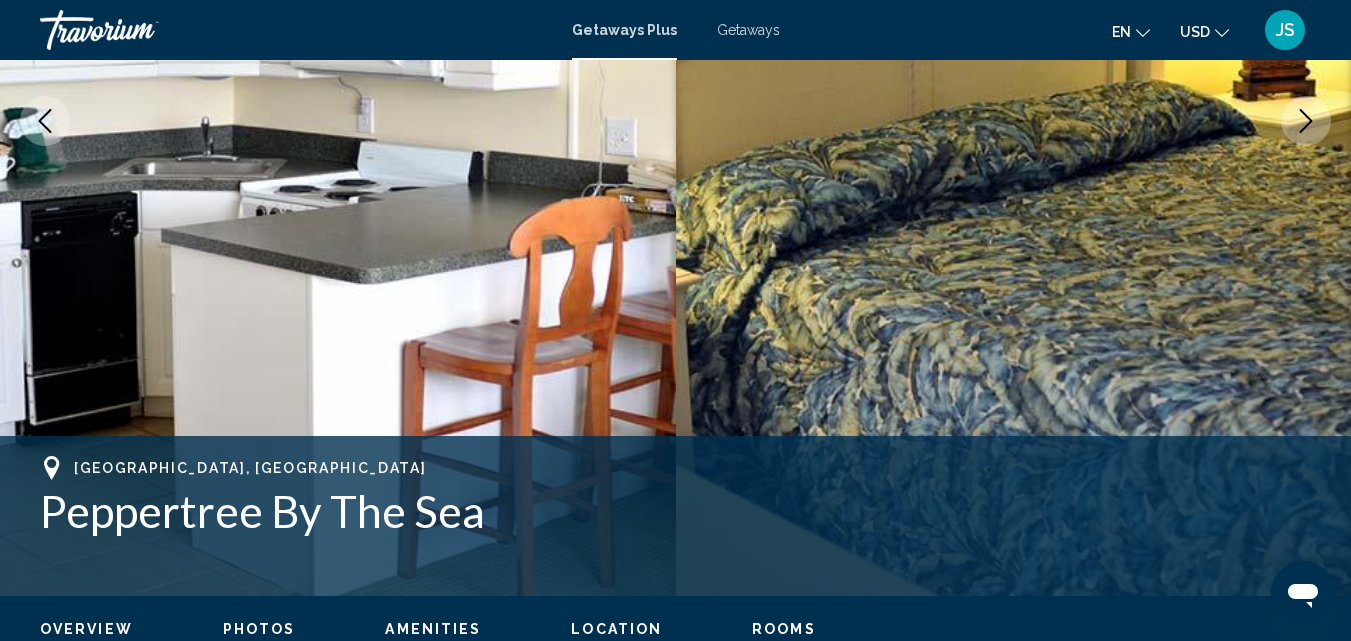 click 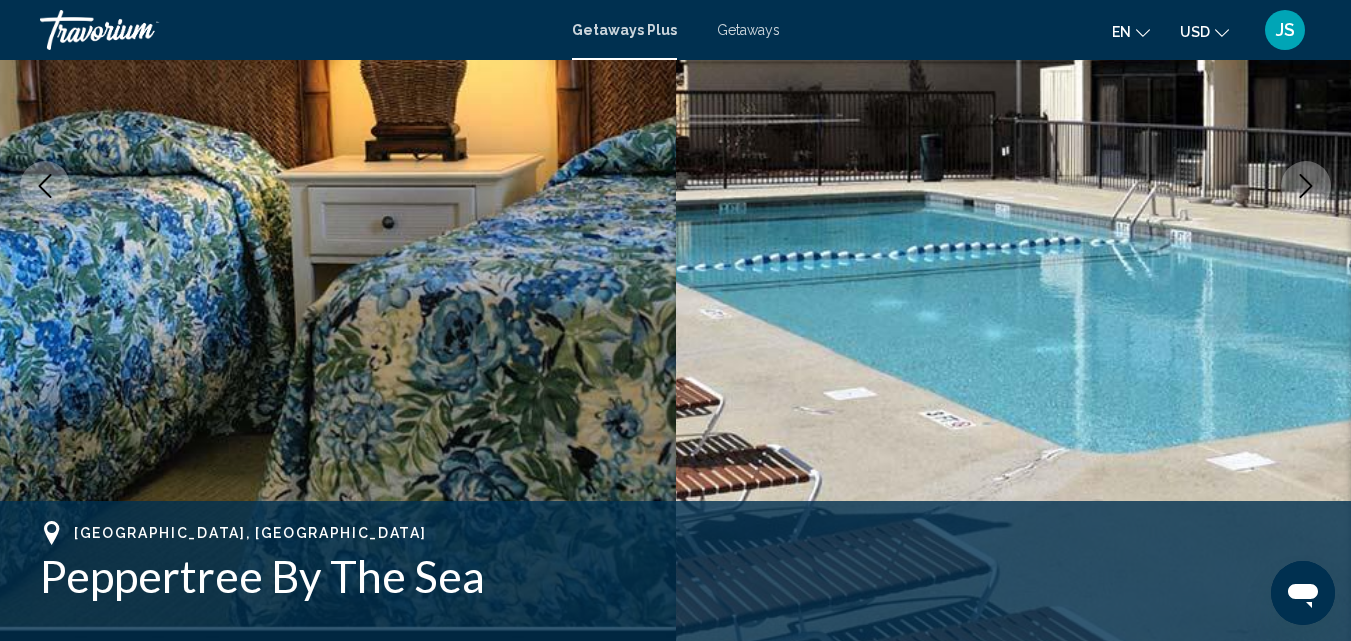 scroll, scrollTop: 314, scrollLeft: 0, axis: vertical 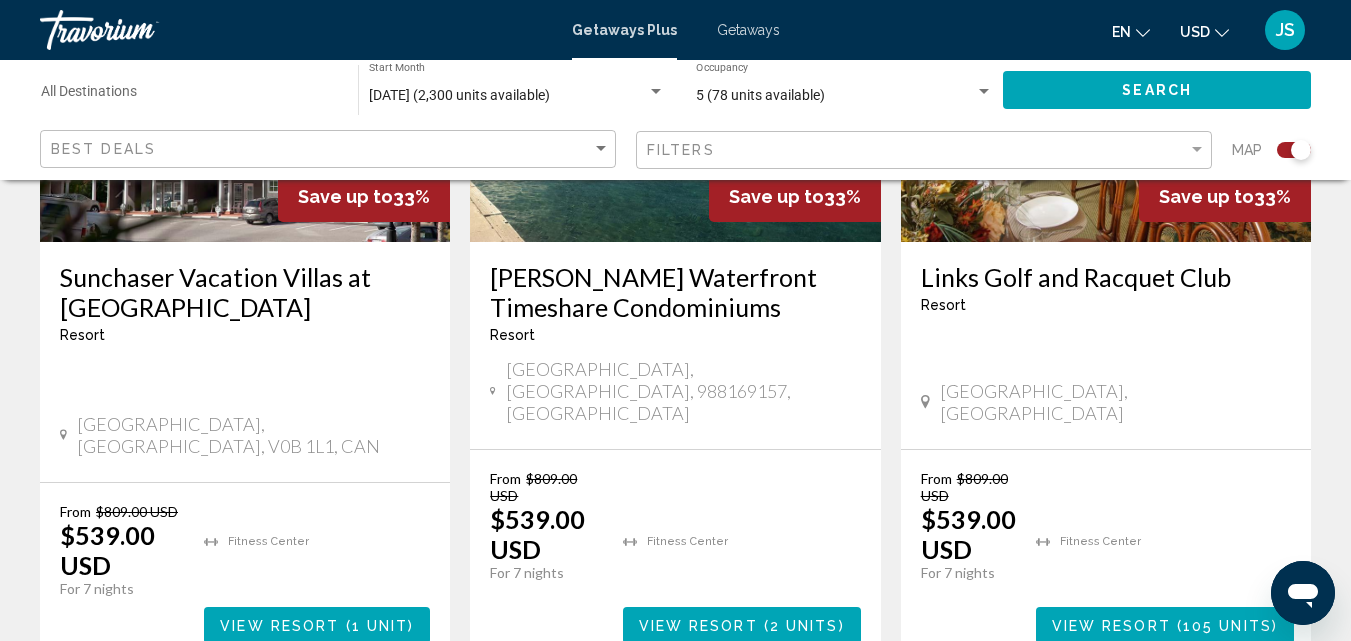 click on "2" at bounding box center (536, 724) 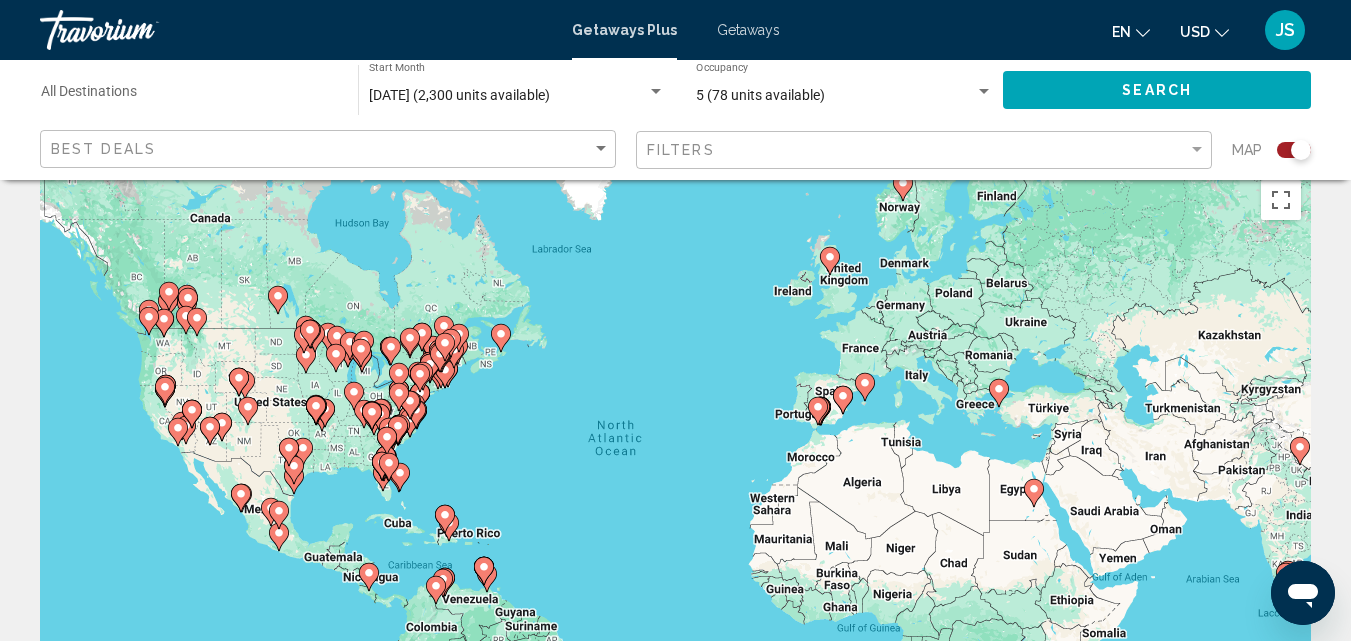 scroll, scrollTop: 0, scrollLeft: 0, axis: both 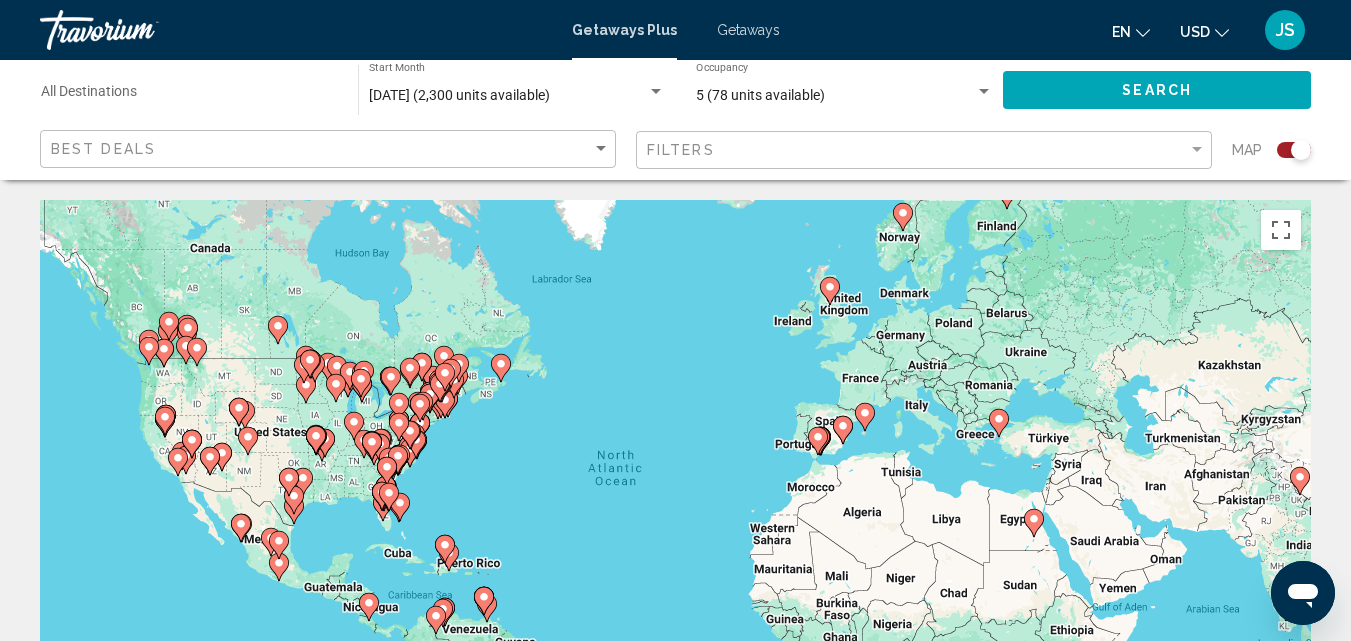 click at bounding box center (656, 92) 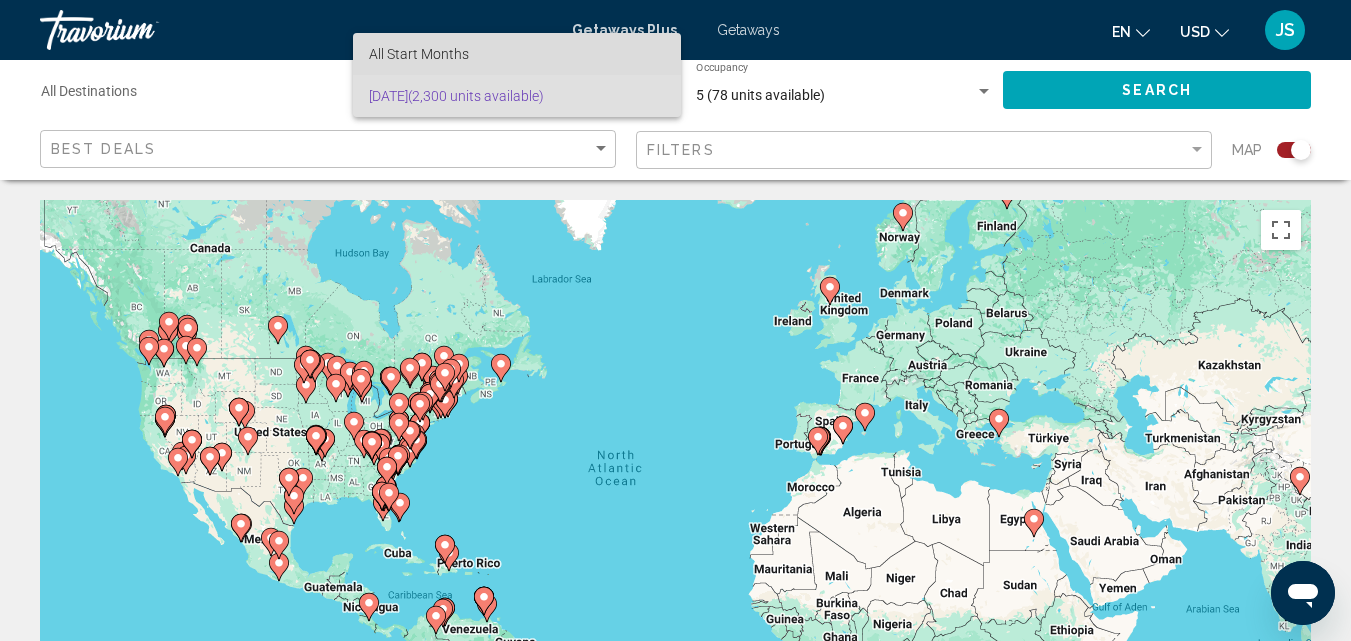 click on "All Start Months" at bounding box center (517, 54) 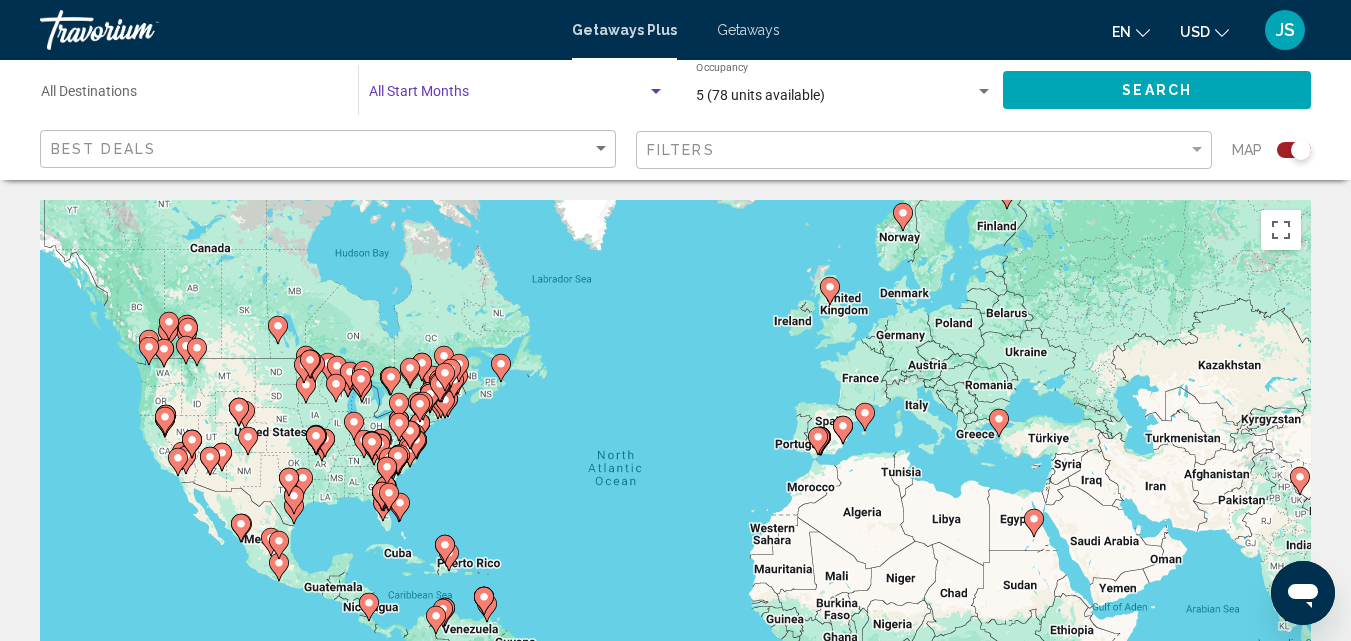 click at bounding box center (656, 92) 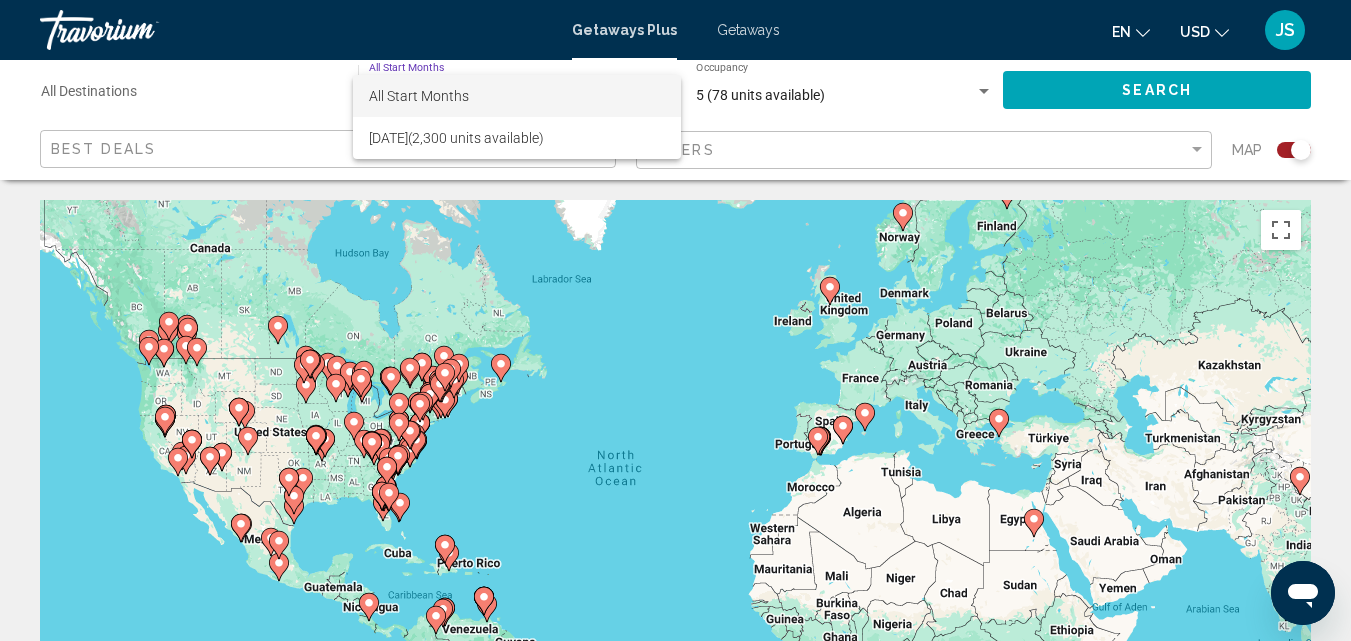 click on "All Start Months" at bounding box center [517, 96] 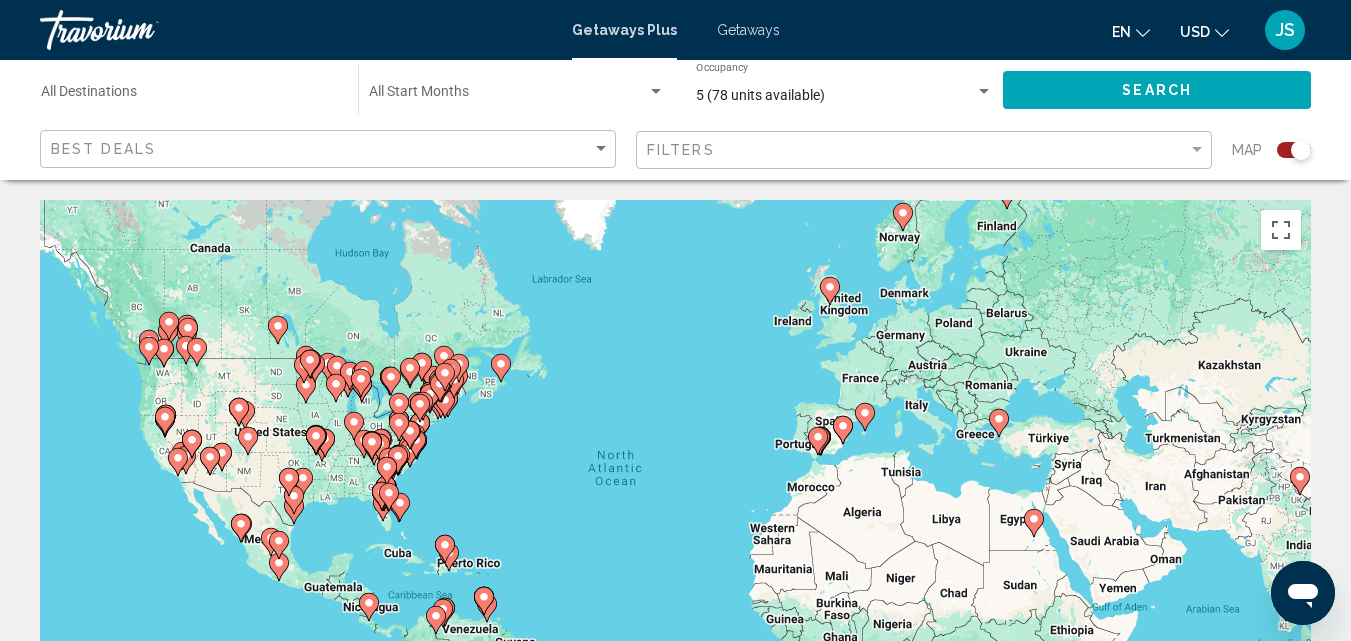 click on "5 (78 units available) Occupancy Any Occupancy" 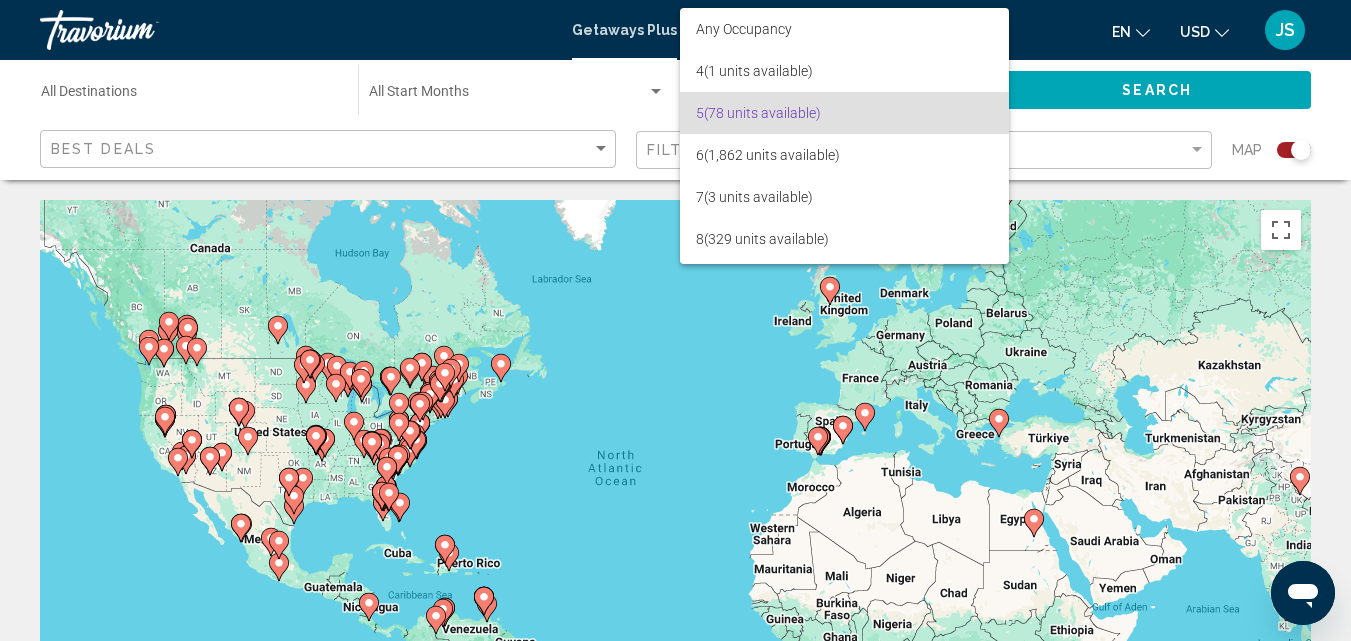 scroll, scrollTop: 17, scrollLeft: 0, axis: vertical 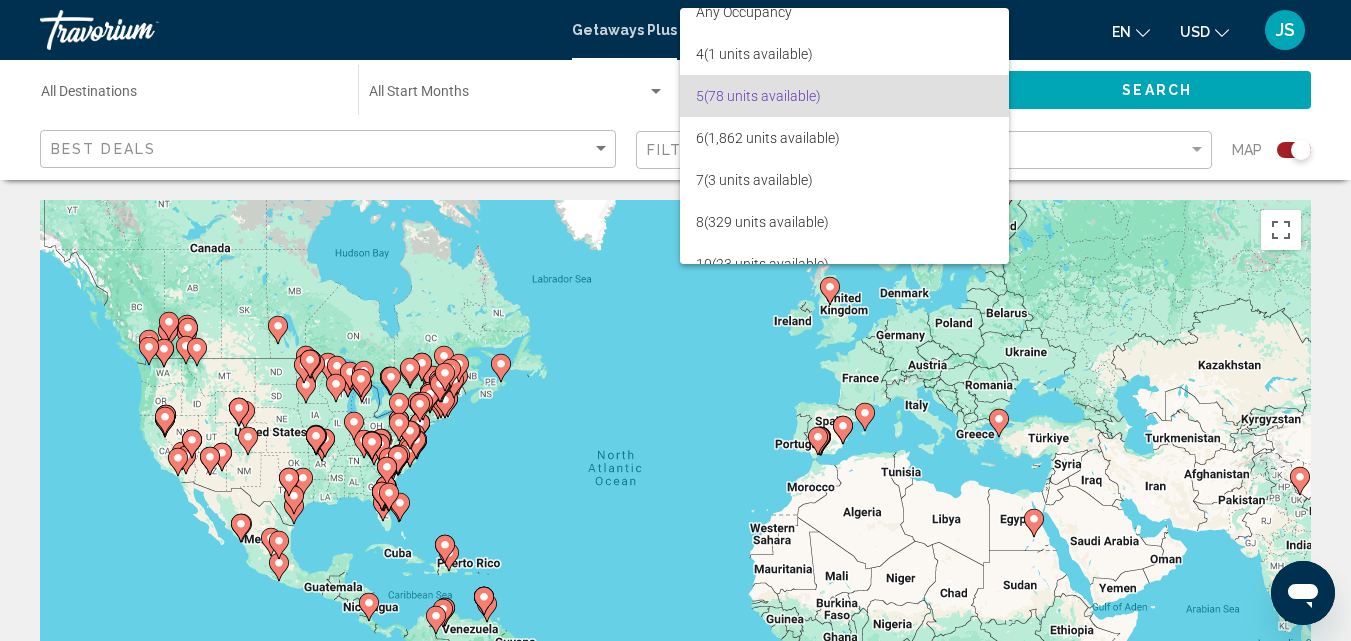 click on "5  (78 units available)" at bounding box center [844, 96] 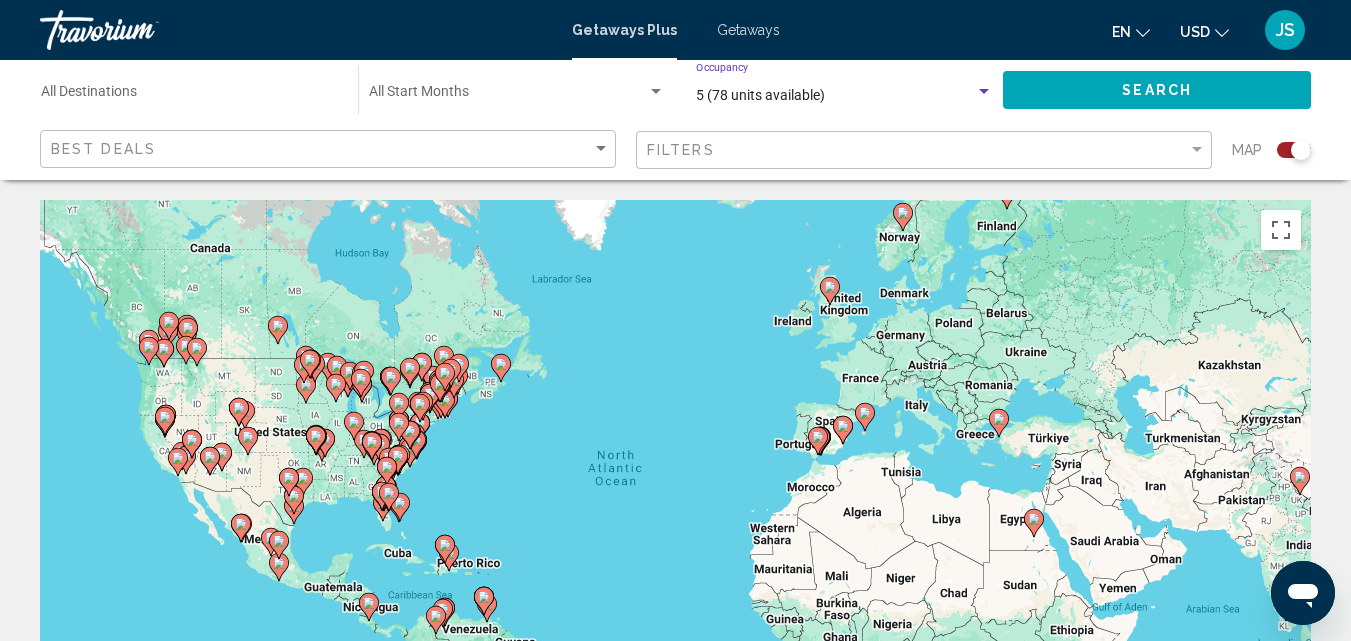 click at bounding box center (984, 92) 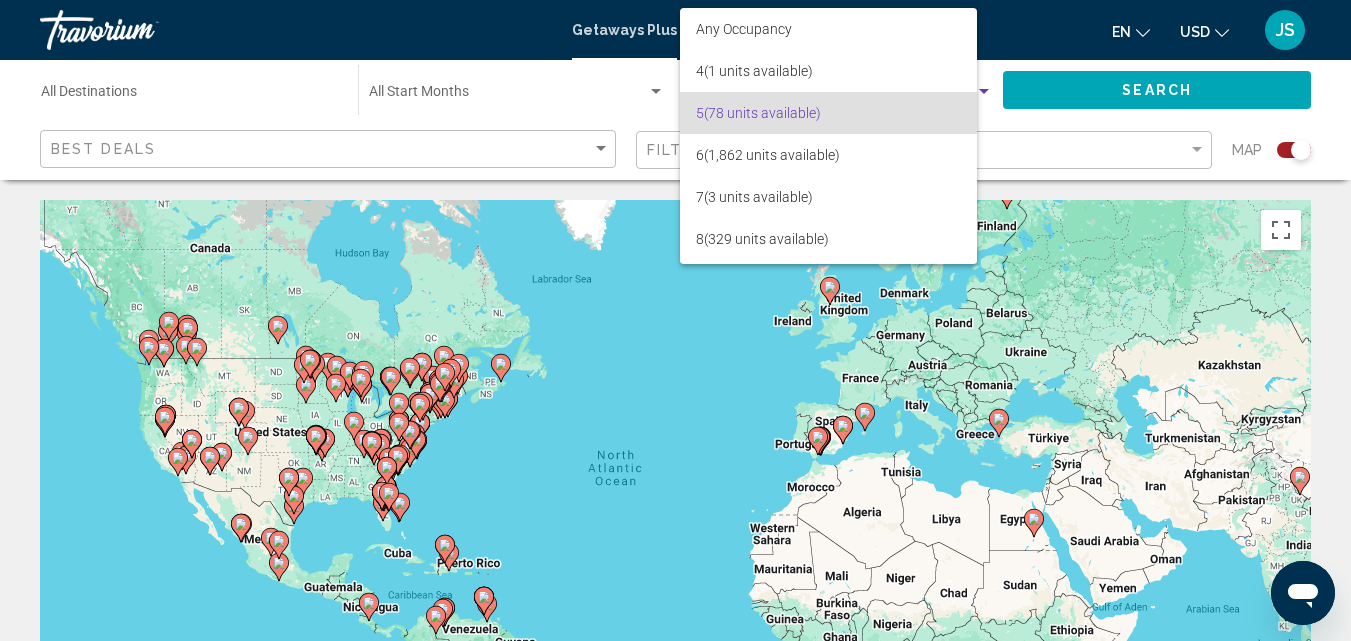 scroll, scrollTop: 17, scrollLeft: 0, axis: vertical 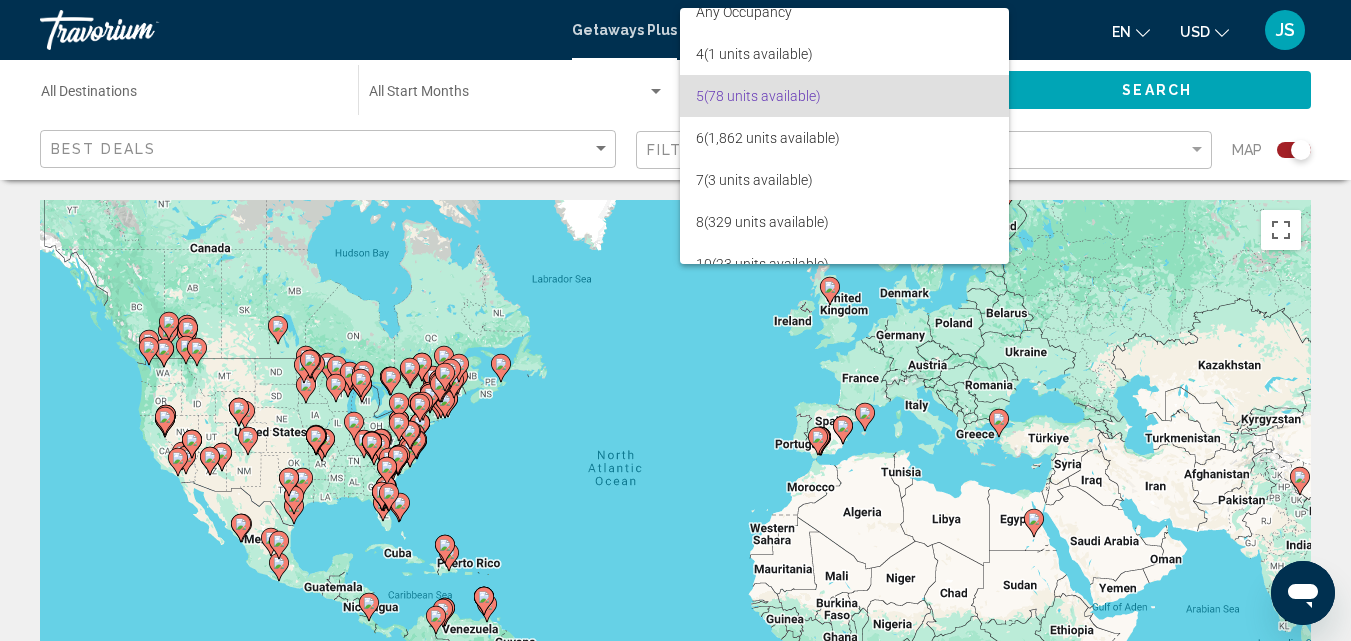 click on "5  (78 units available)" at bounding box center [844, 96] 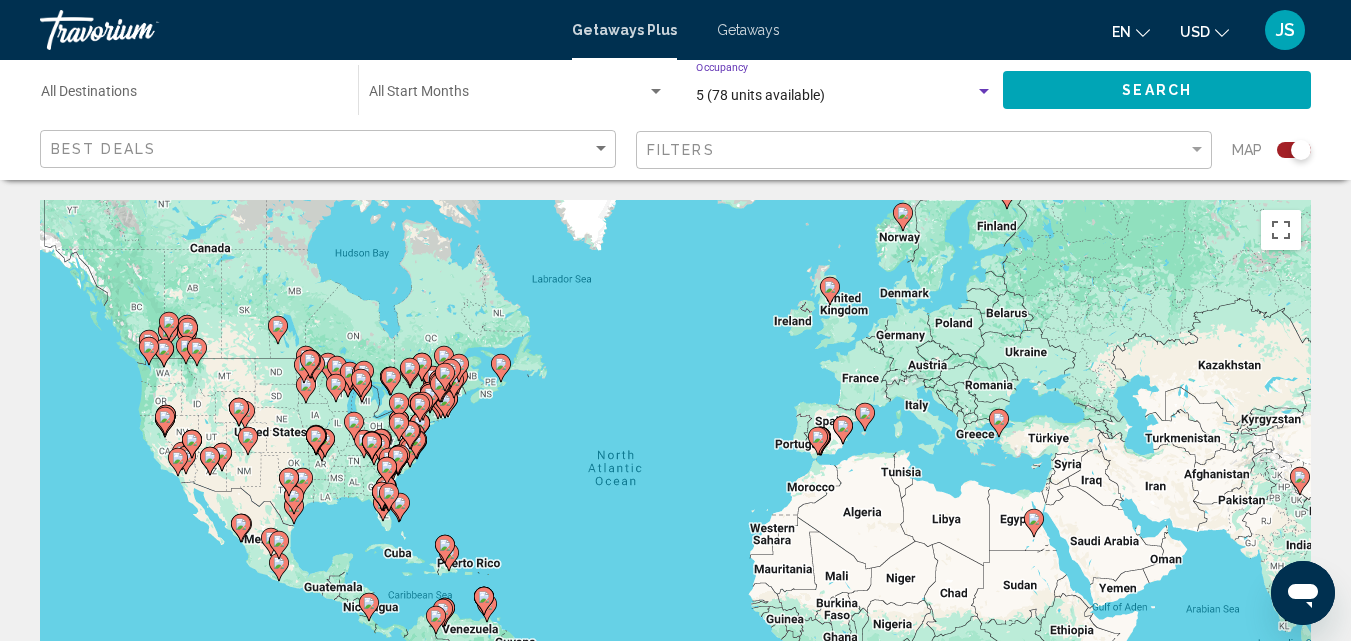 click on "5 (78 units available) Occupancy Any Occupancy" 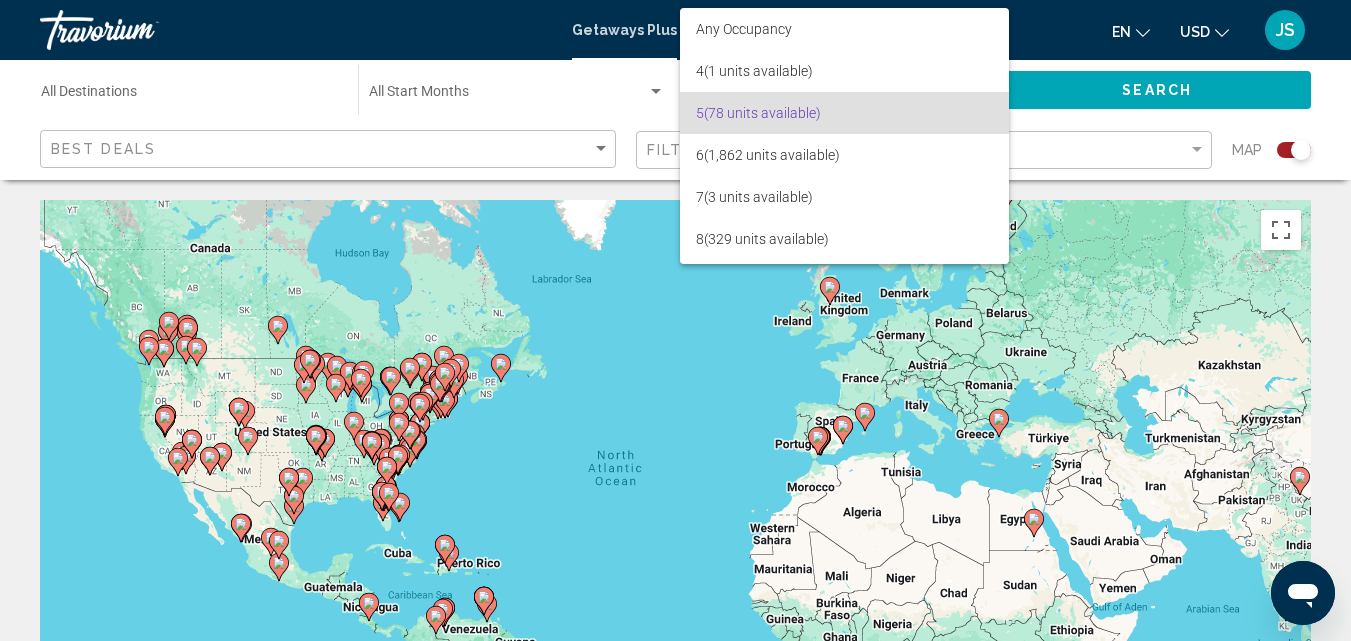 scroll, scrollTop: 17, scrollLeft: 0, axis: vertical 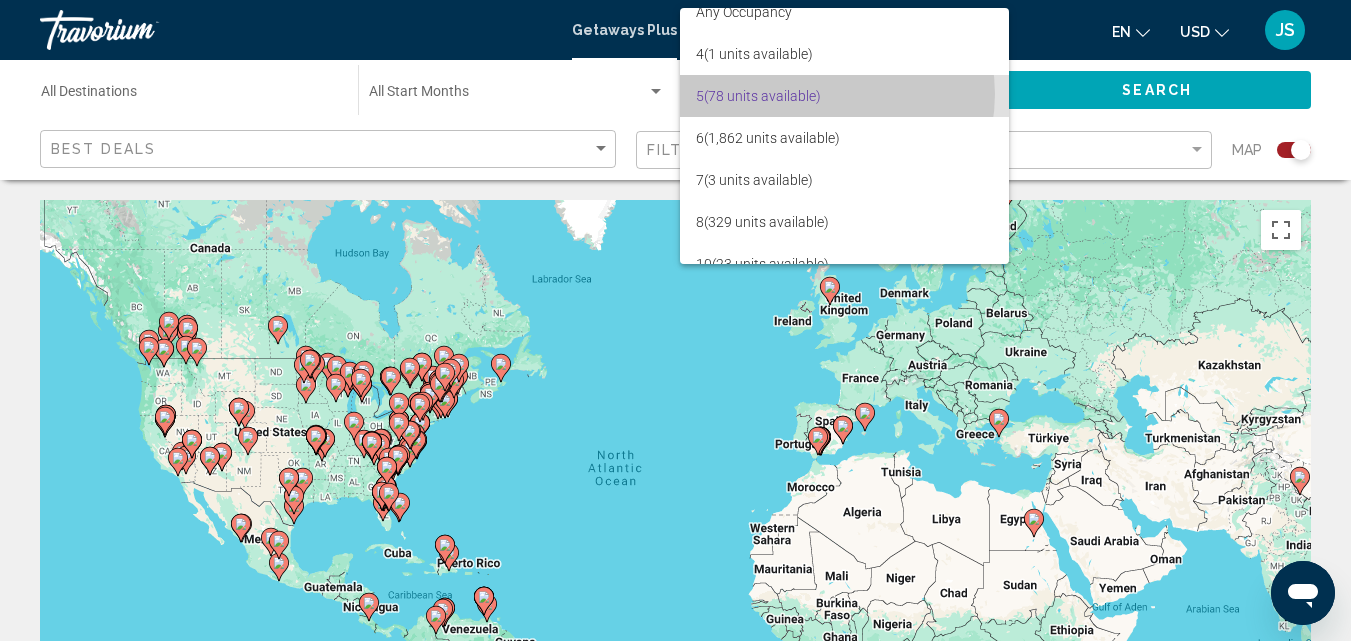click on "5  (78 units available)" at bounding box center (844, 96) 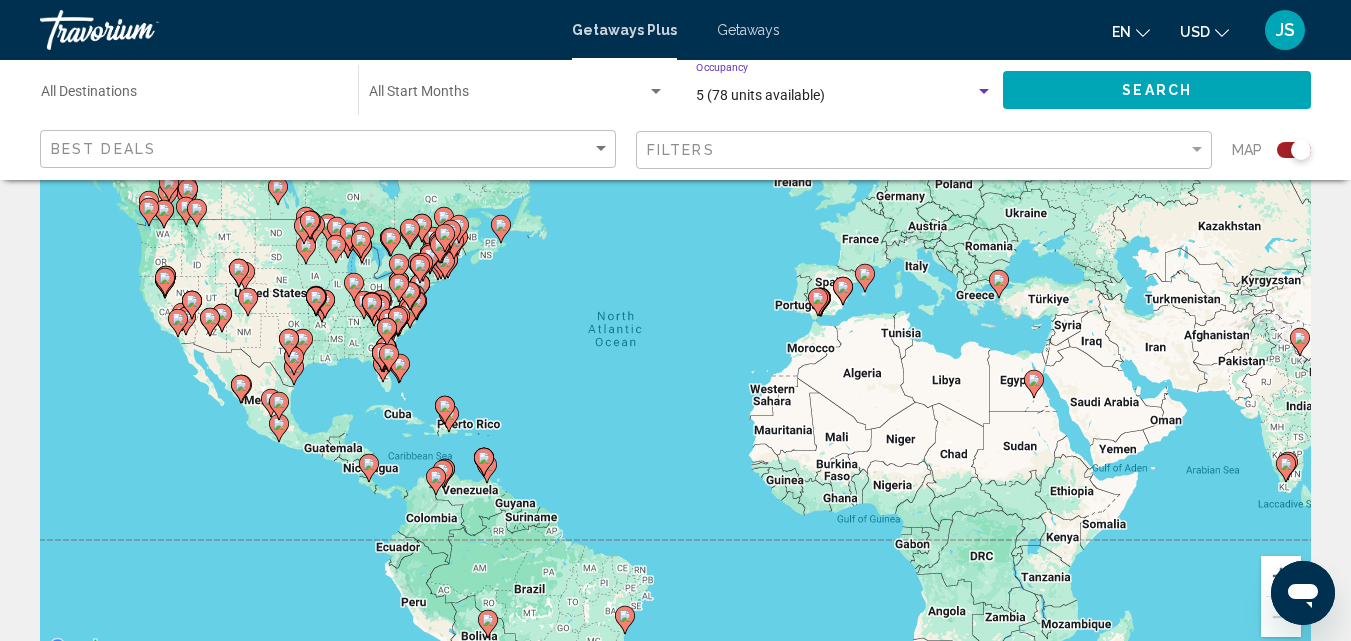 scroll, scrollTop: 0, scrollLeft: 0, axis: both 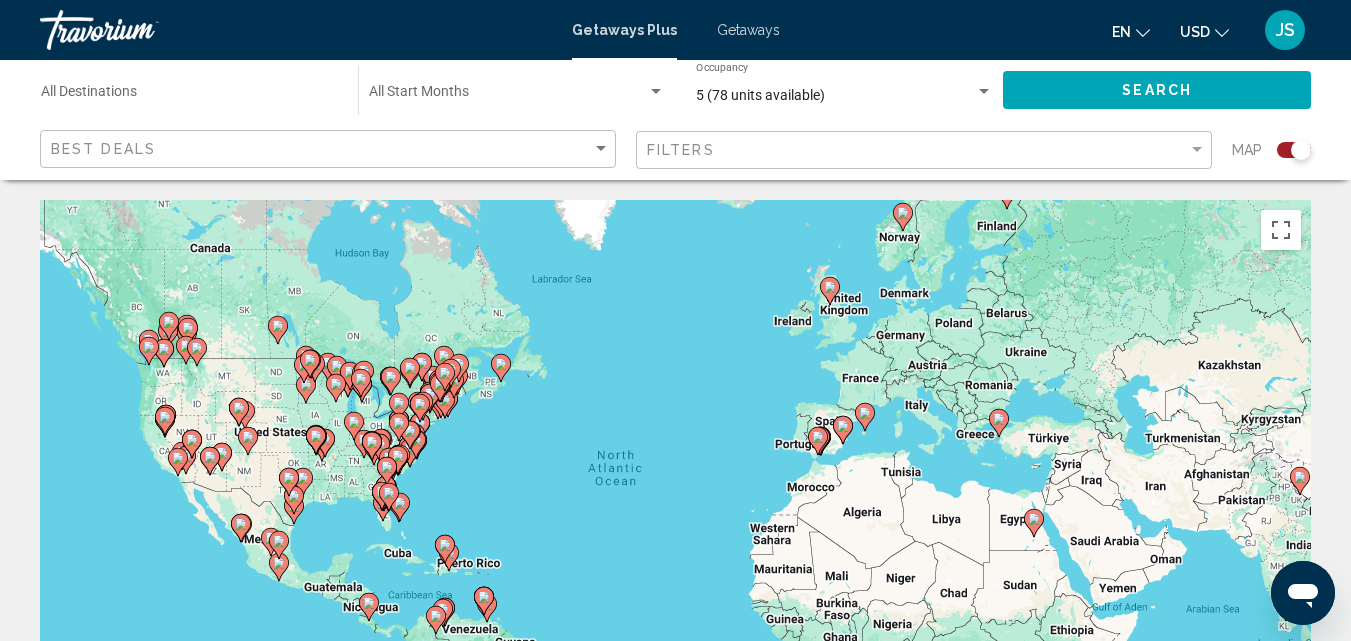 click 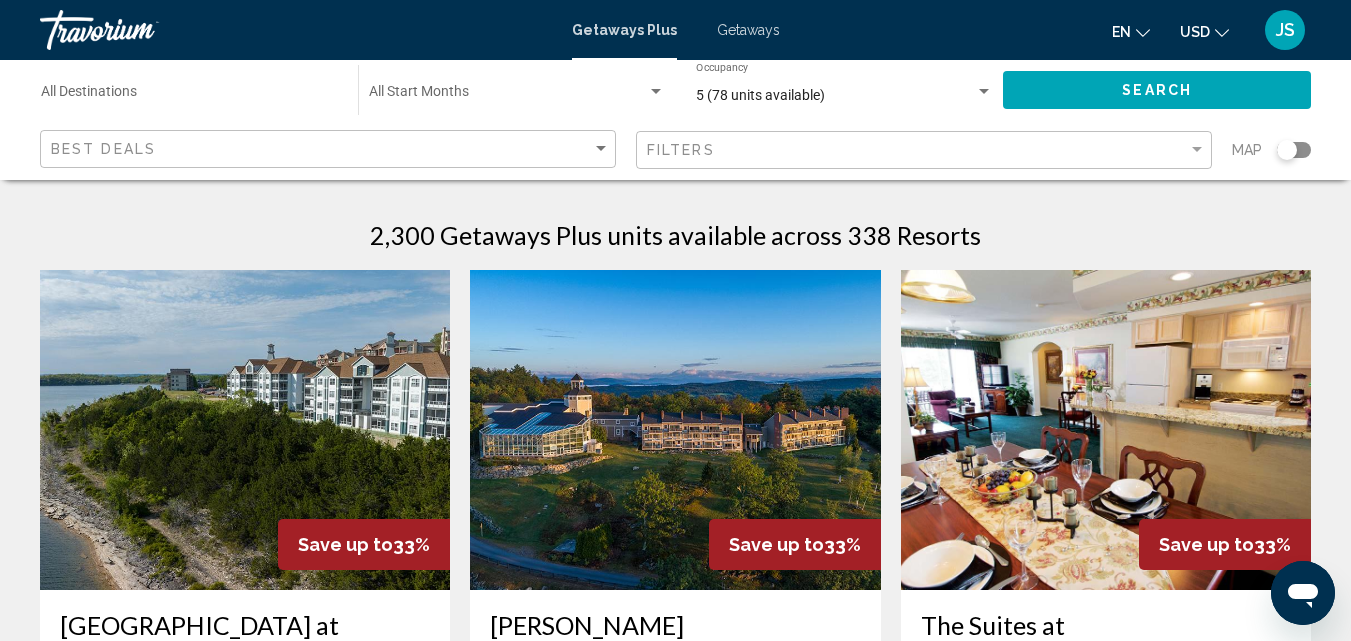 click 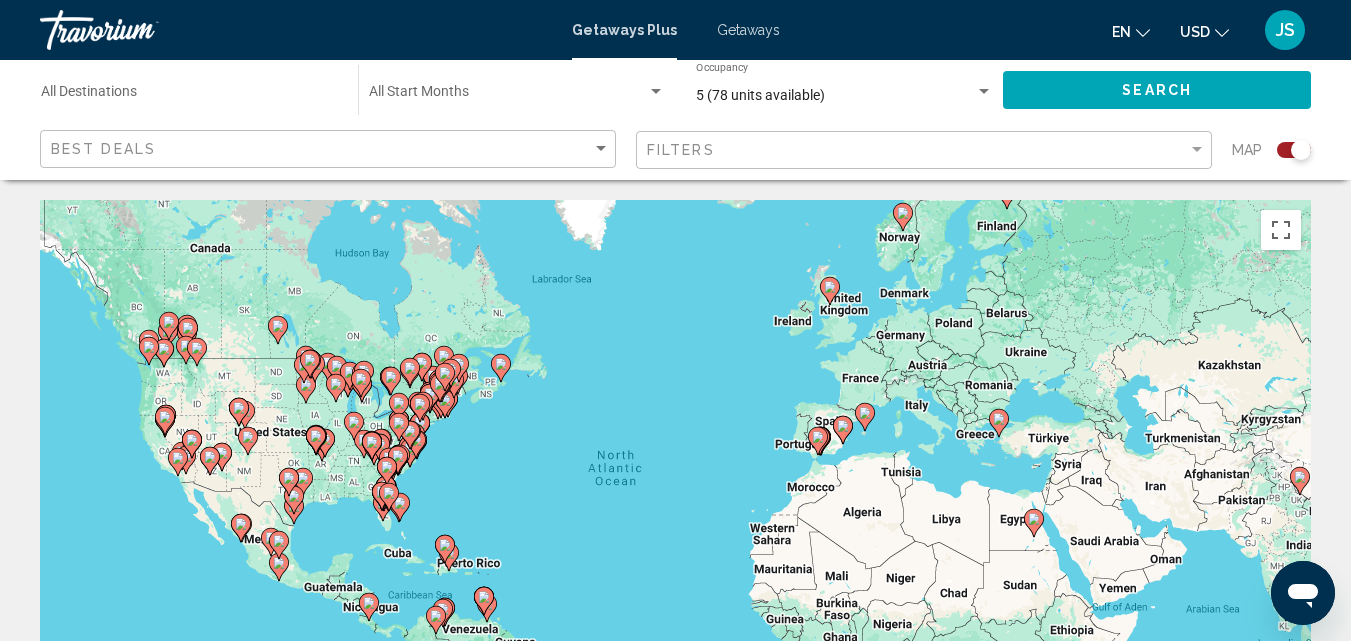 click 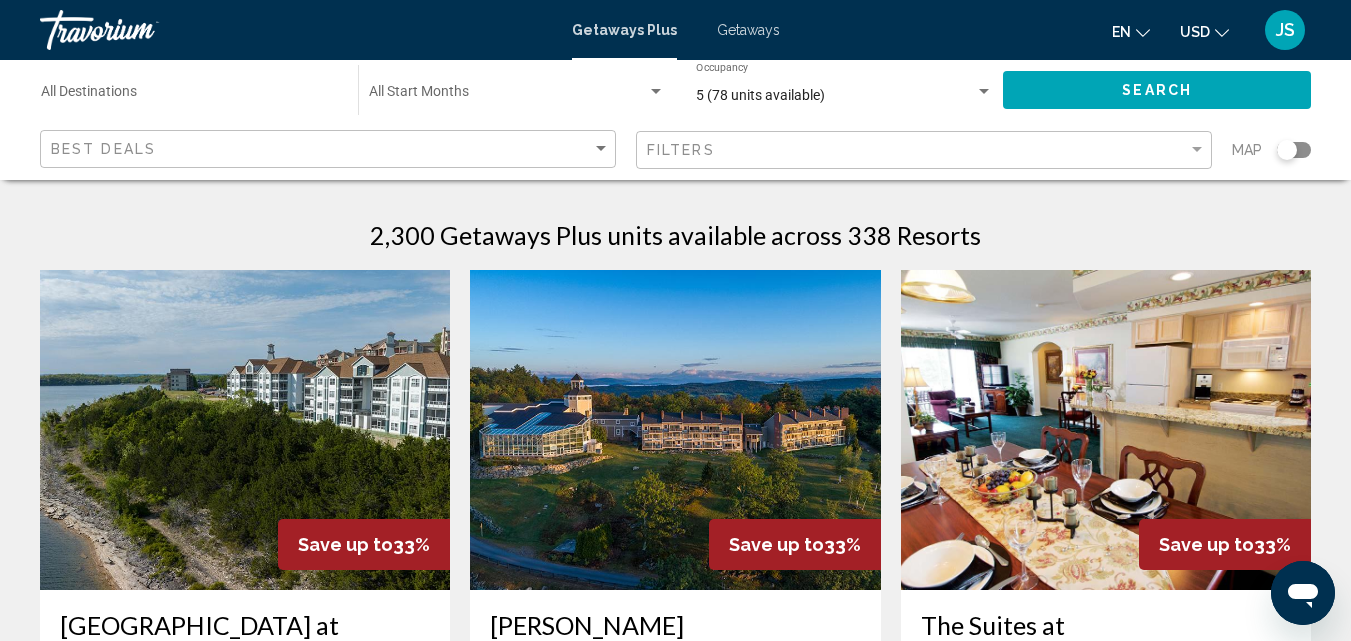click on "Filters" 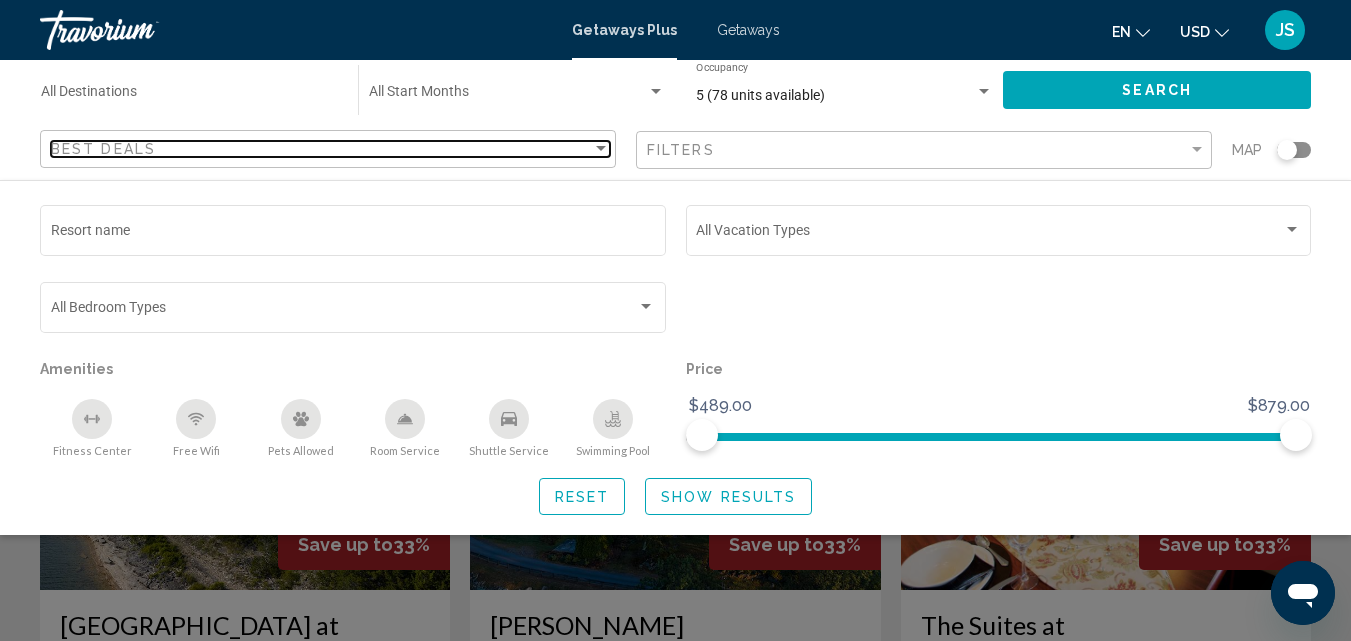 click on "Best Deals" at bounding box center (321, 149) 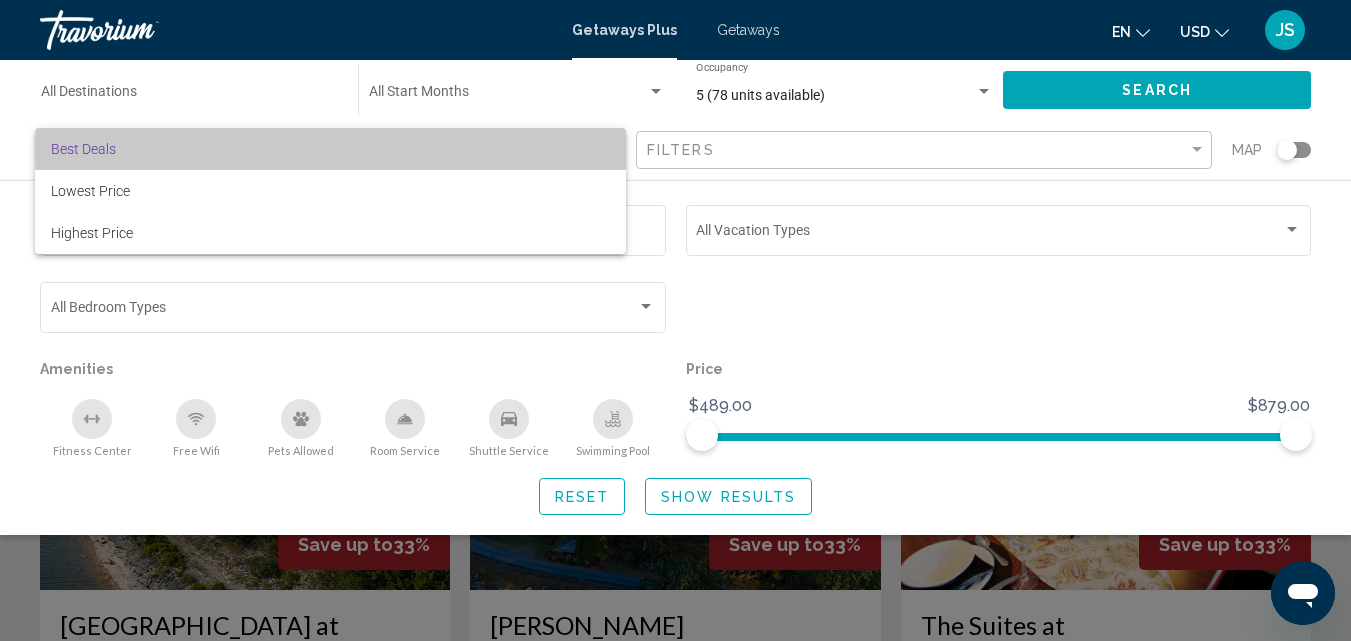 click on "Best Deals" at bounding box center [330, 149] 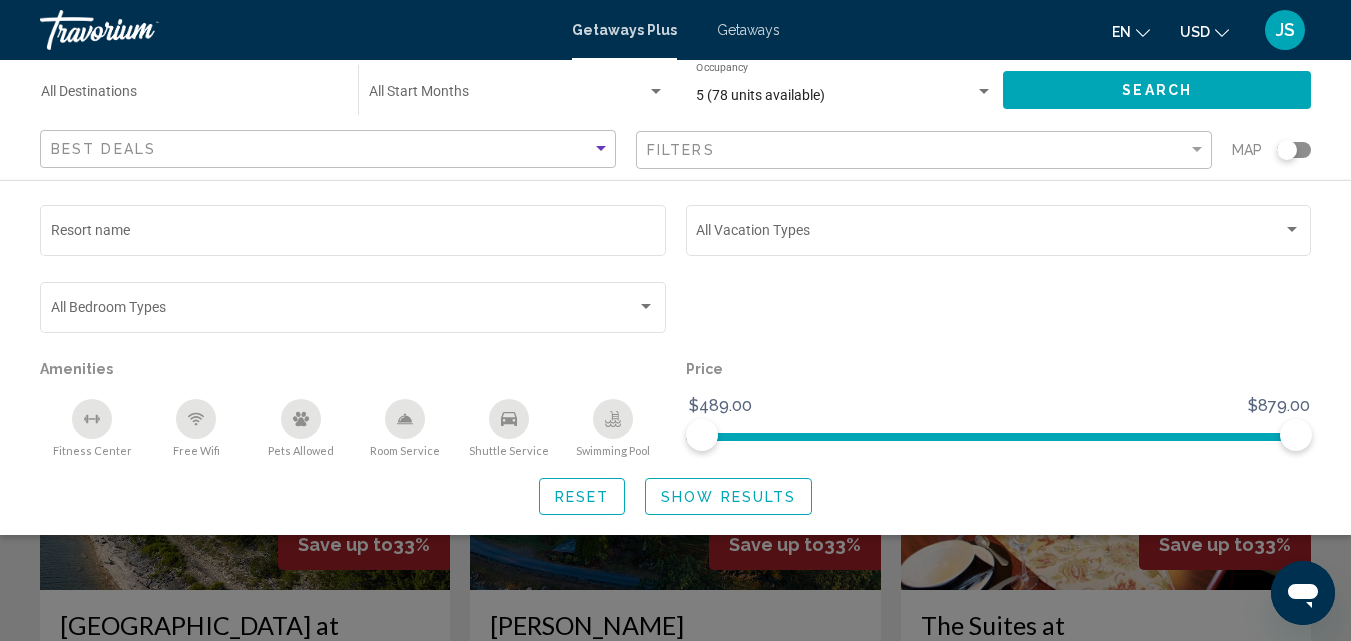 click on "Destination All Destinations" 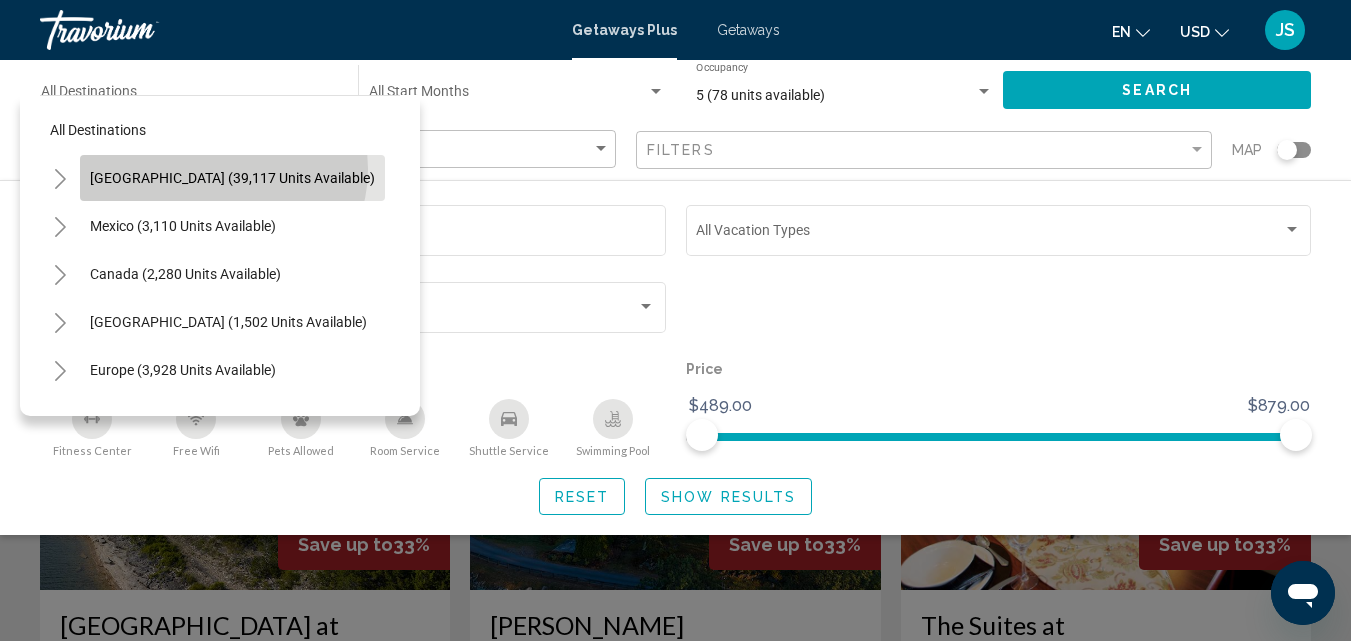 click on "[GEOGRAPHIC_DATA] (39,117 units available)" 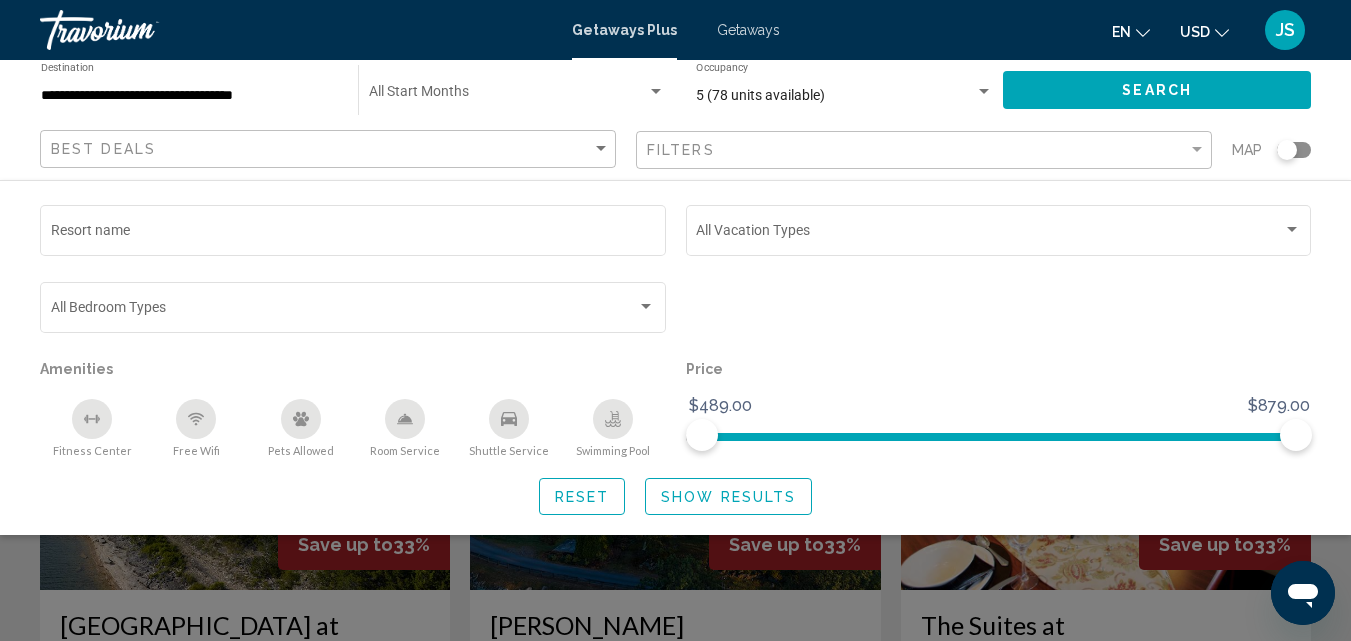 click on "Start Month All Start Months" 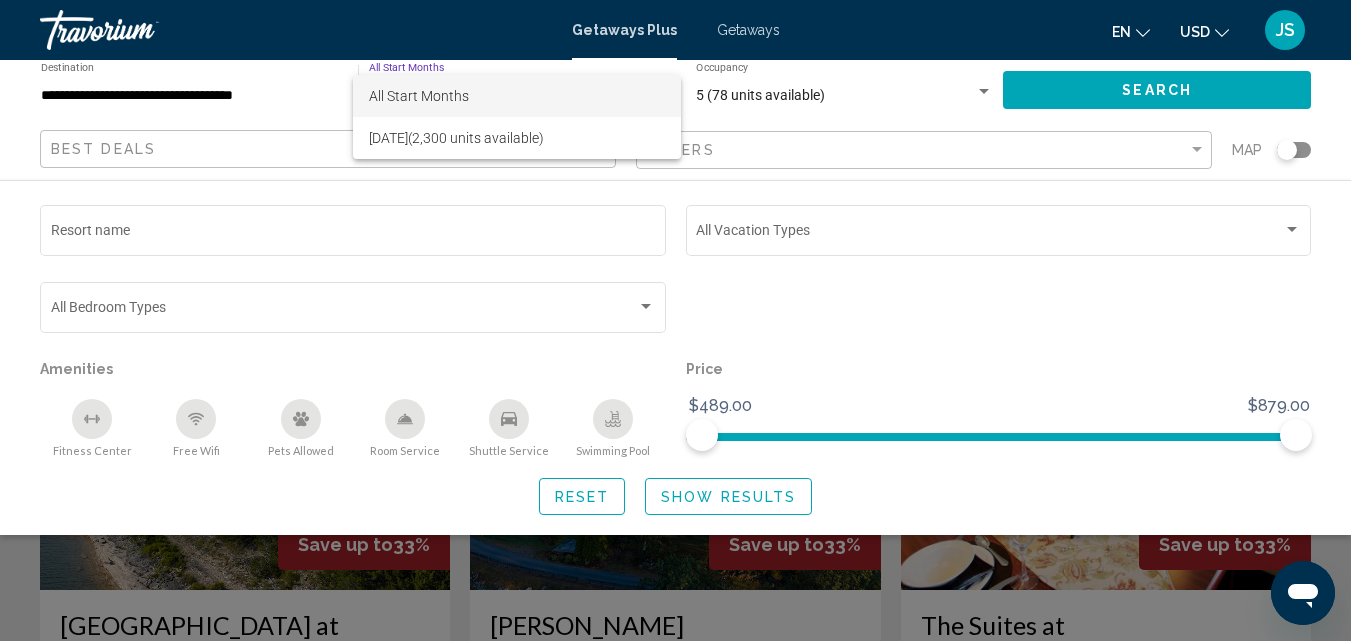 click on "All Start Months" at bounding box center (419, 96) 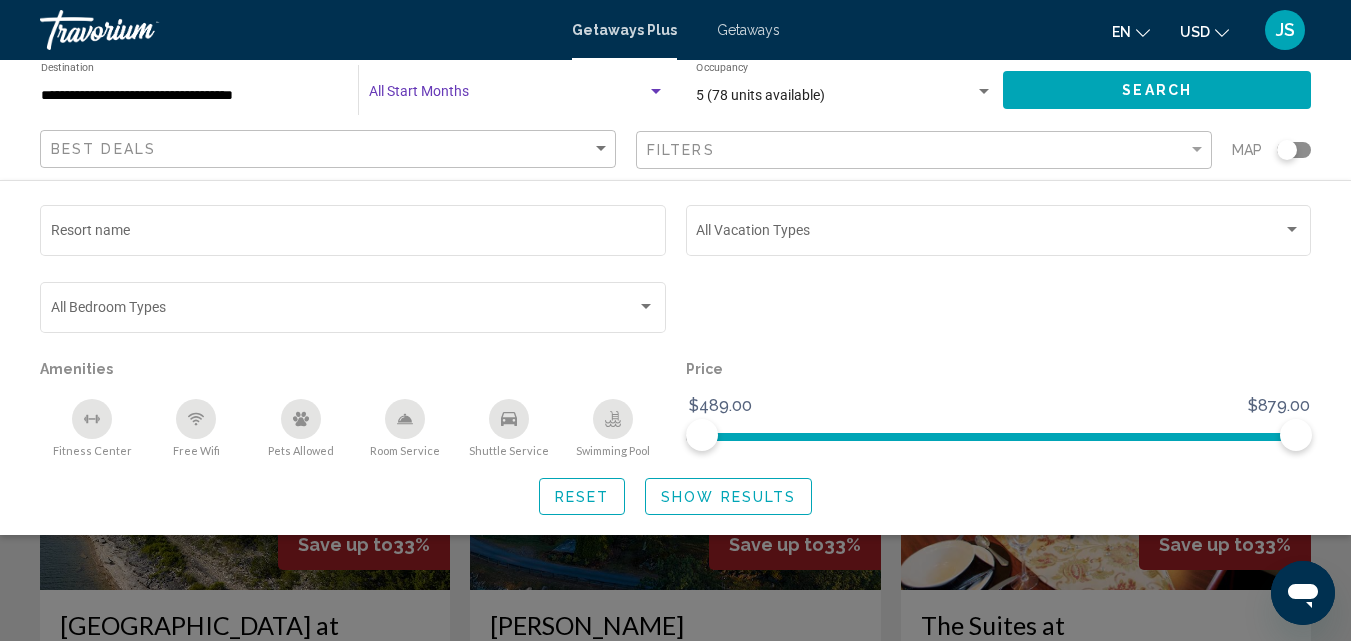 click on "Search" 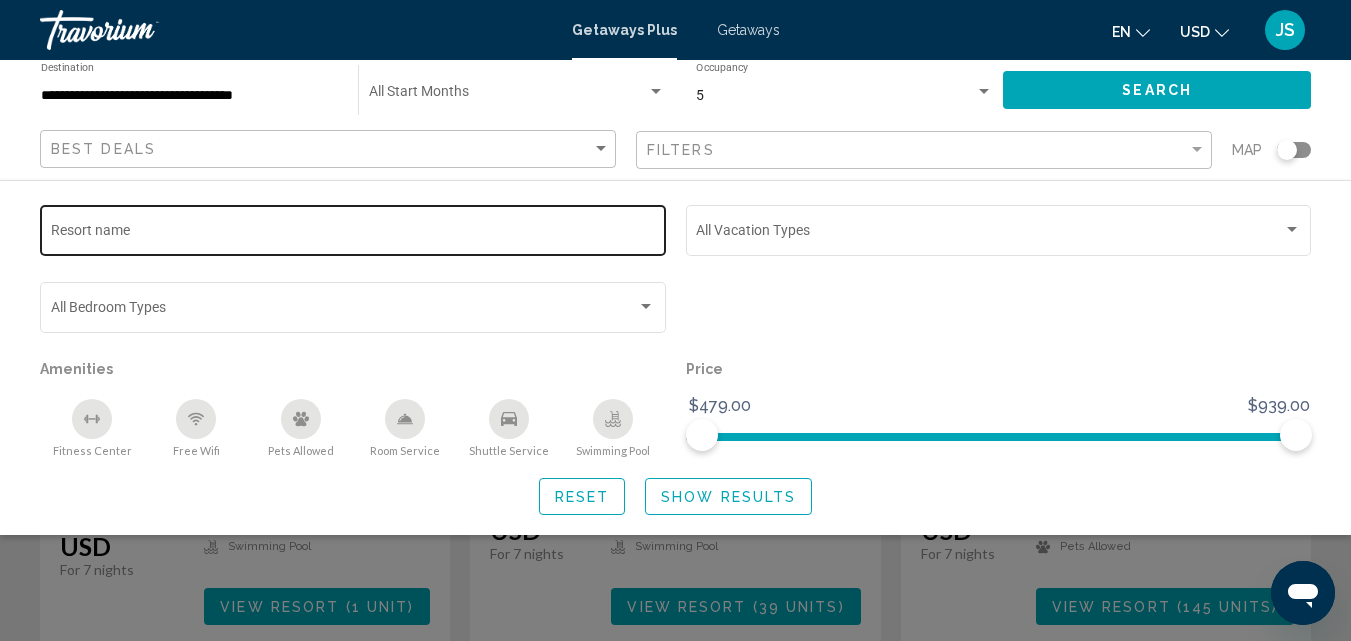 scroll, scrollTop: 500, scrollLeft: 0, axis: vertical 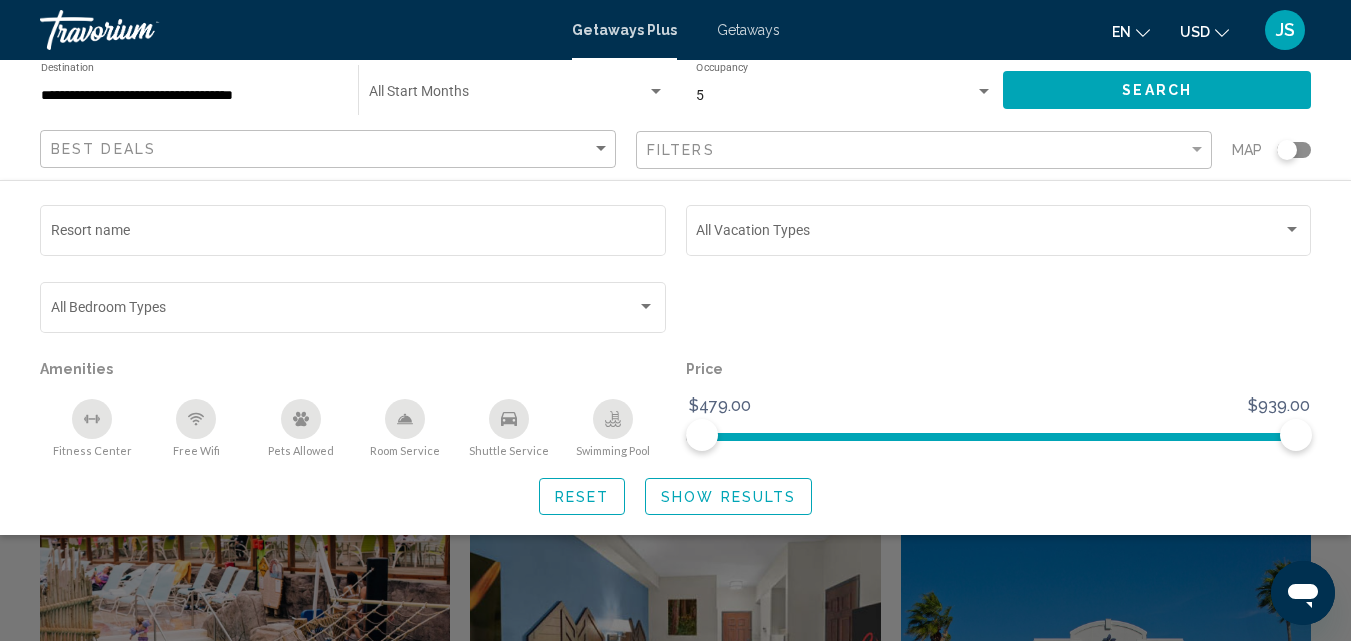 click on "Show Results" 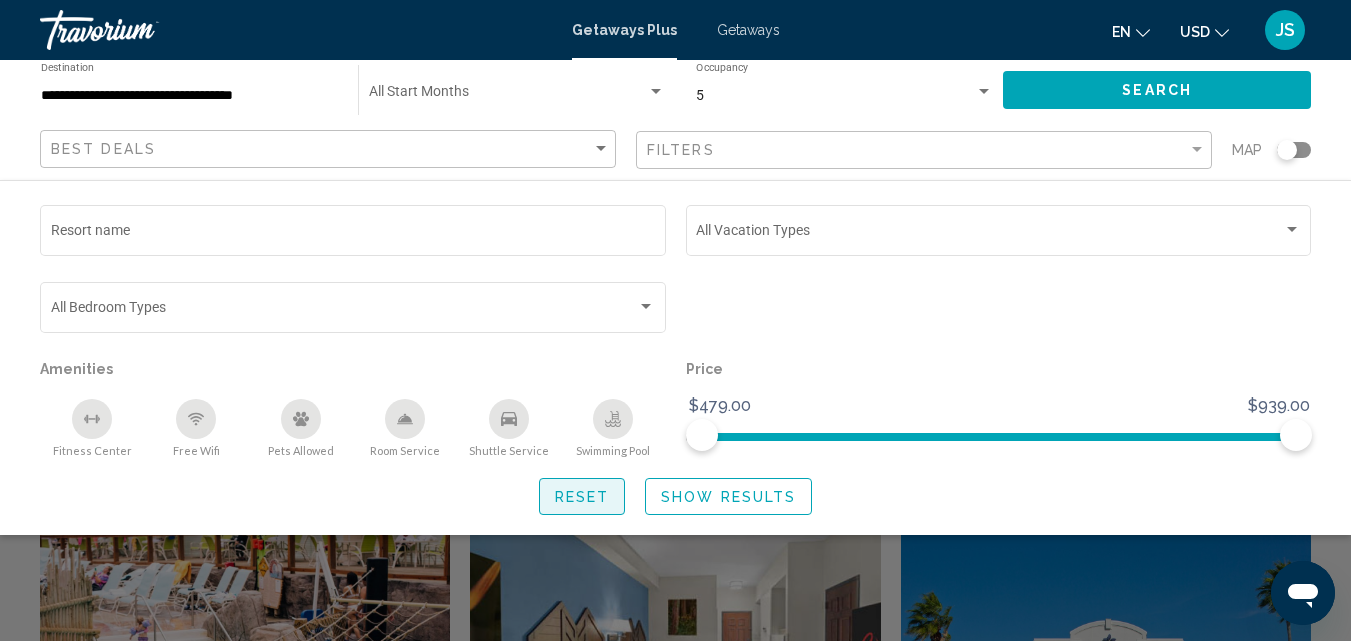click on "Reset" 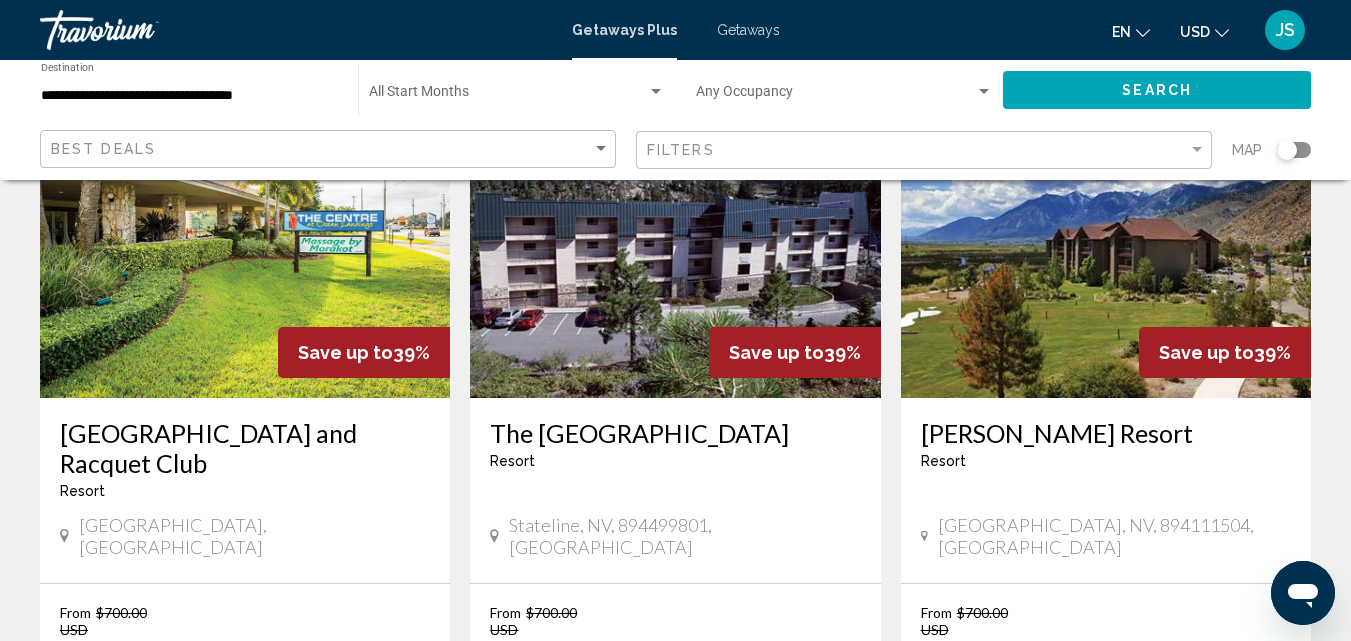 scroll, scrollTop: 0, scrollLeft: 0, axis: both 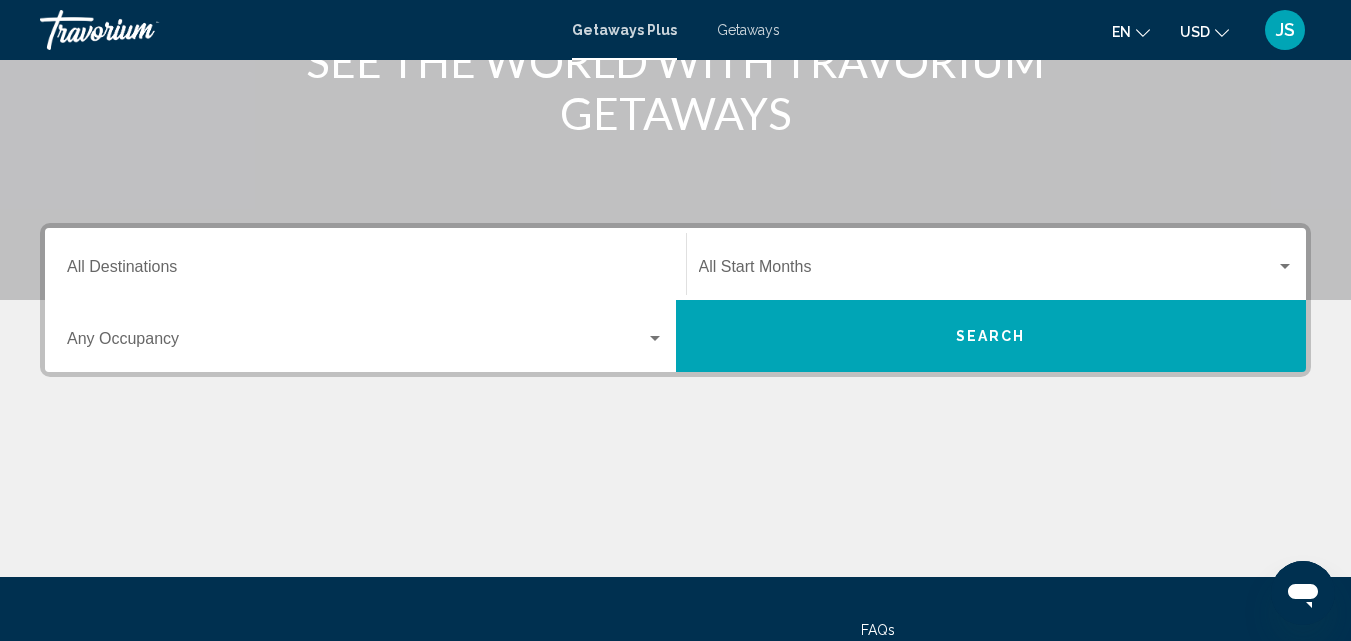 click on "Start Month All Start Months" 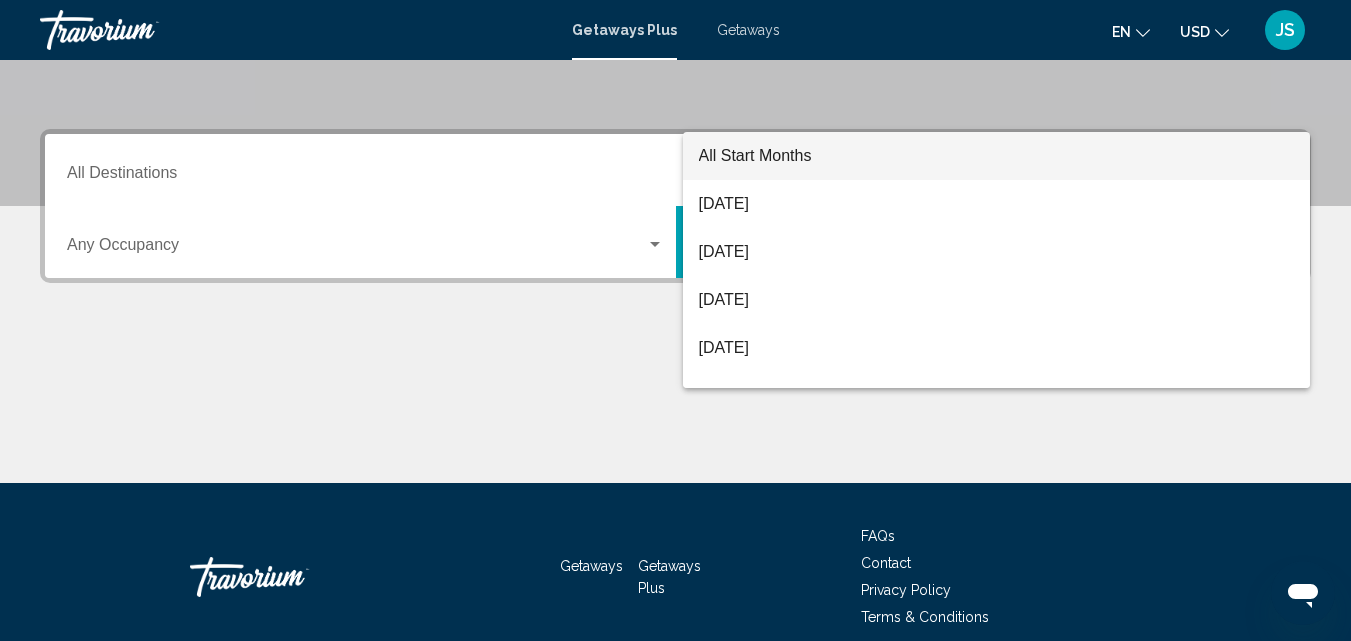scroll, scrollTop: 458, scrollLeft: 0, axis: vertical 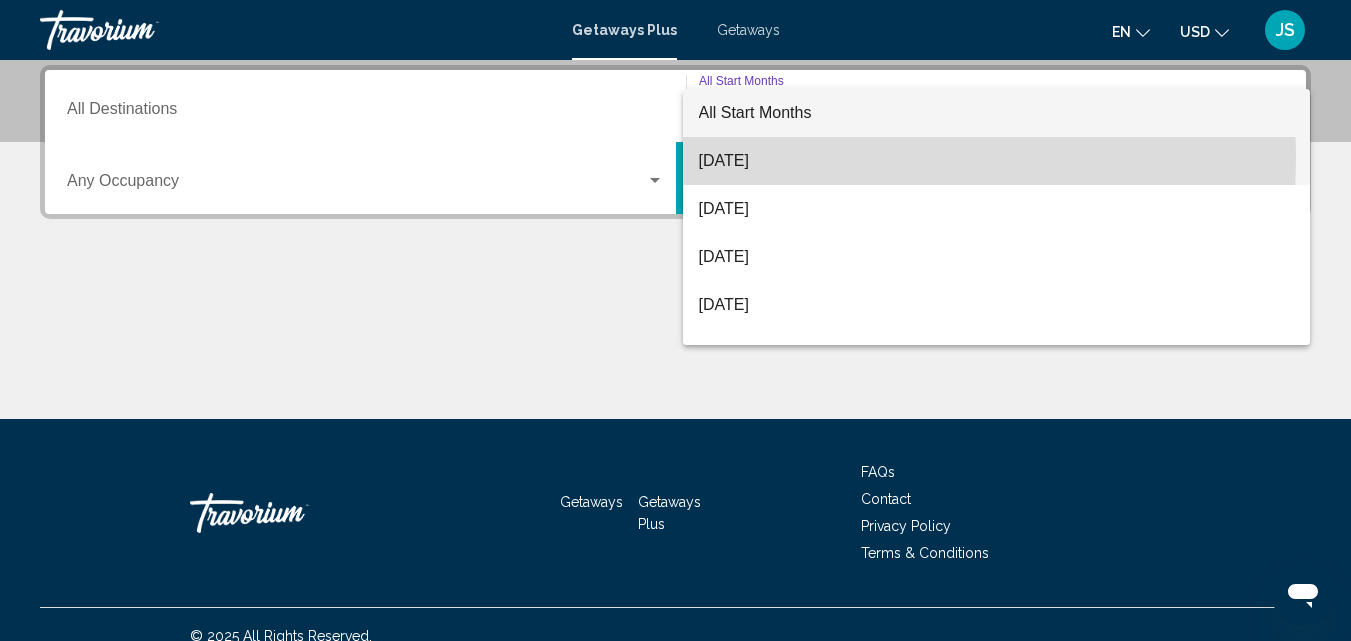 click on "[DATE]" at bounding box center [997, 161] 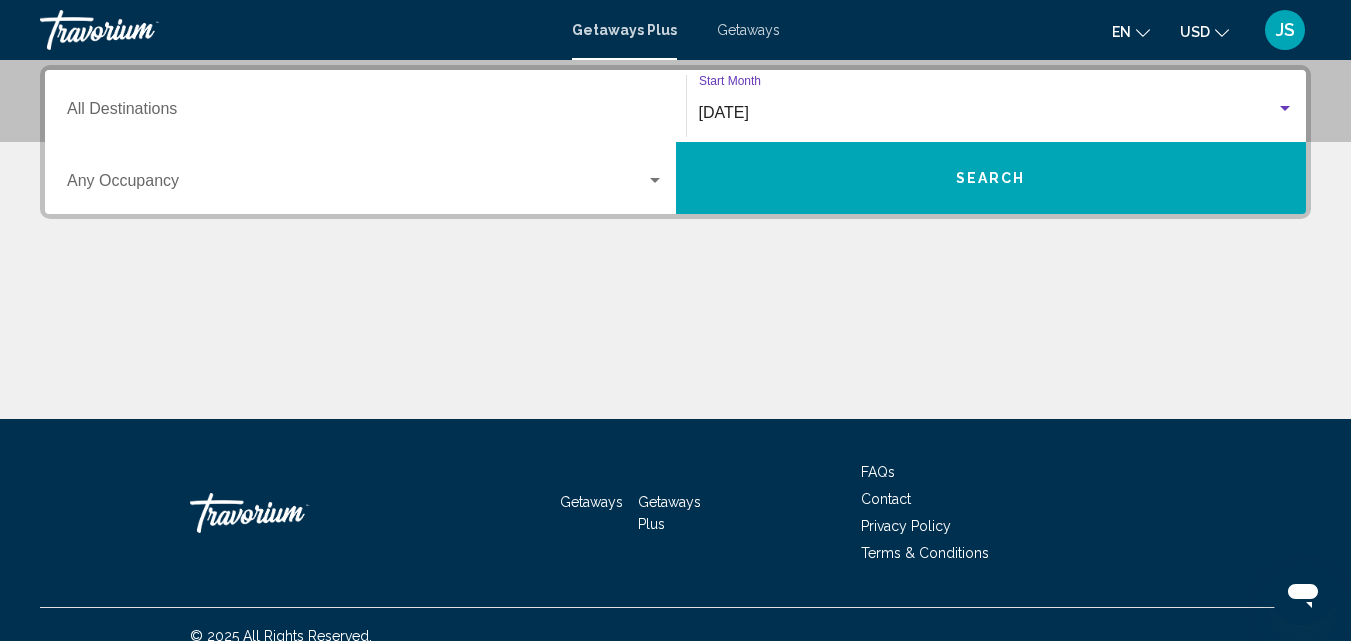 scroll, scrollTop: 358, scrollLeft: 0, axis: vertical 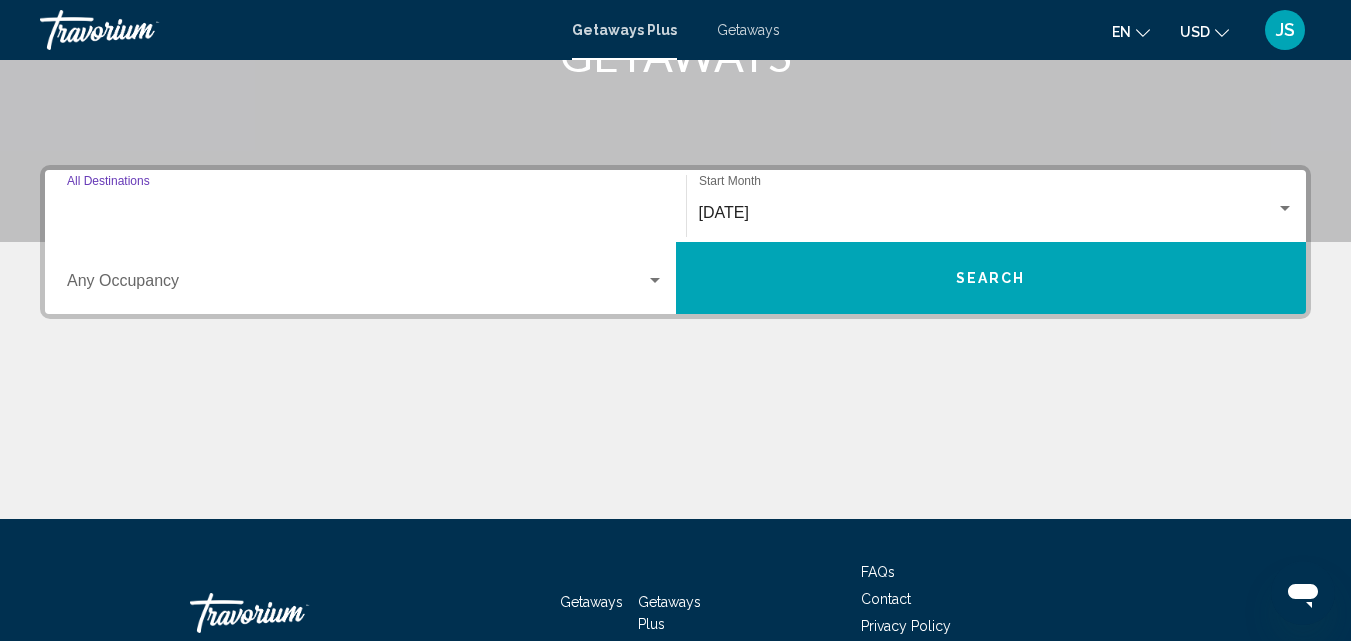 click on "Destination All Destinations" at bounding box center (365, 213) 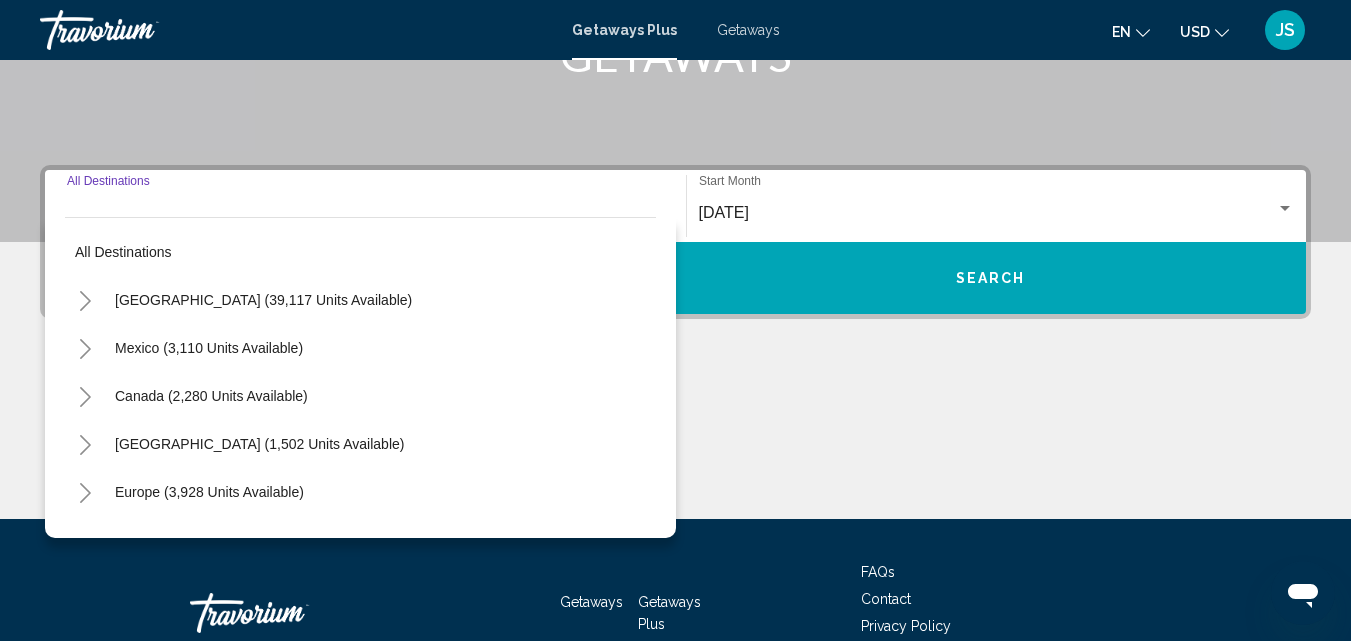 scroll, scrollTop: 458, scrollLeft: 0, axis: vertical 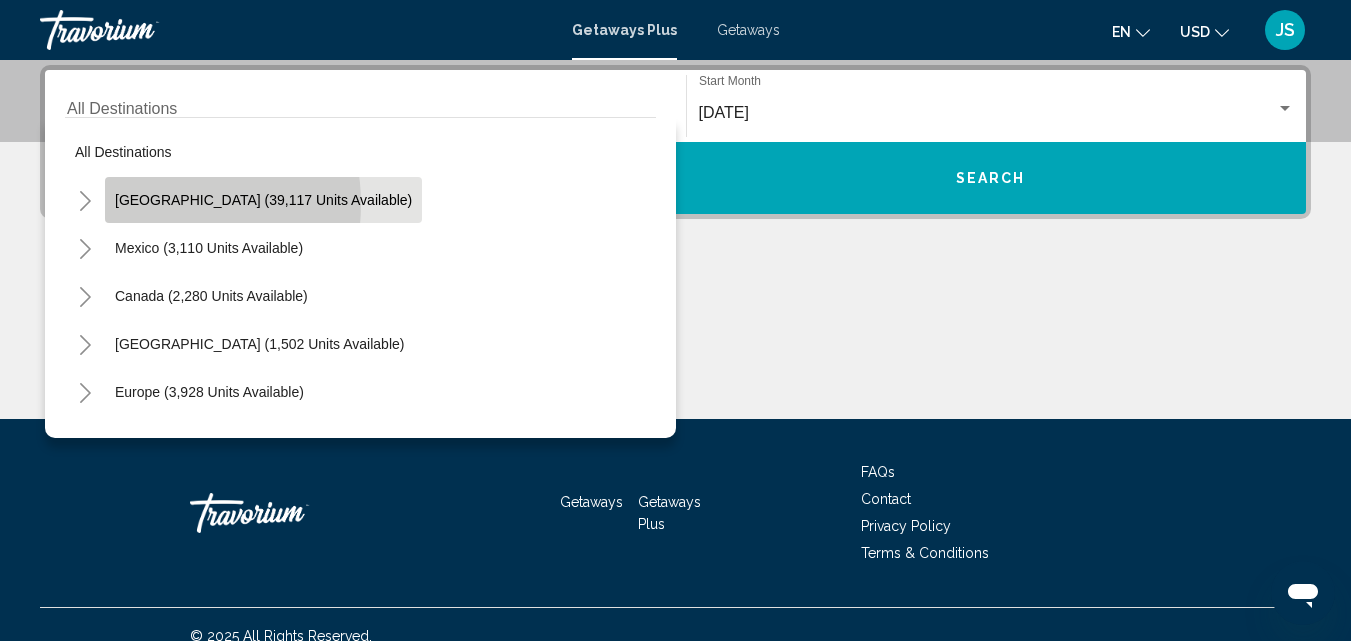 click on "[GEOGRAPHIC_DATA] (39,117 units available)" 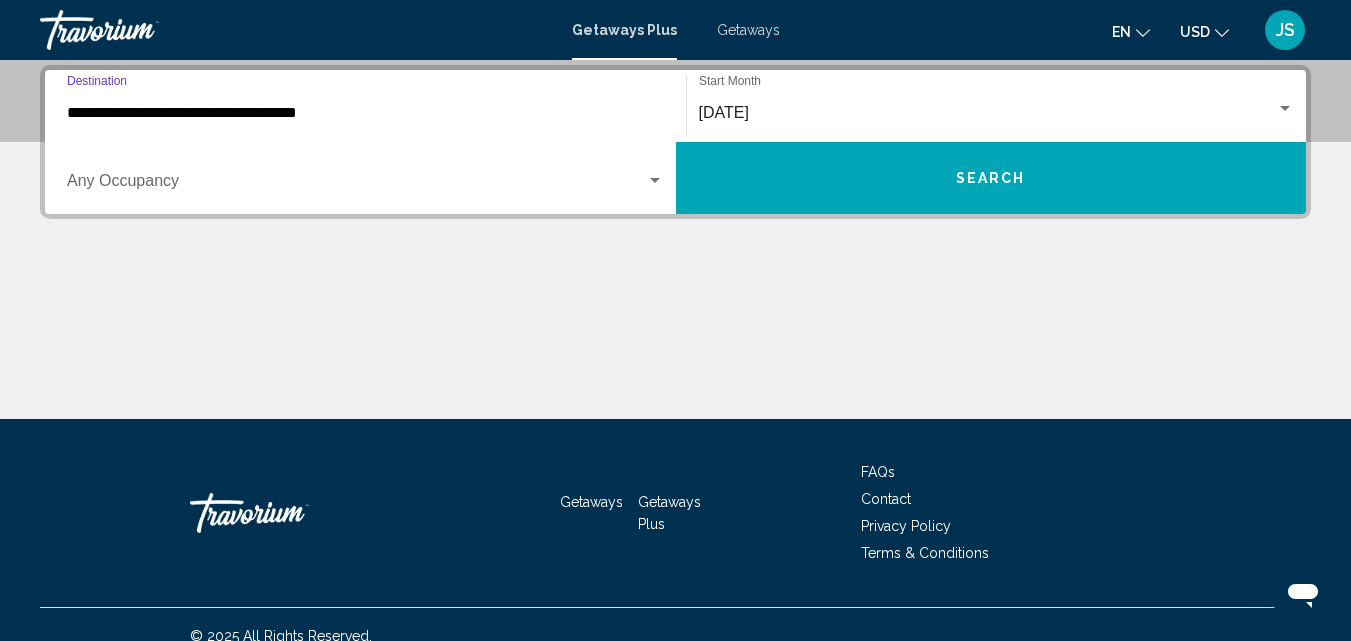 click at bounding box center (356, 185) 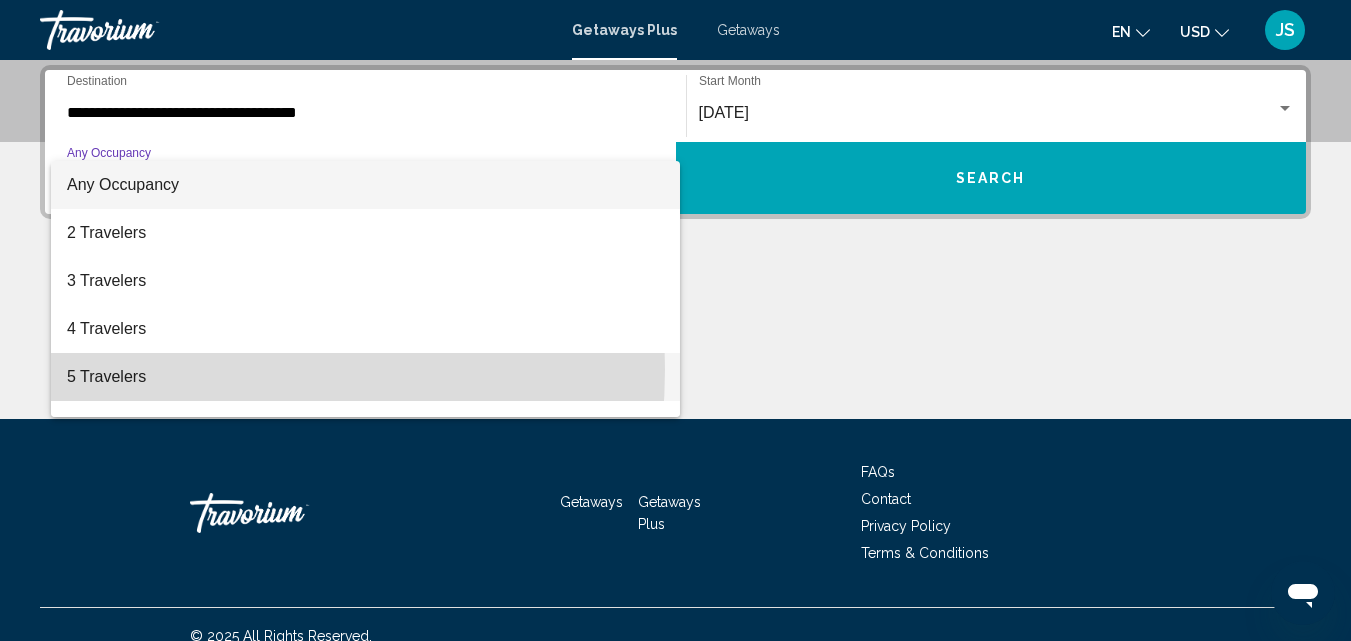 click on "5 Travelers" at bounding box center (365, 377) 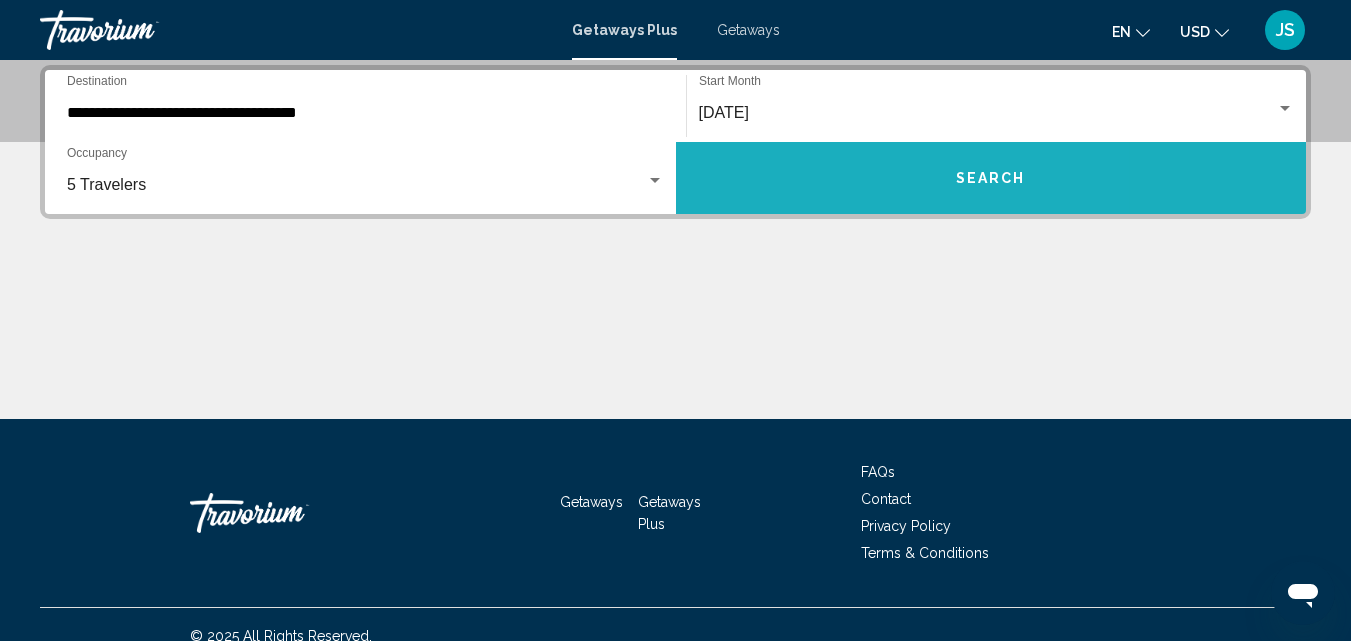 click on "Search" at bounding box center (991, 178) 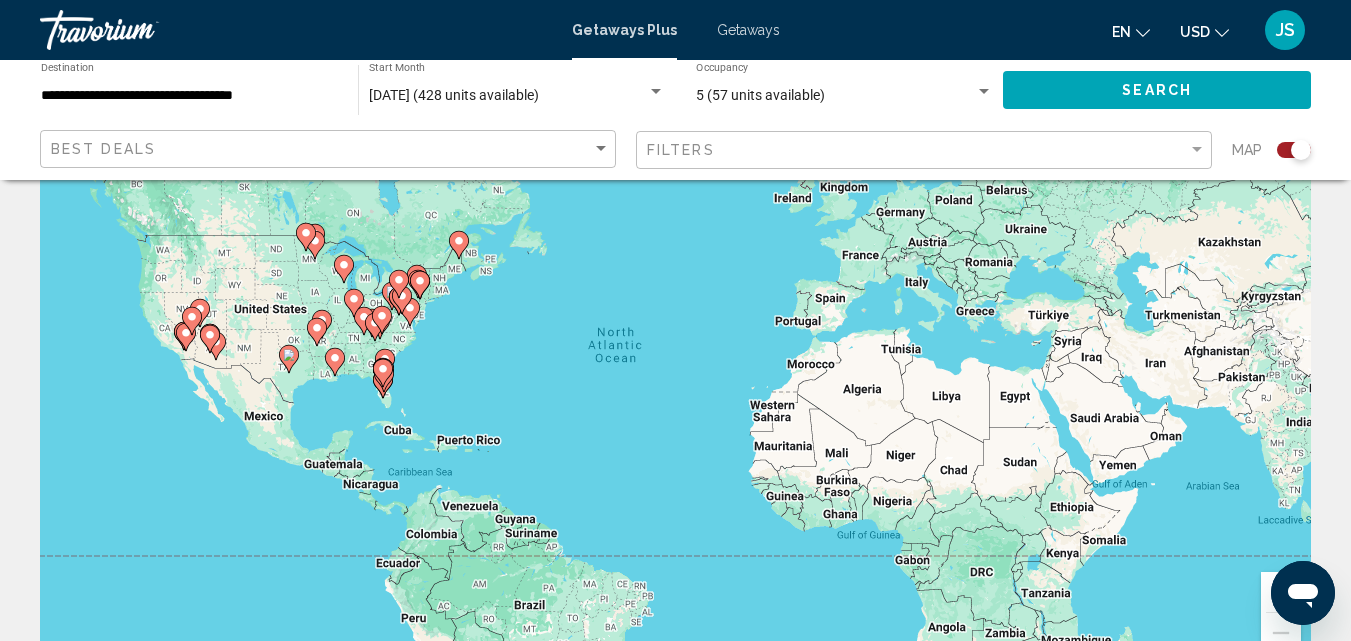 scroll, scrollTop: 0, scrollLeft: 0, axis: both 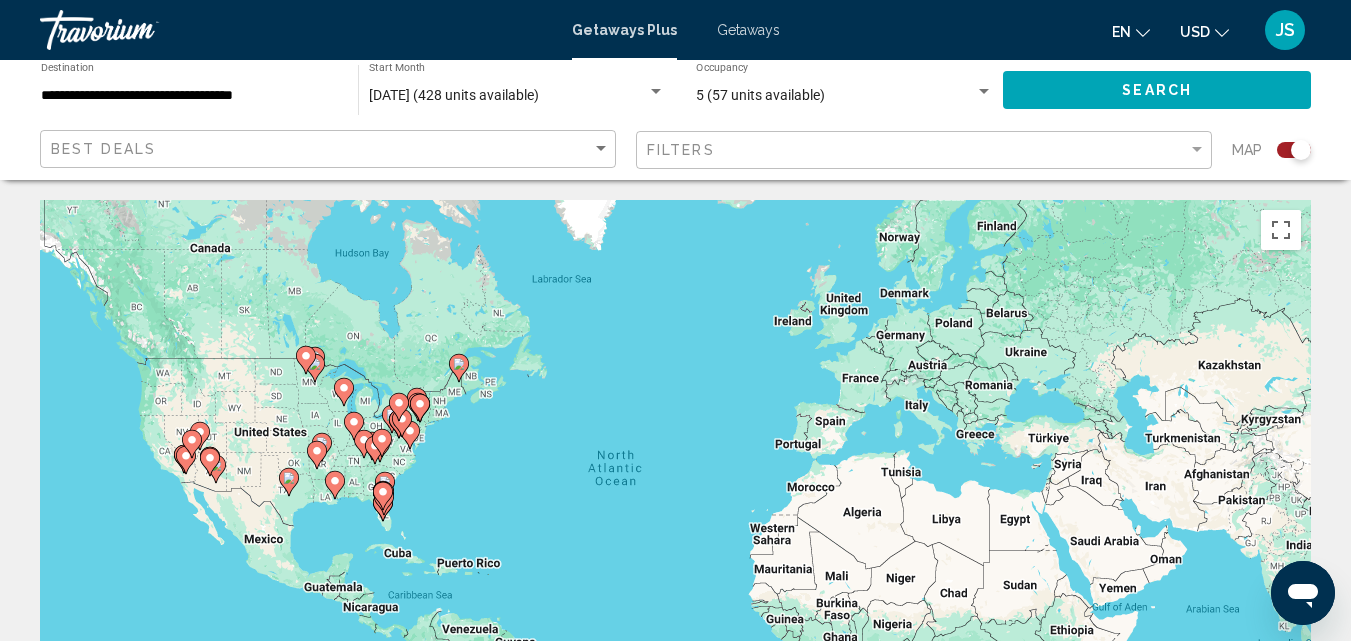 click on "**********" at bounding box center [189, 96] 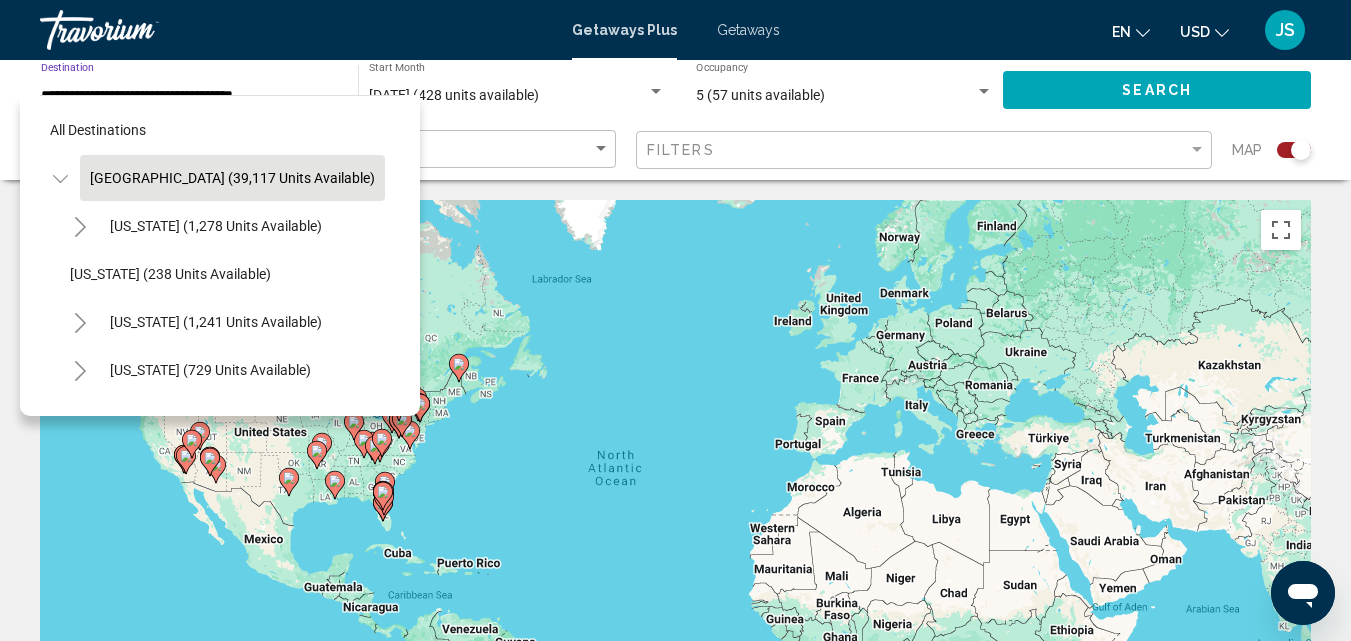 click 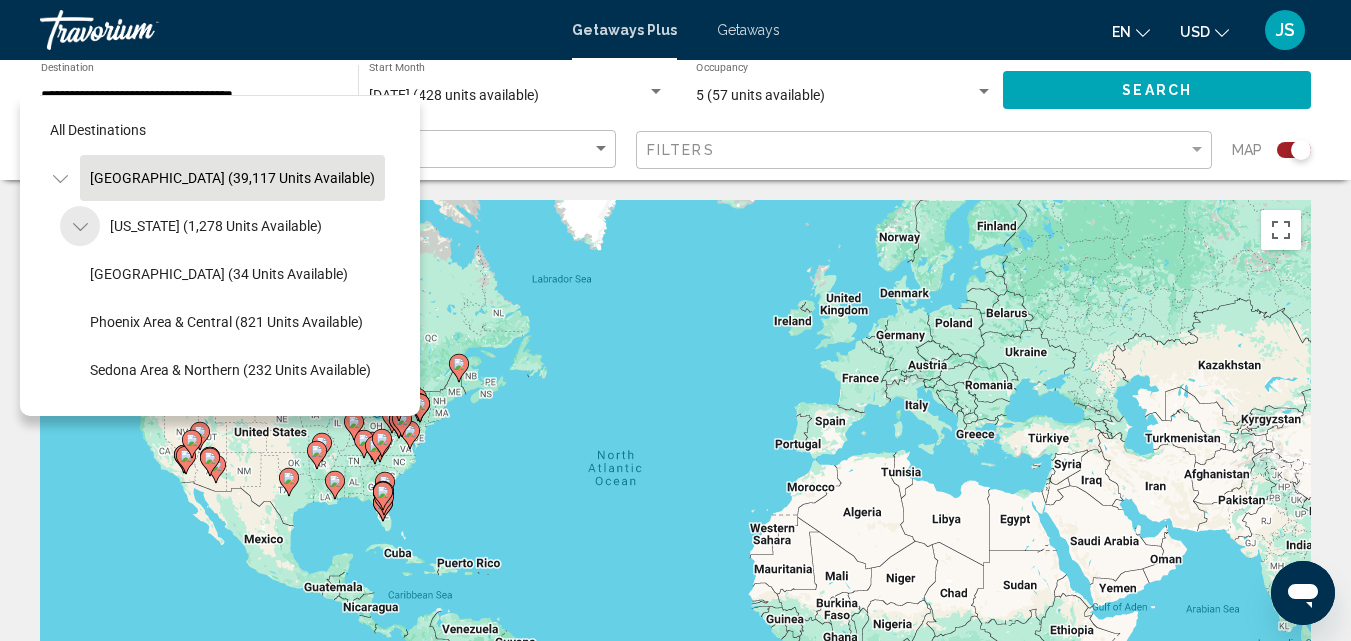 click 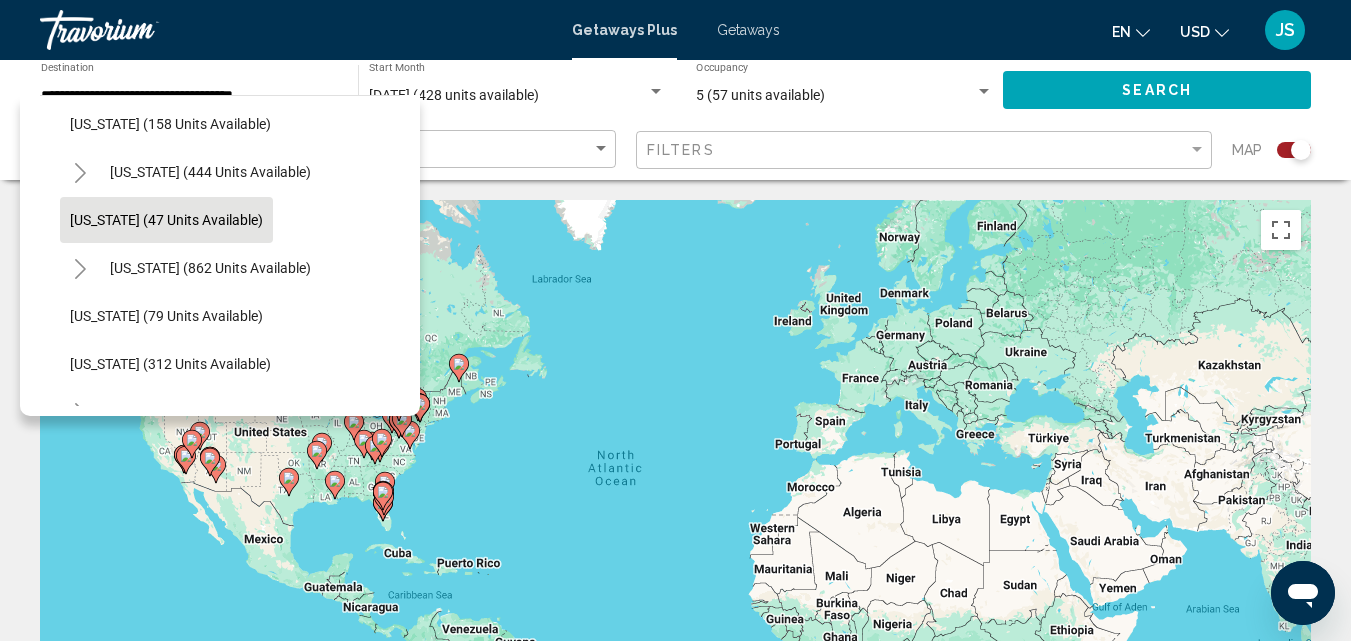 scroll, scrollTop: 600, scrollLeft: 0, axis: vertical 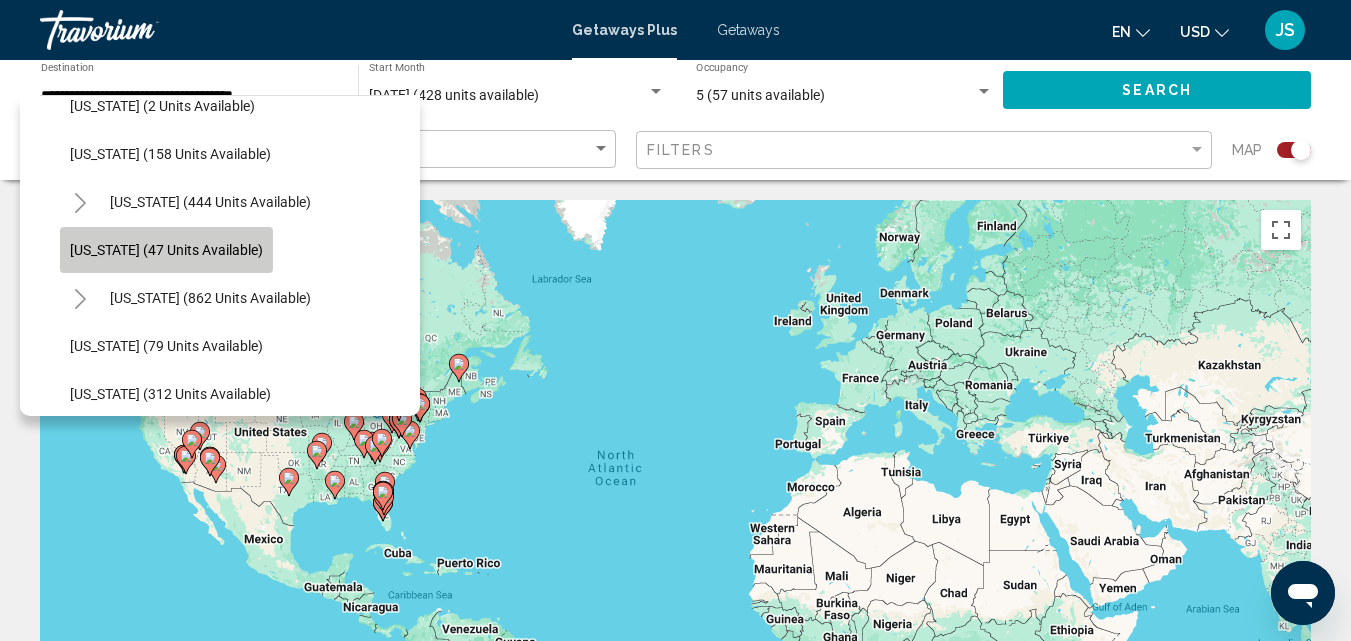 click on "[US_STATE] (47 units available)" 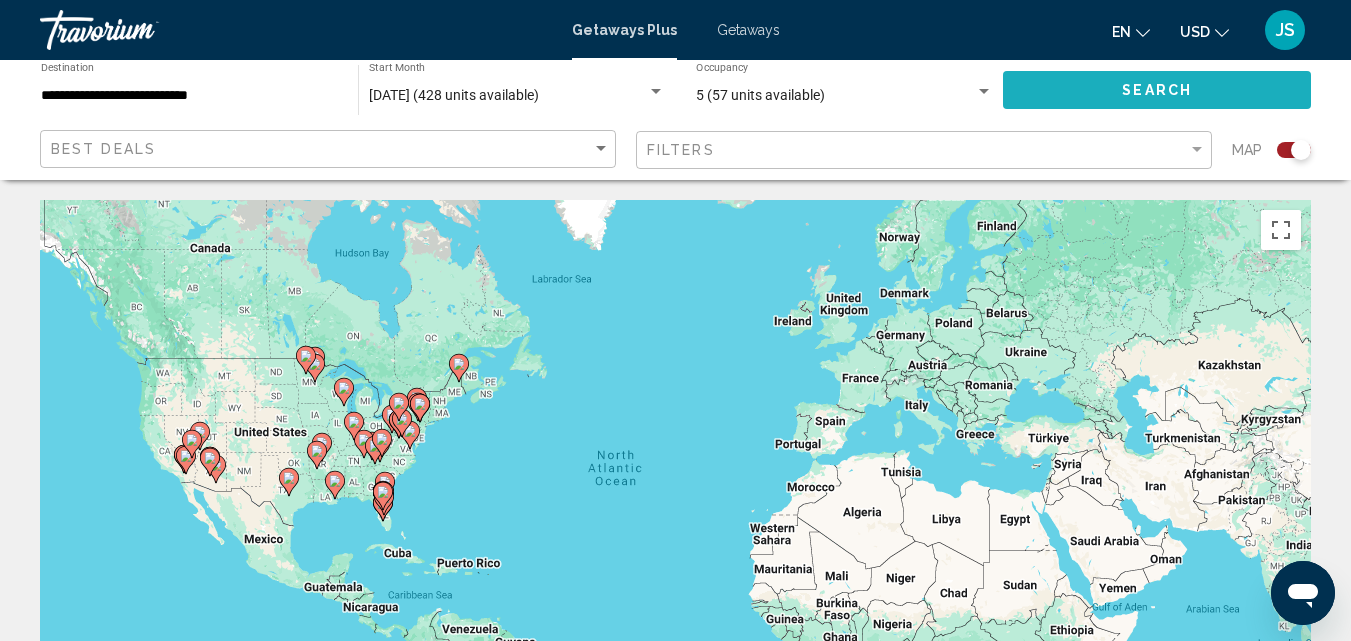 click on "Search" 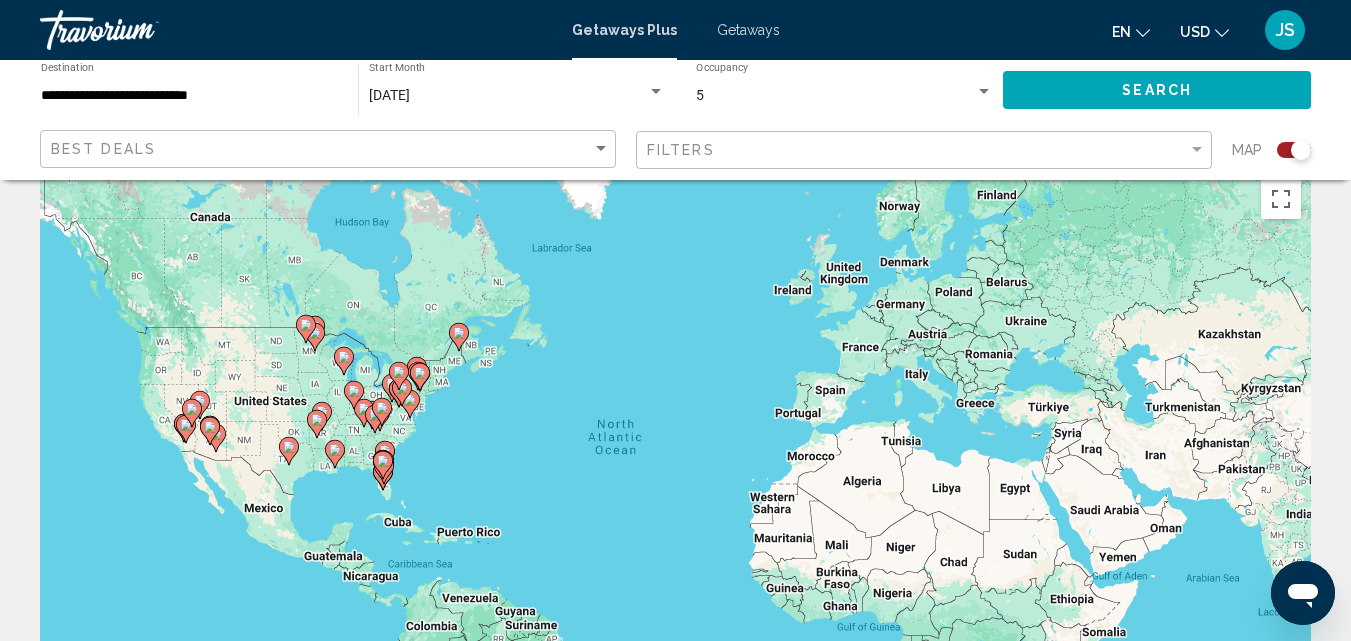 scroll, scrollTop: 0, scrollLeft: 0, axis: both 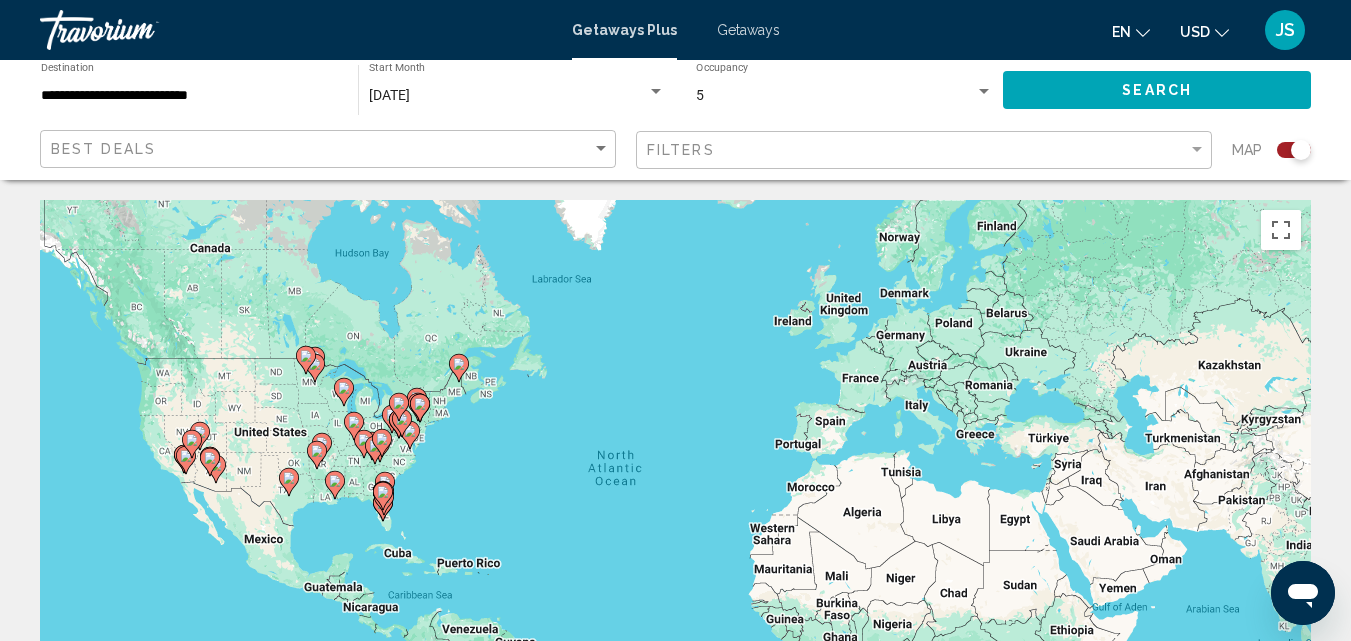 click on "**********" at bounding box center (189, 96) 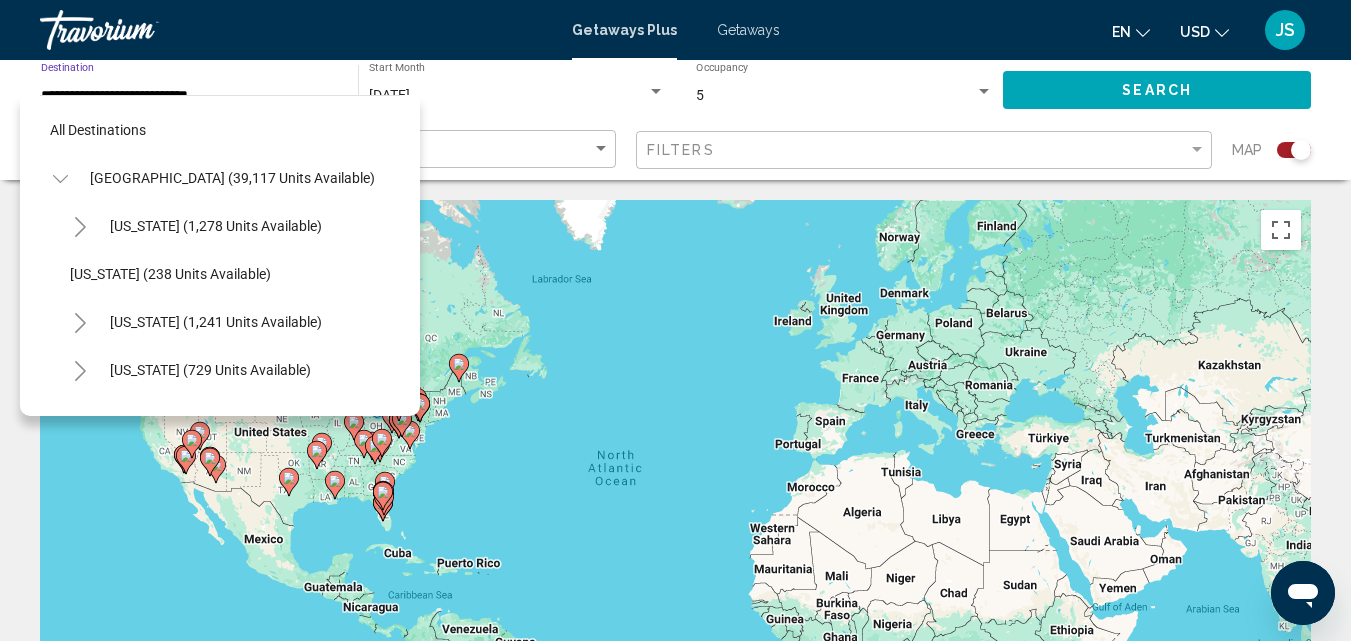 scroll, scrollTop: 607, scrollLeft: 0, axis: vertical 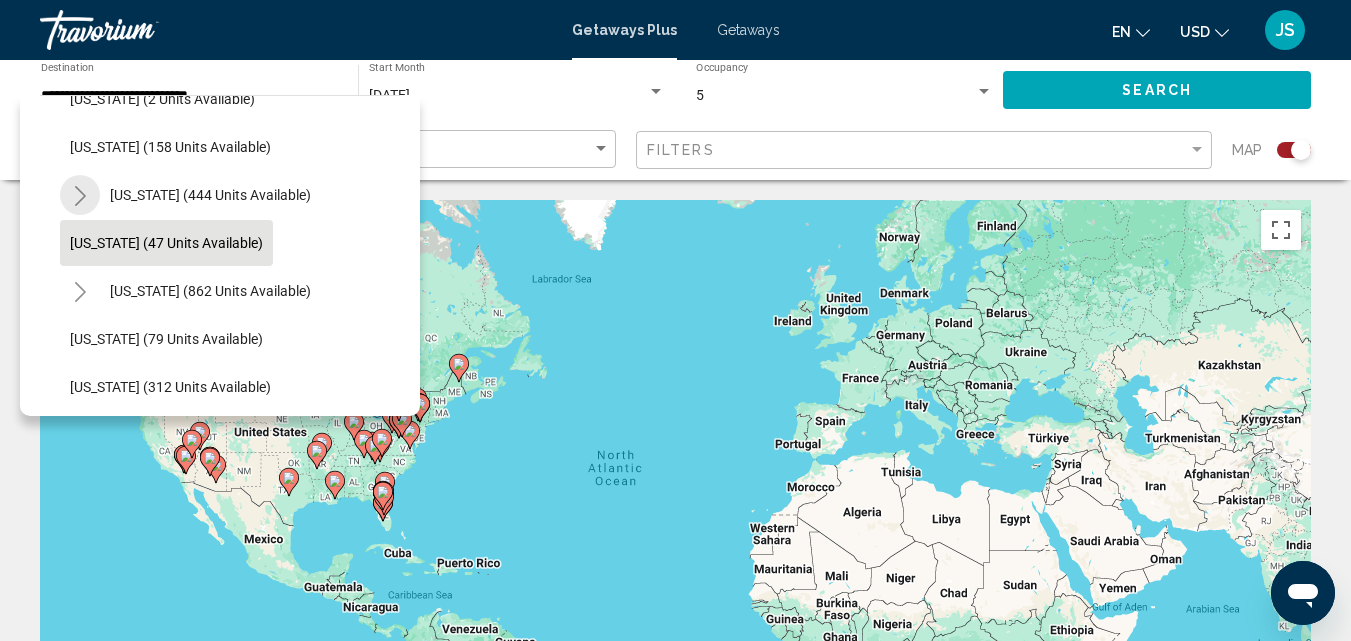 click 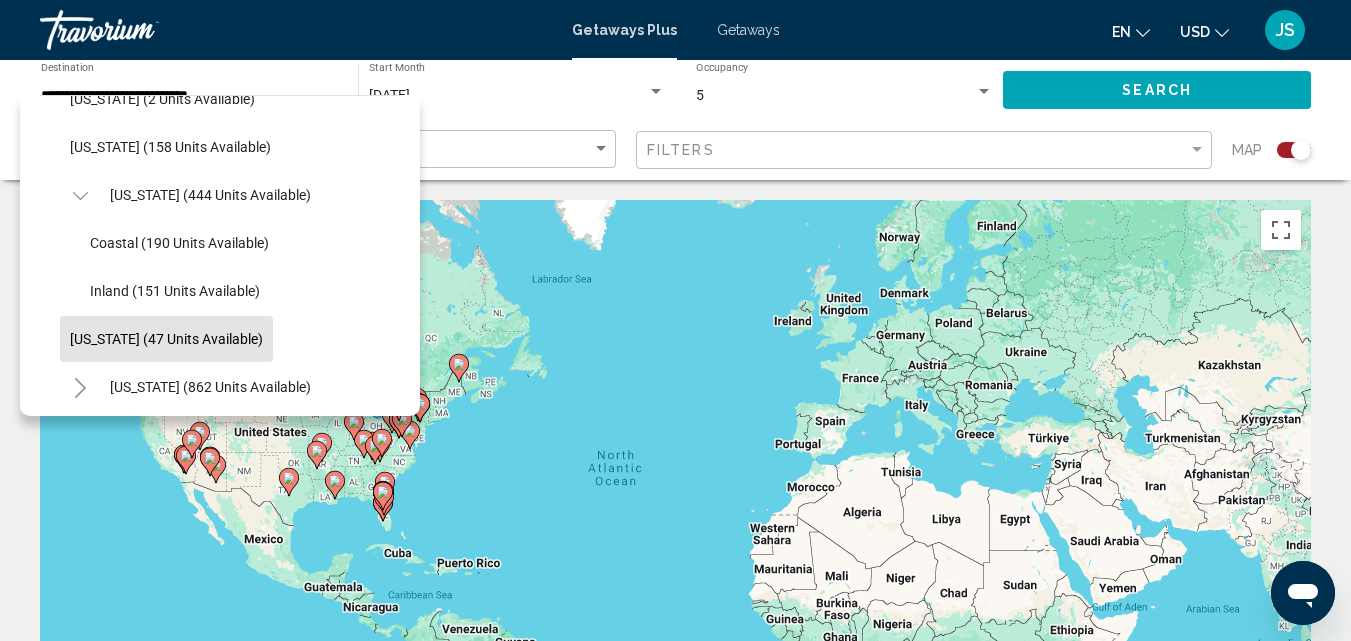 click 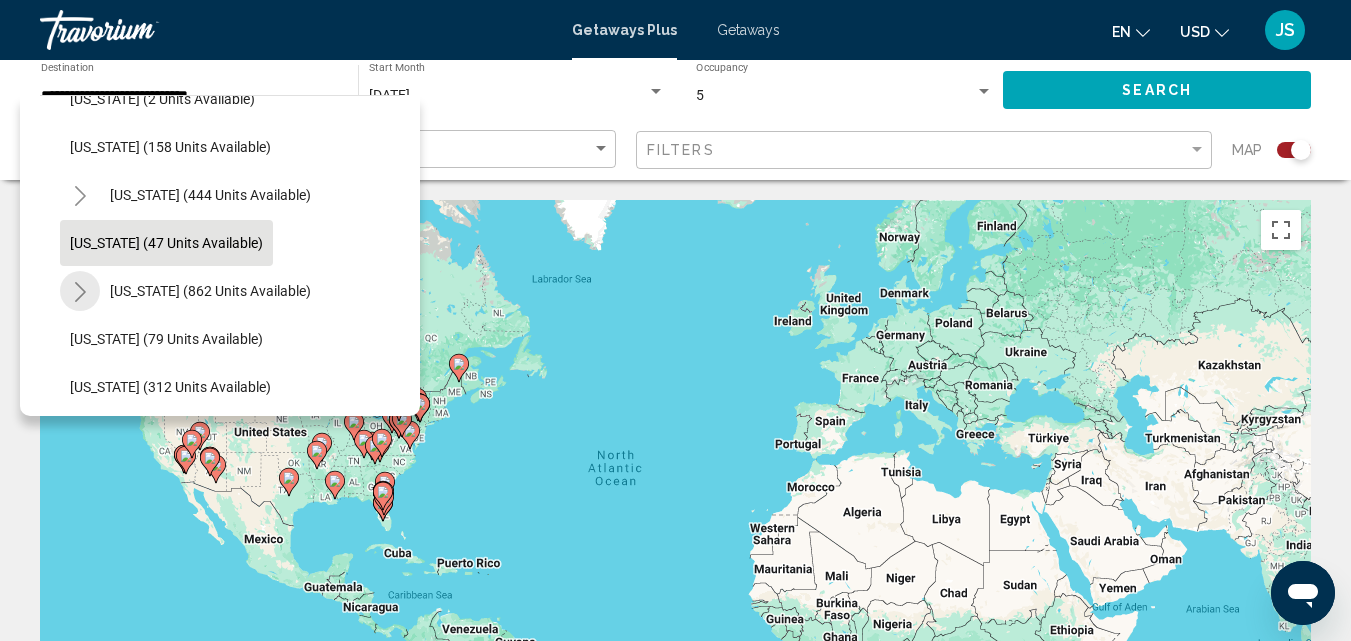 click 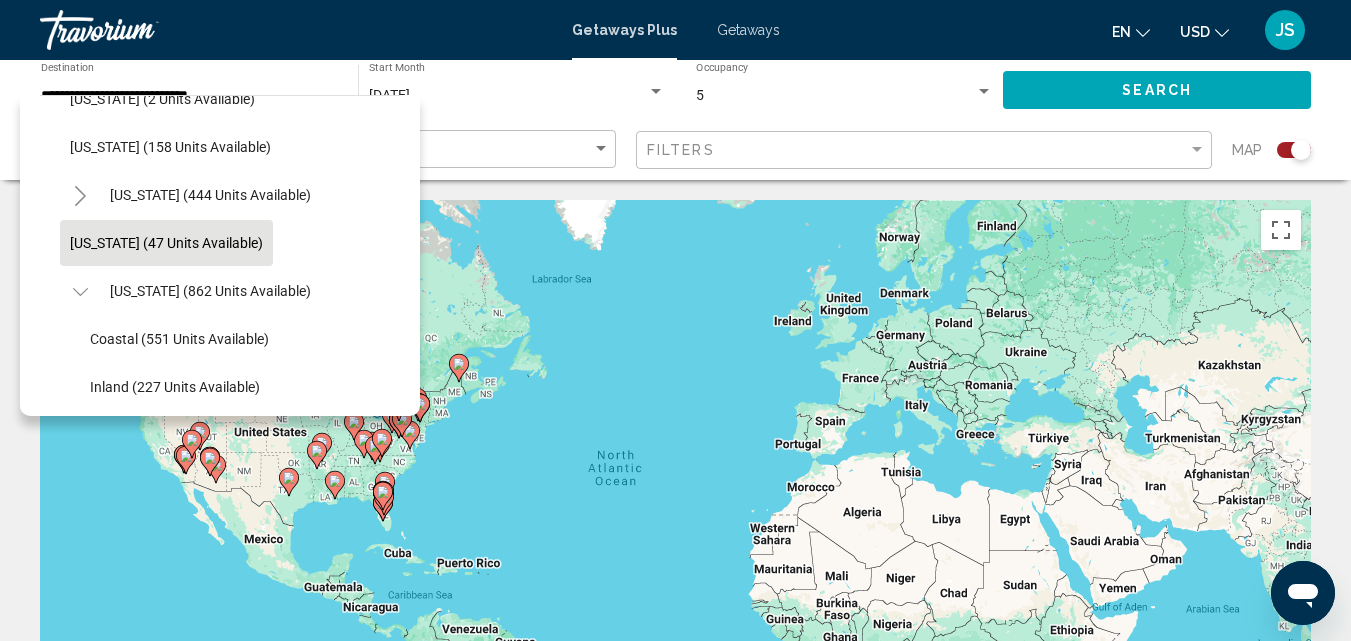 scroll, scrollTop: 707, scrollLeft: 0, axis: vertical 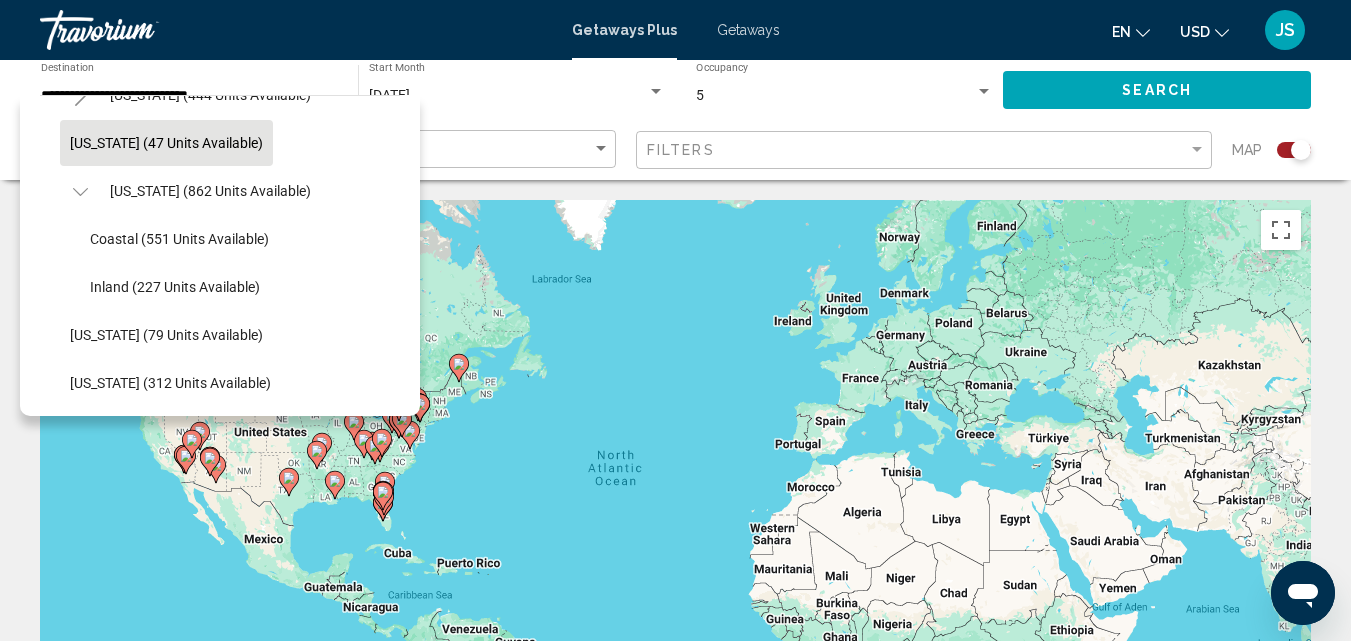 click 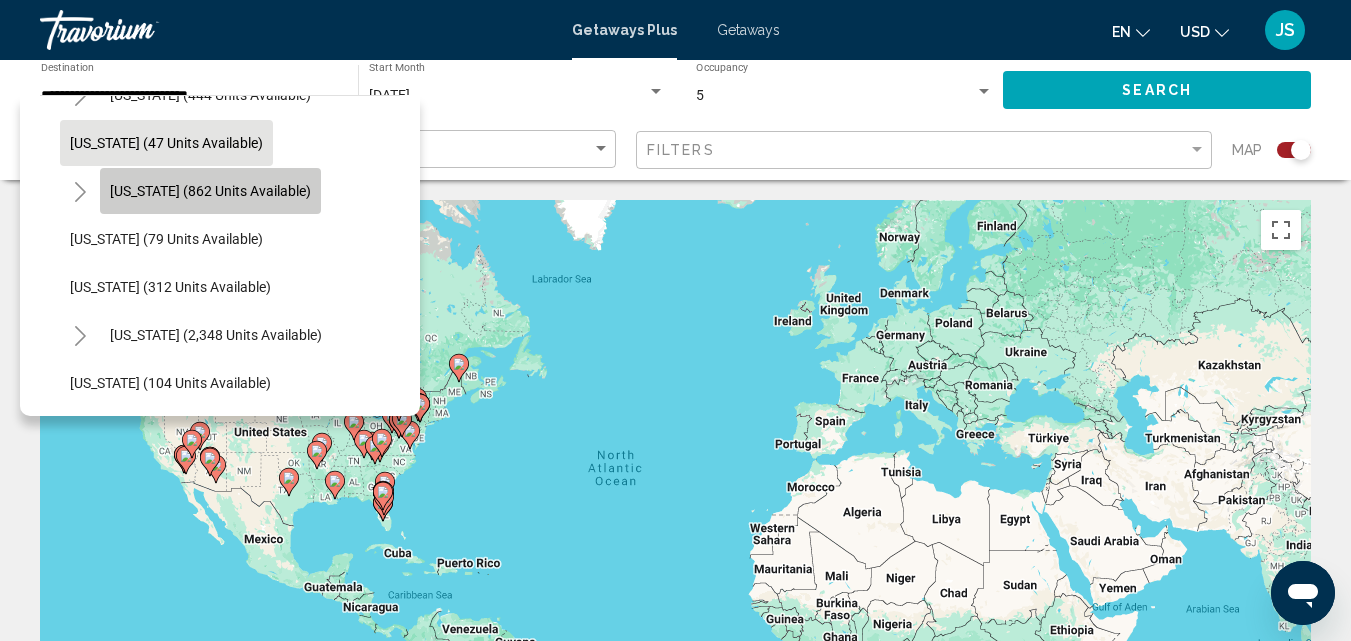 click on "[US_STATE] (862 units available)" 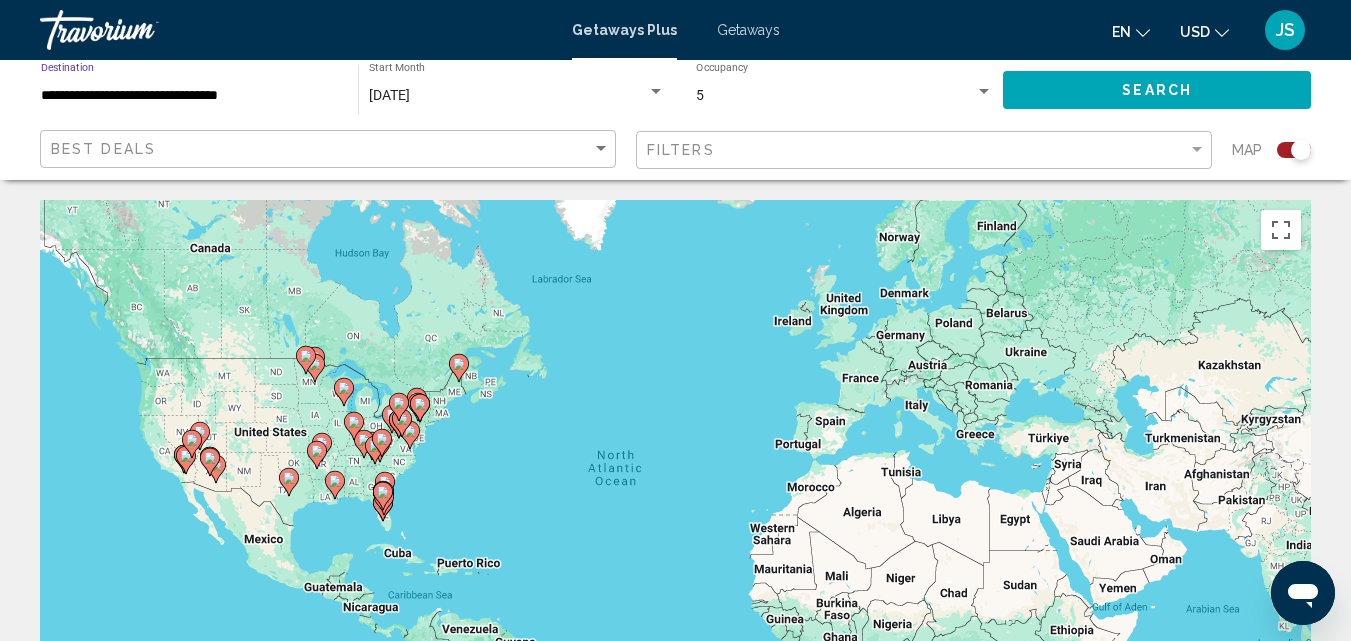 click on "Search" 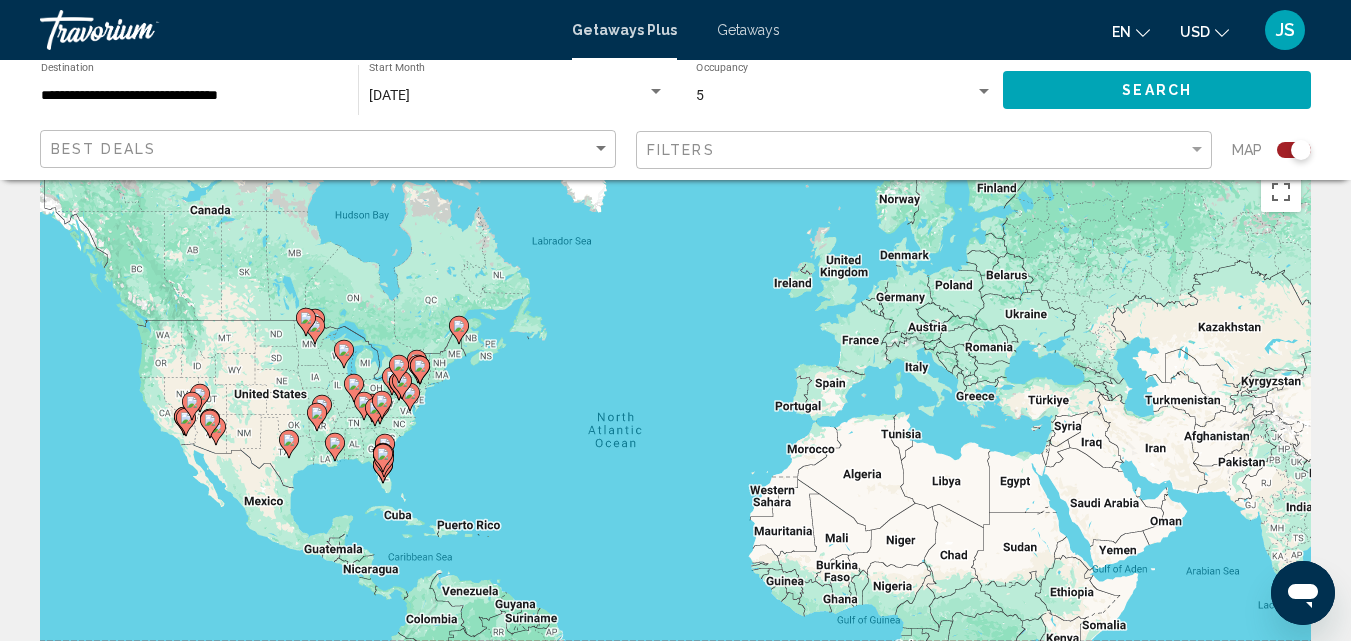 scroll, scrollTop: 0, scrollLeft: 0, axis: both 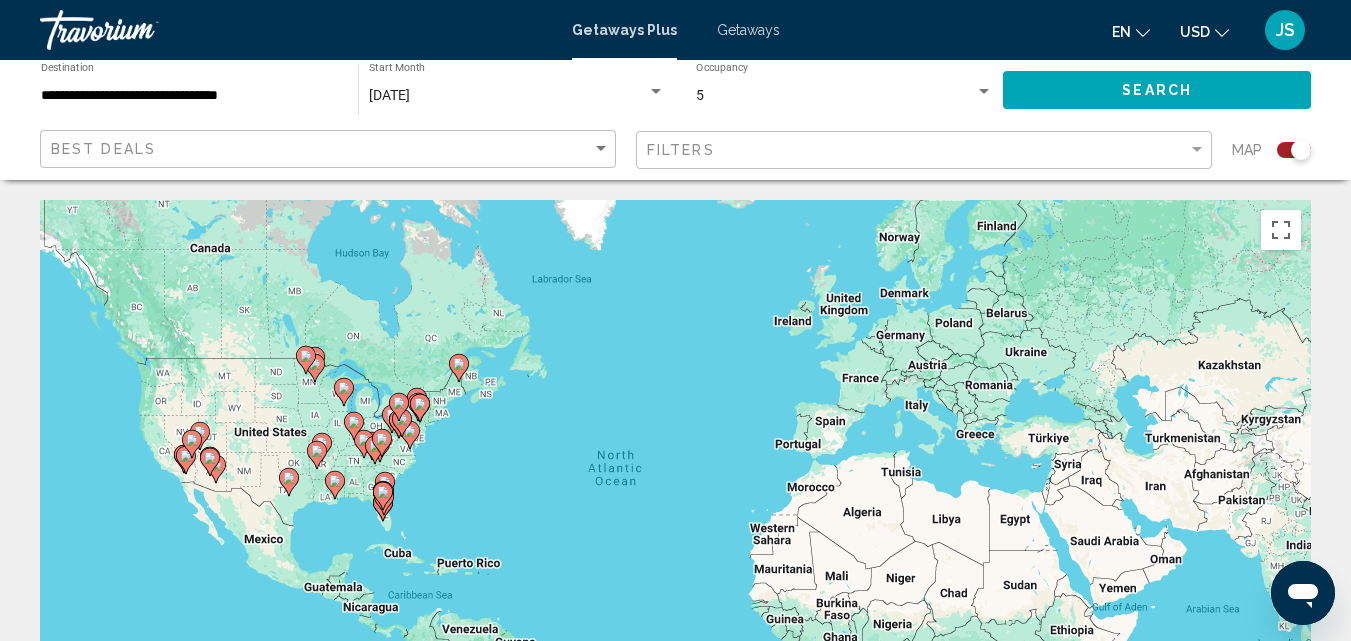 click on "**********" at bounding box center [189, 96] 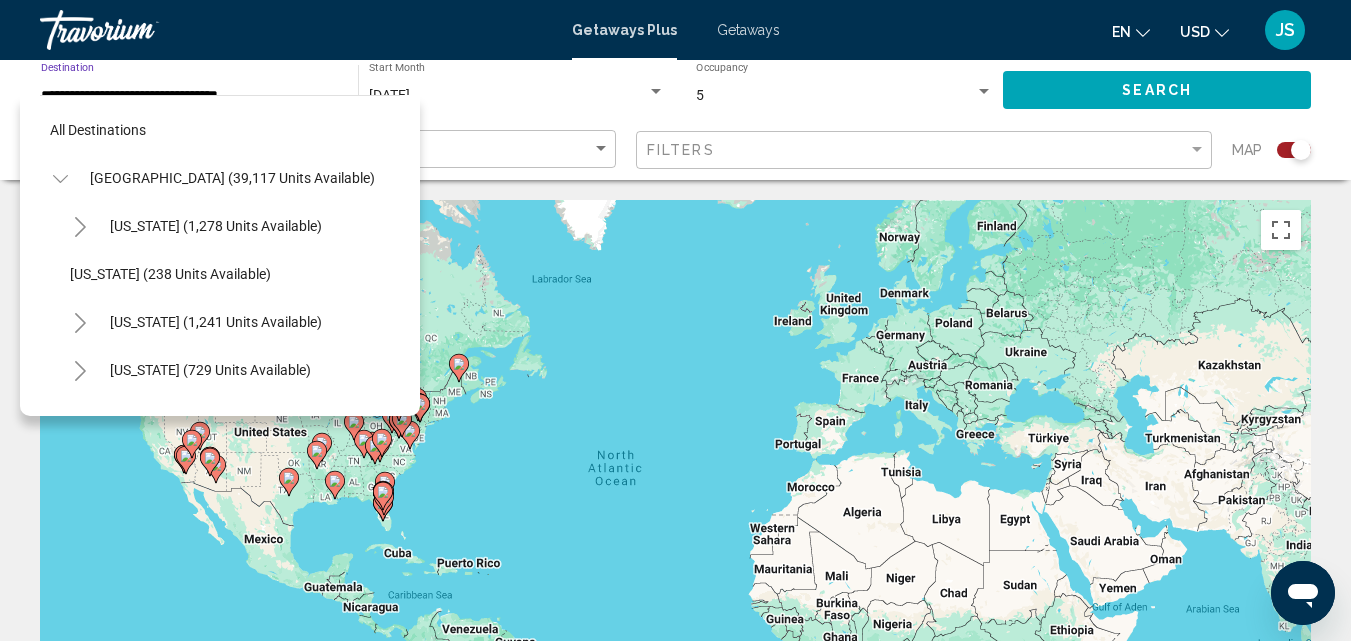 scroll, scrollTop: 655, scrollLeft: 0, axis: vertical 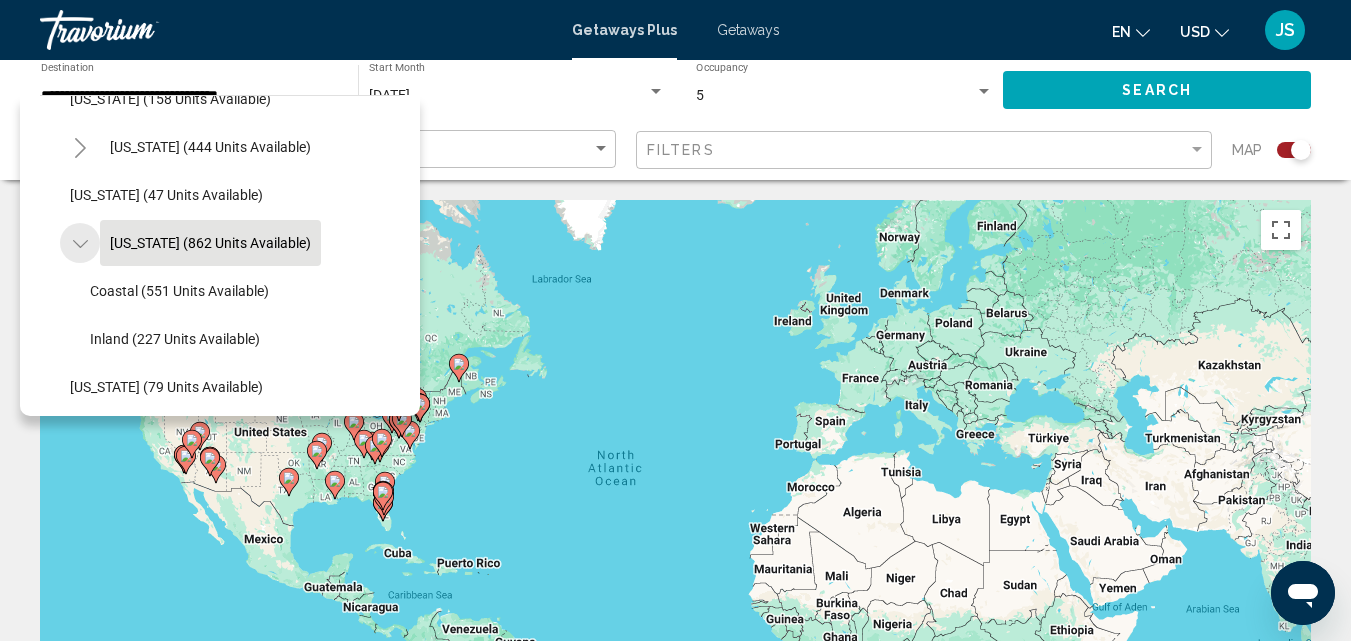 click 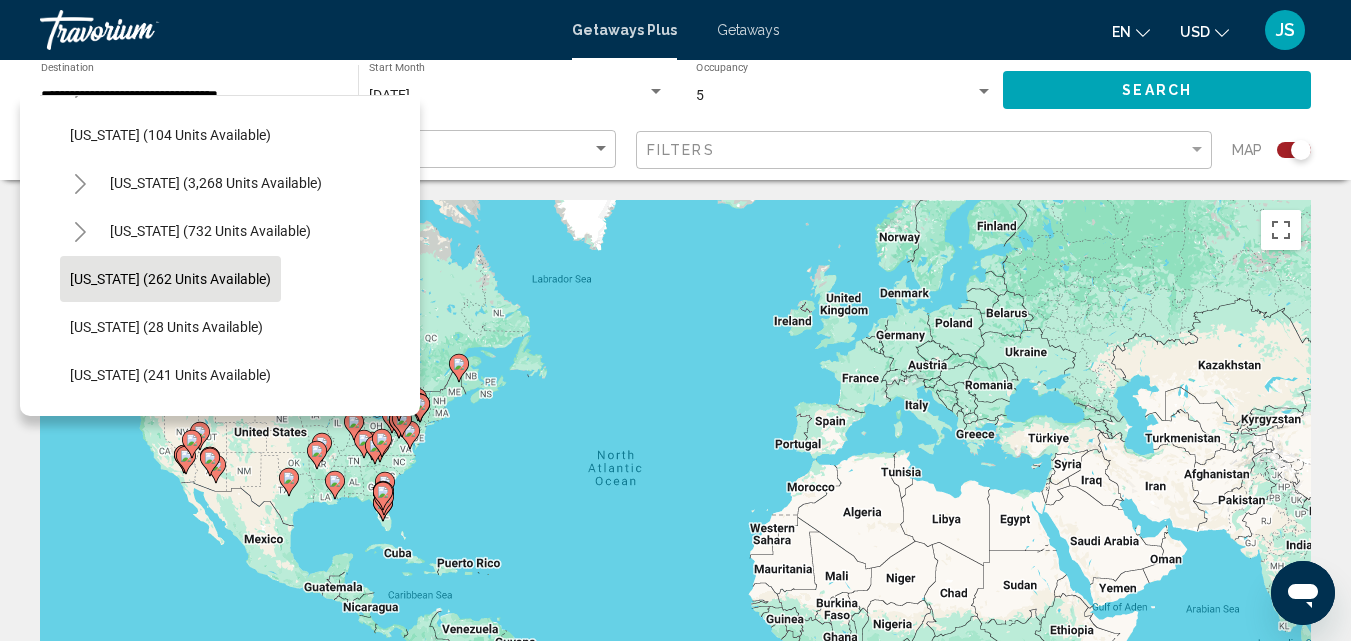 scroll, scrollTop: 1055, scrollLeft: 0, axis: vertical 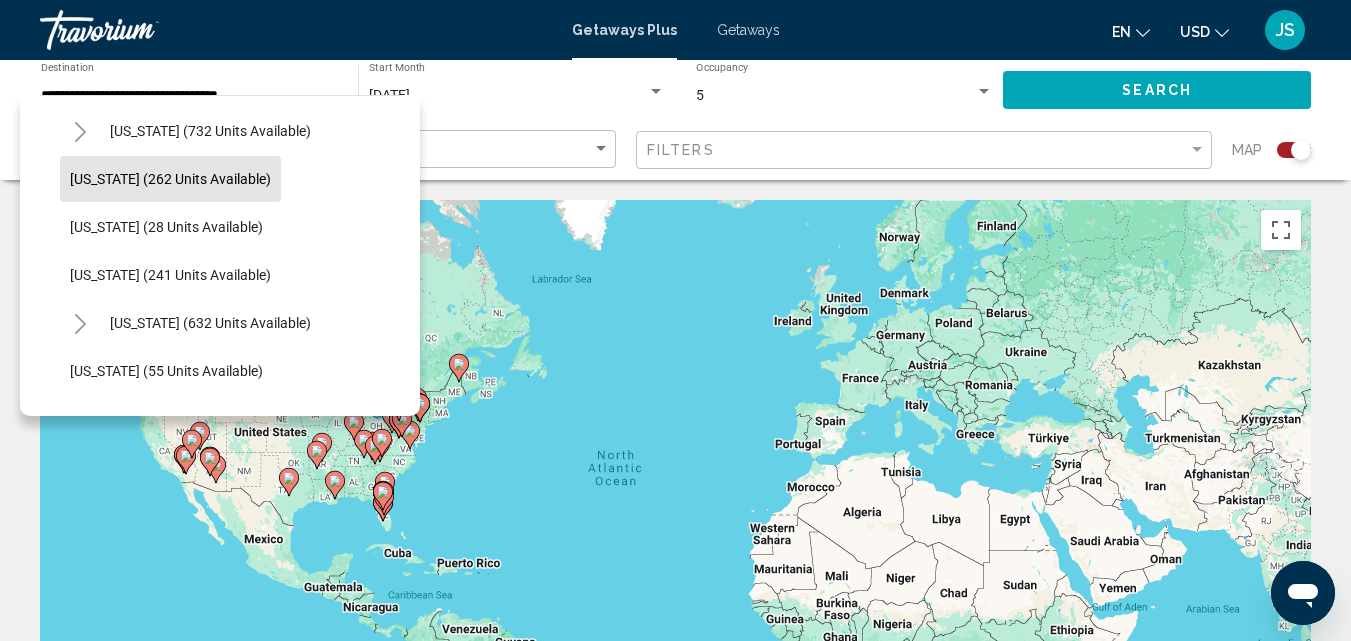 click on "[US_STATE] (262 units available)" 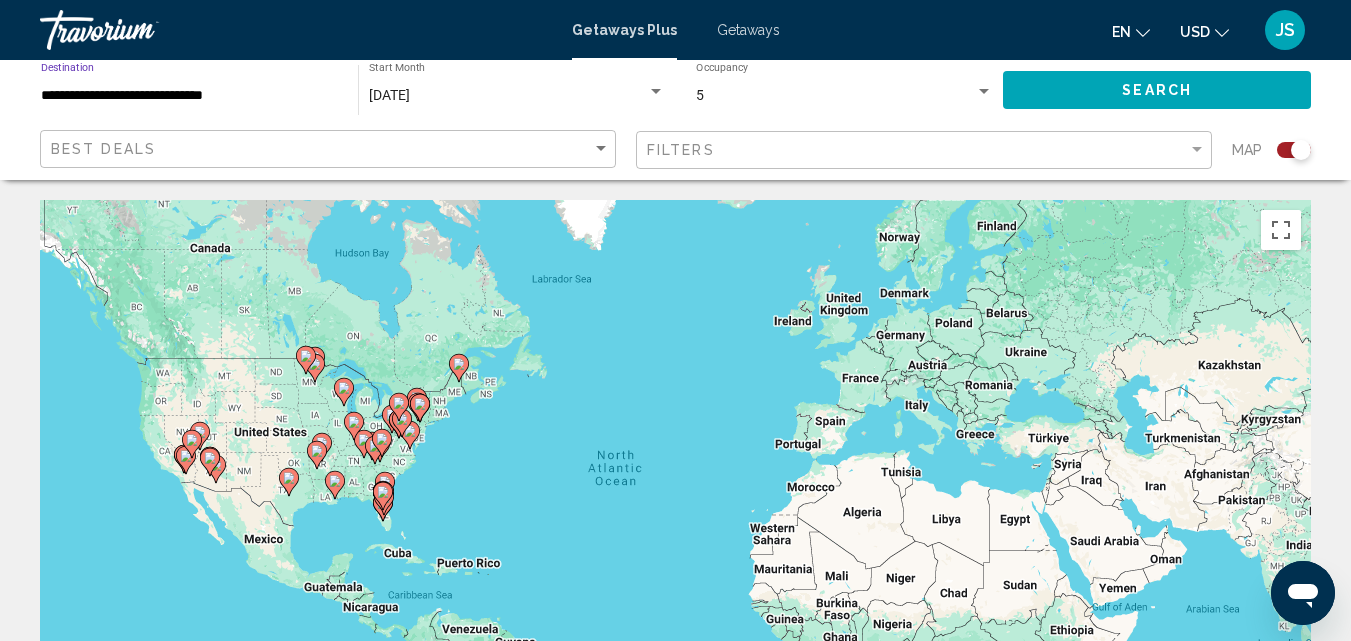 click on "Search" 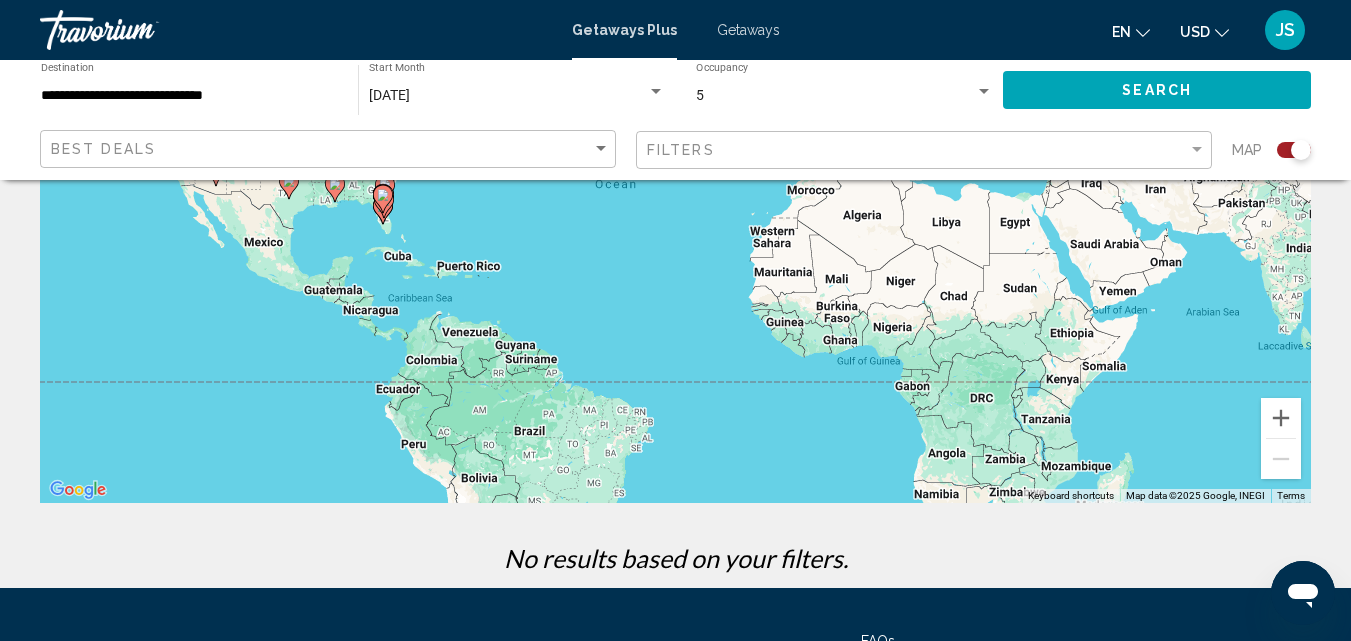 scroll, scrollTop: 0, scrollLeft: 0, axis: both 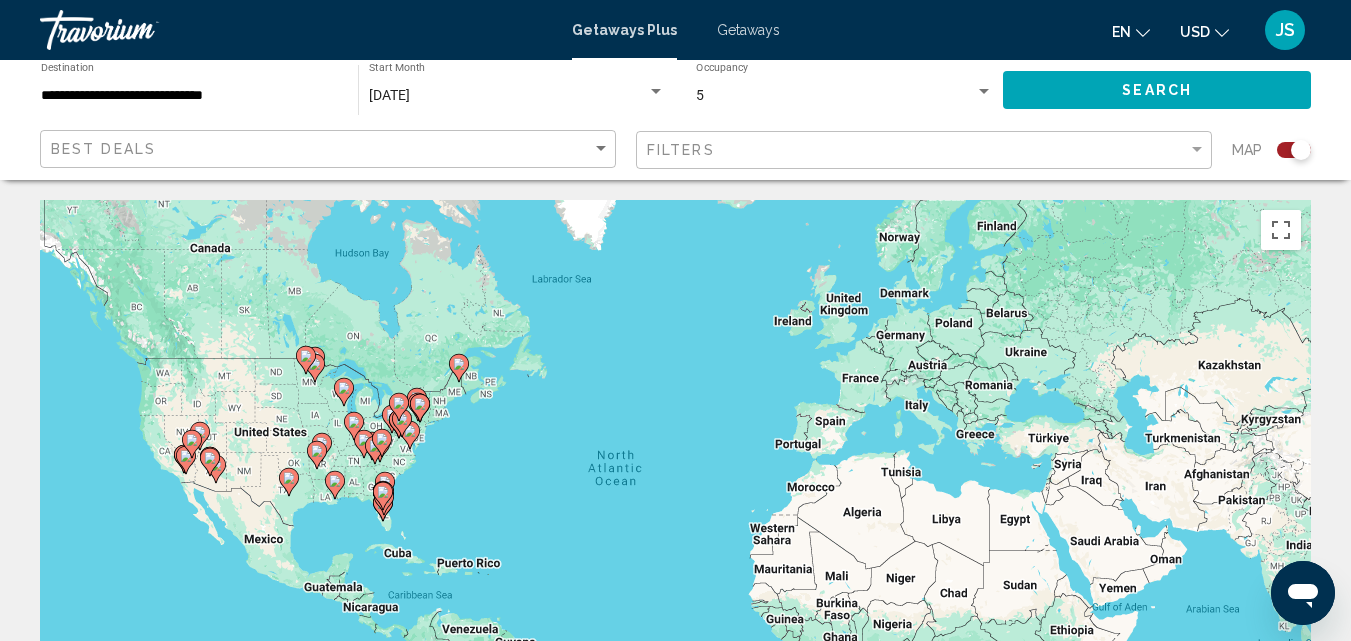 click on "**********" at bounding box center [189, 96] 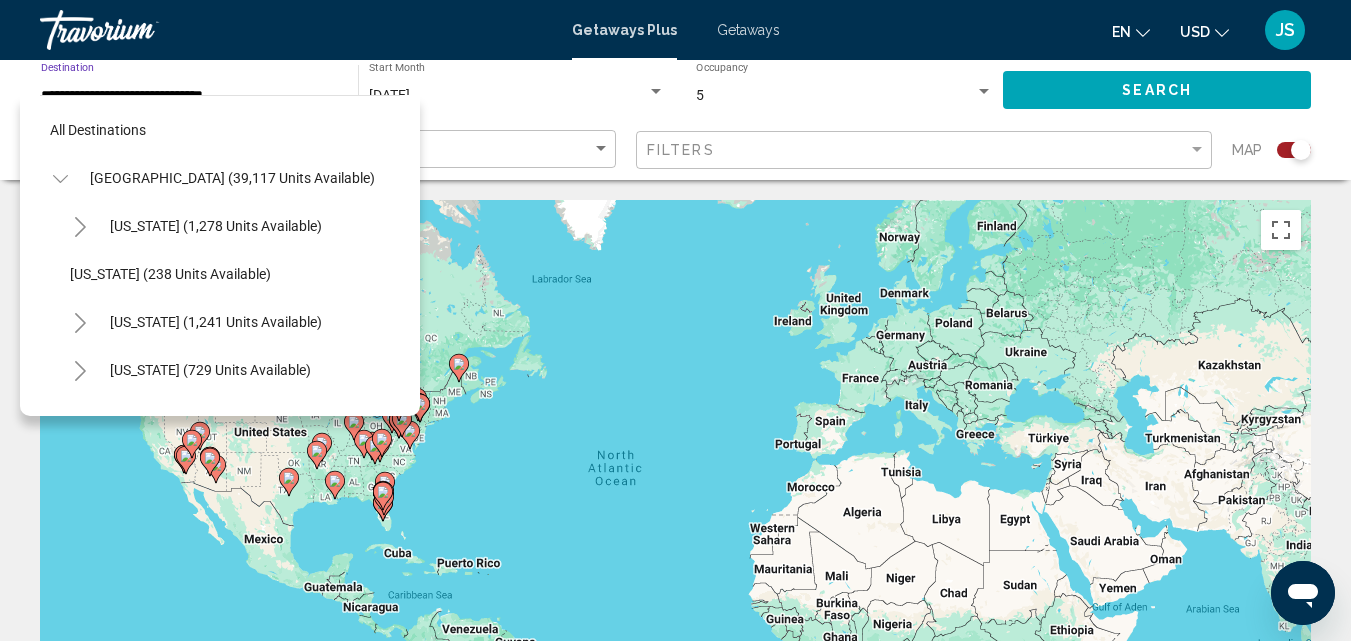 scroll, scrollTop: 991, scrollLeft: 0, axis: vertical 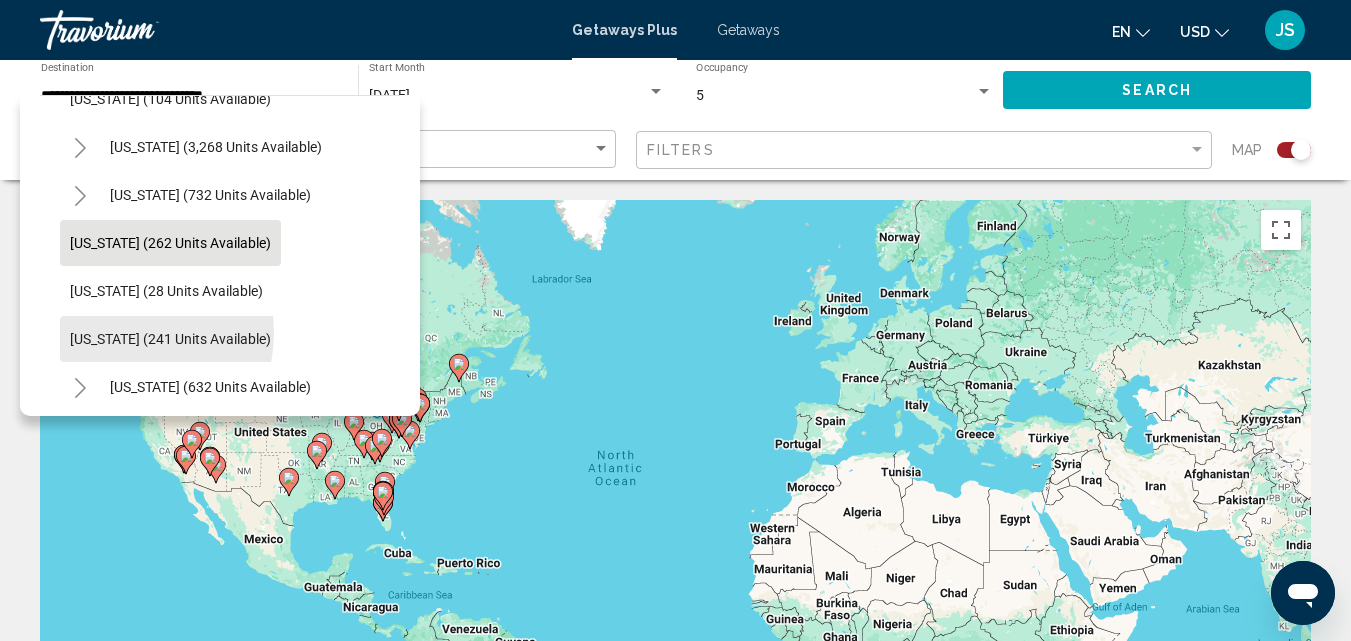 click on "[US_STATE] (241 units available)" 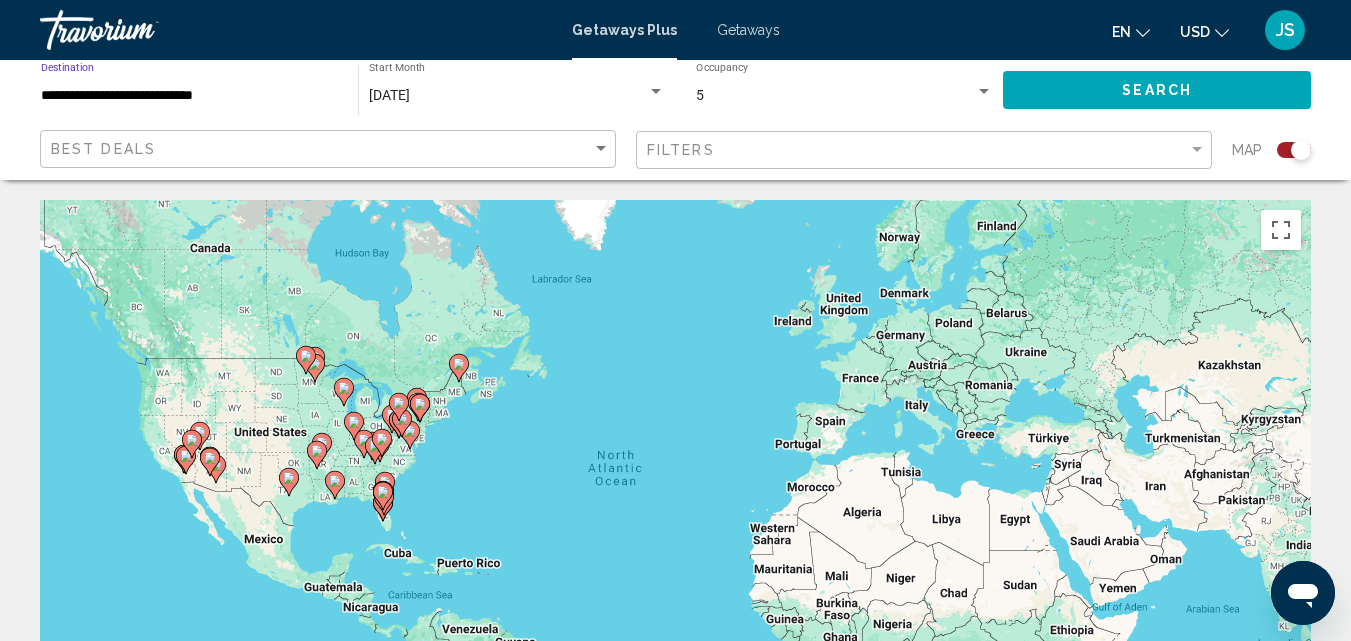 click on "Search" 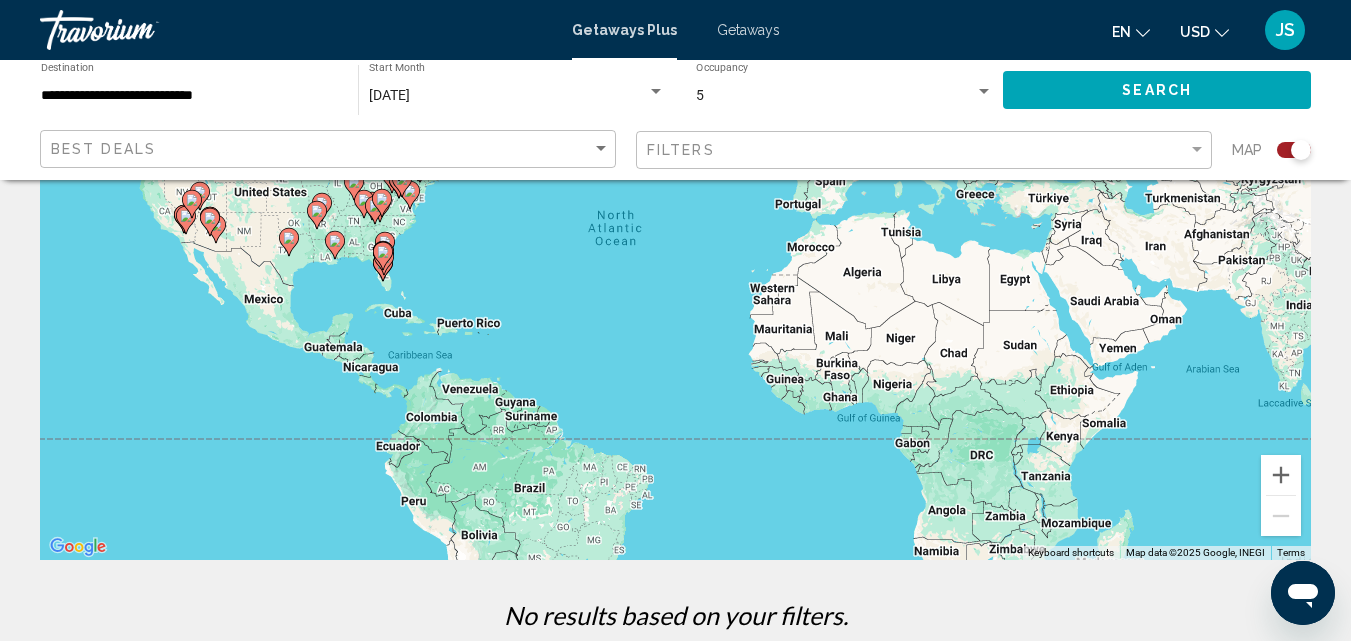 scroll, scrollTop: 89, scrollLeft: 0, axis: vertical 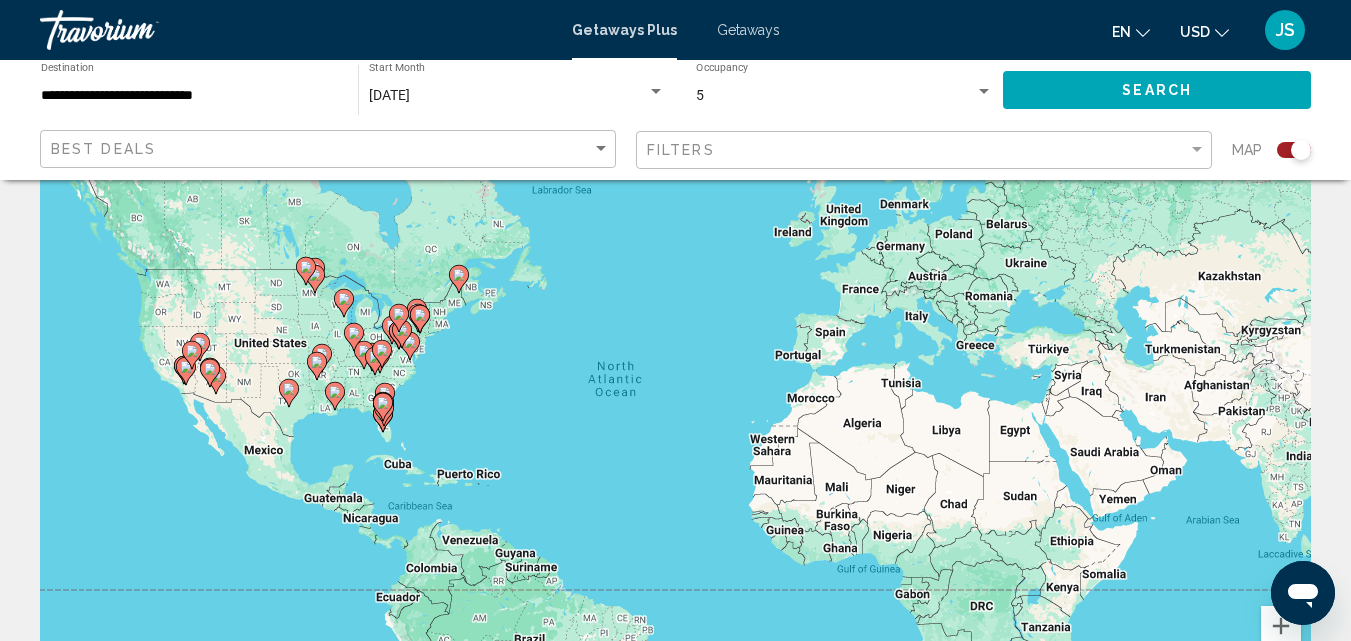 click on "**********" at bounding box center (189, 96) 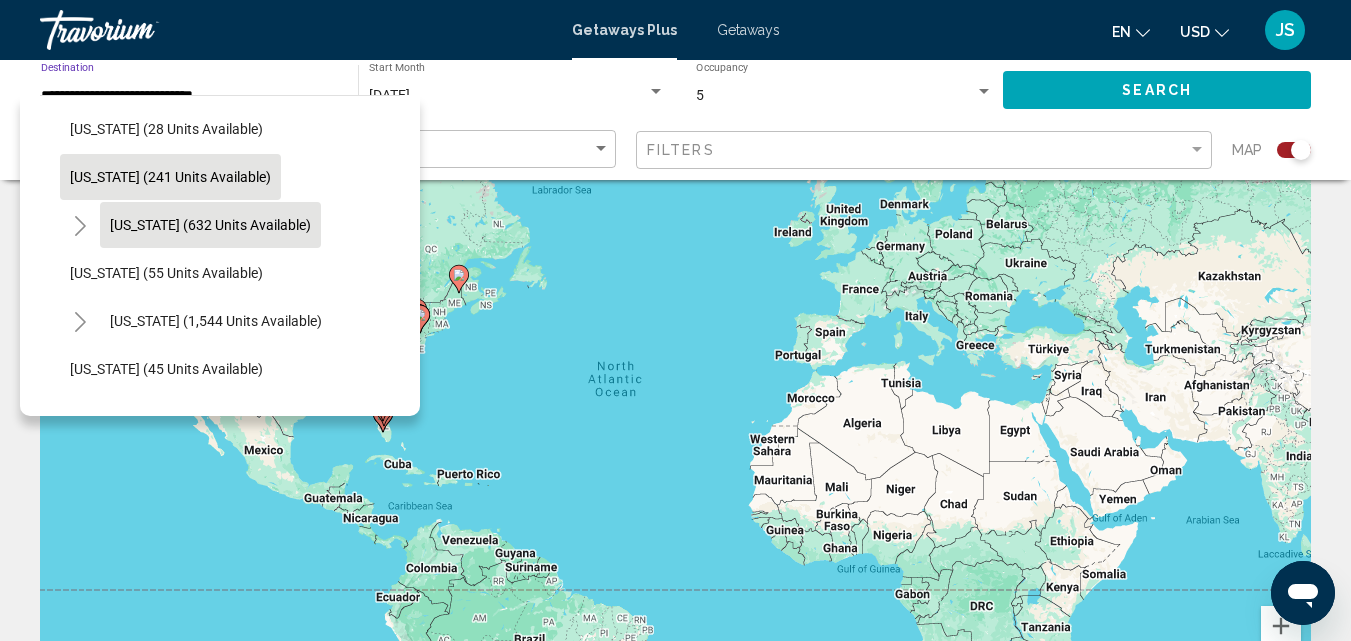 scroll, scrollTop: 1187, scrollLeft: 0, axis: vertical 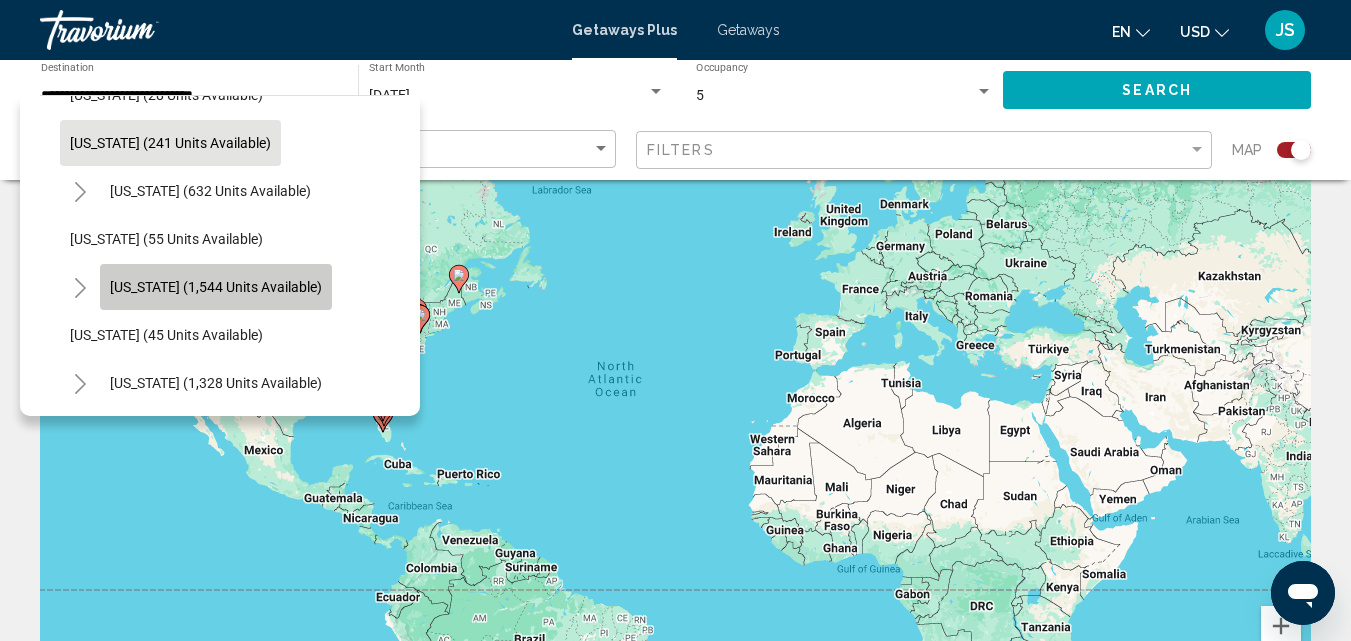 click on "[US_STATE] (1,544 units available)" 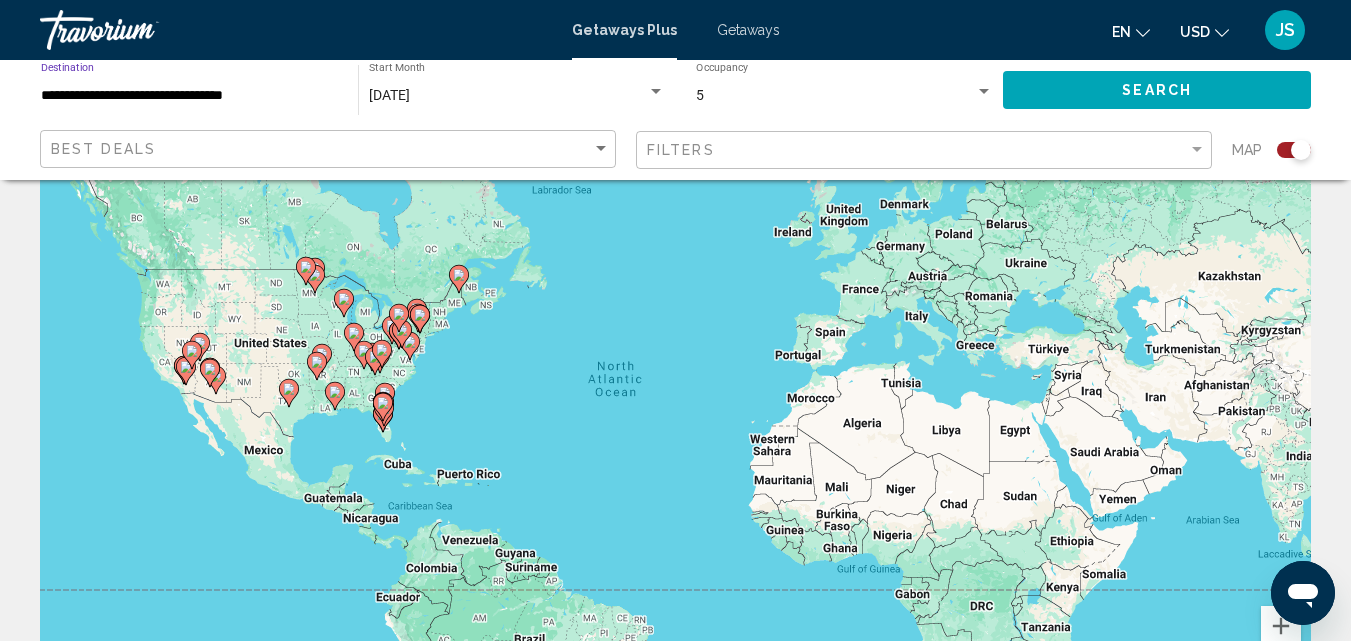 click on "Search" 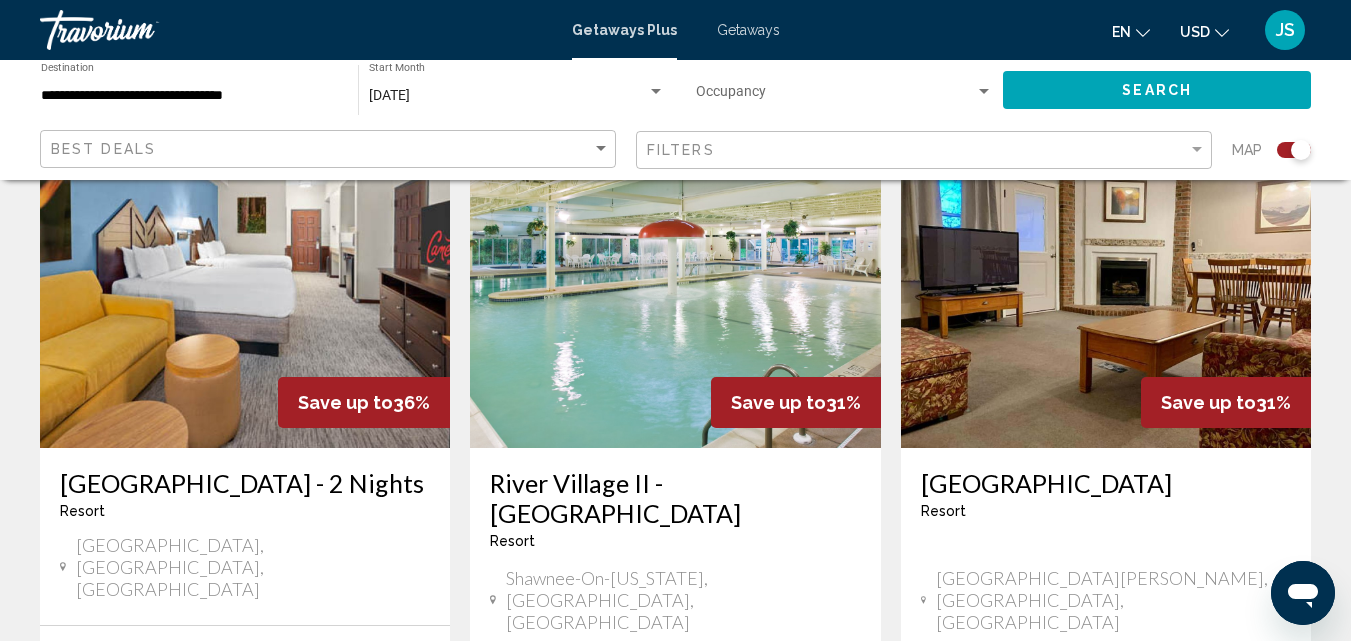 scroll, scrollTop: 588, scrollLeft: 0, axis: vertical 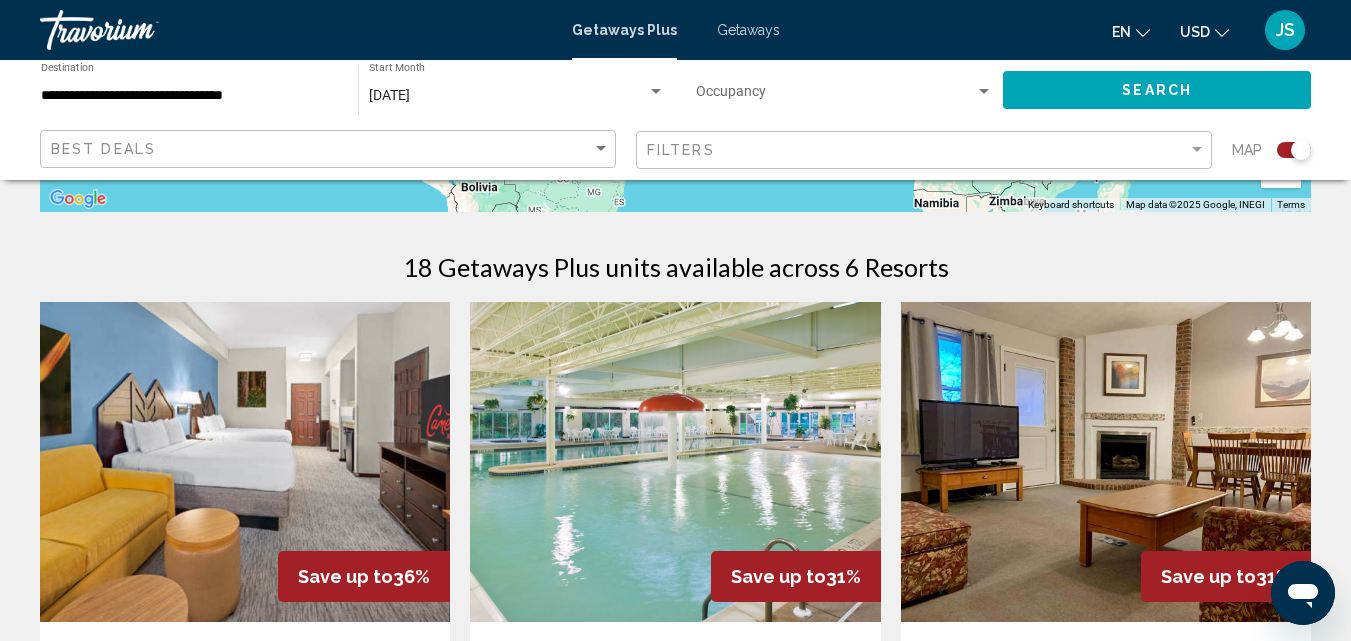 click at bounding box center (675, 462) 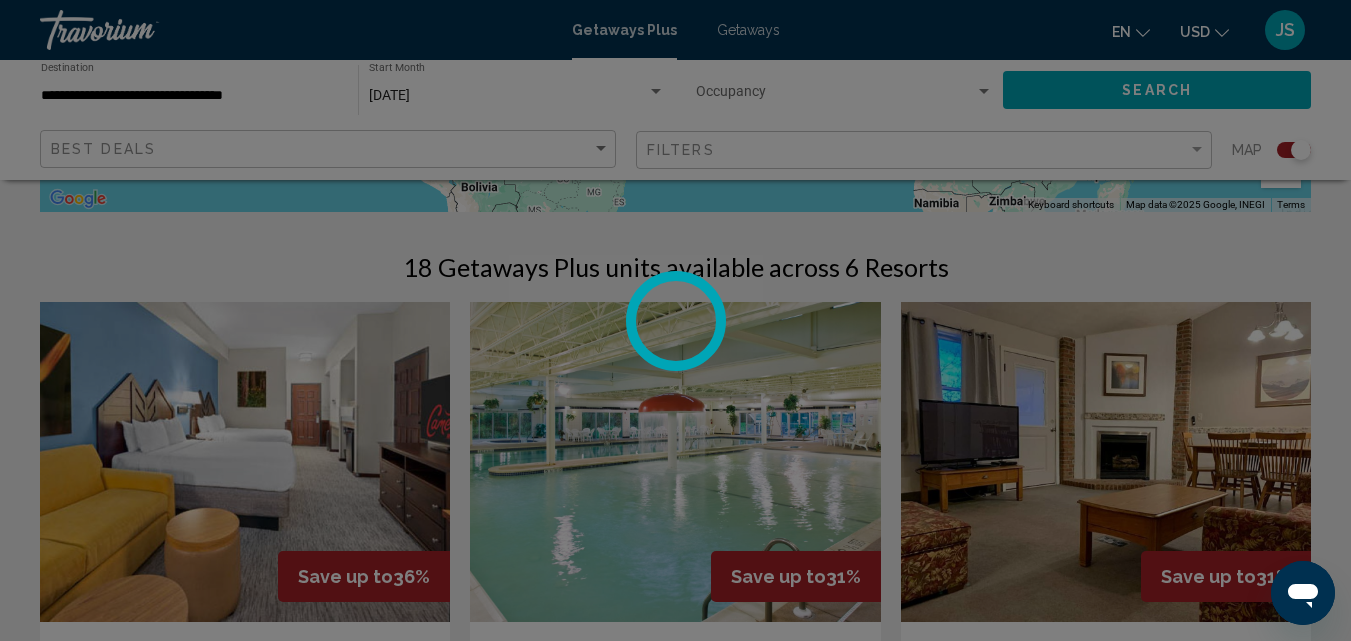 scroll, scrollTop: 215, scrollLeft: 0, axis: vertical 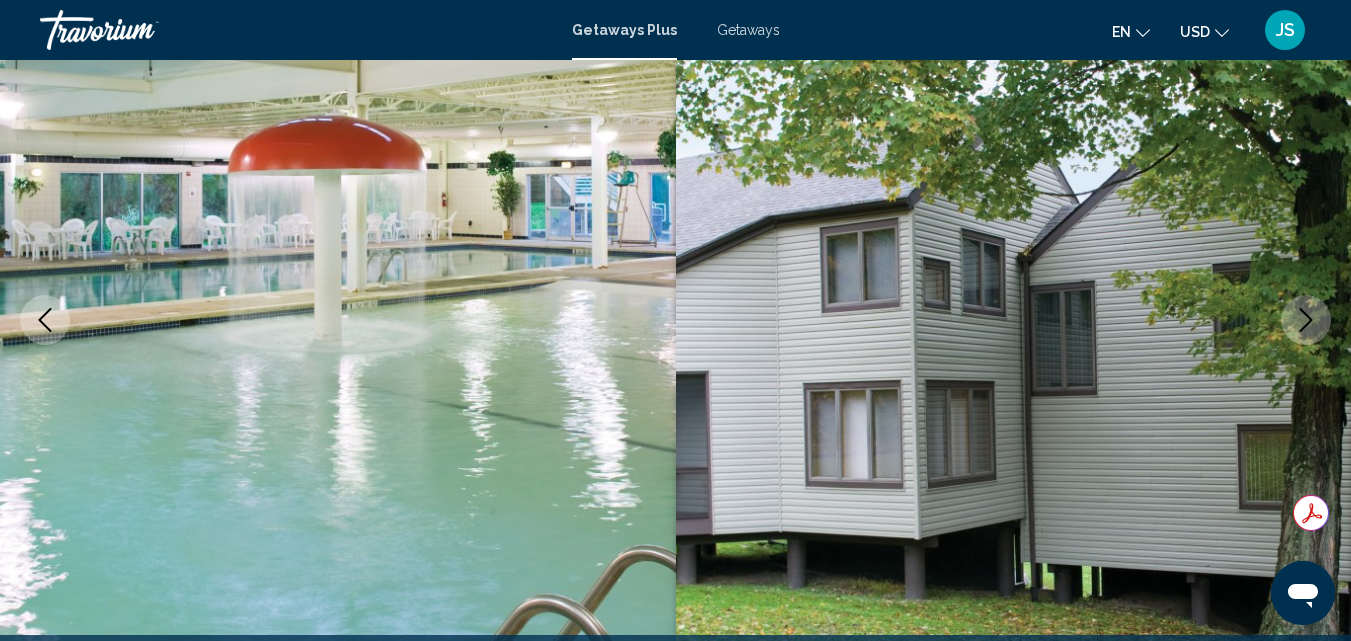 click 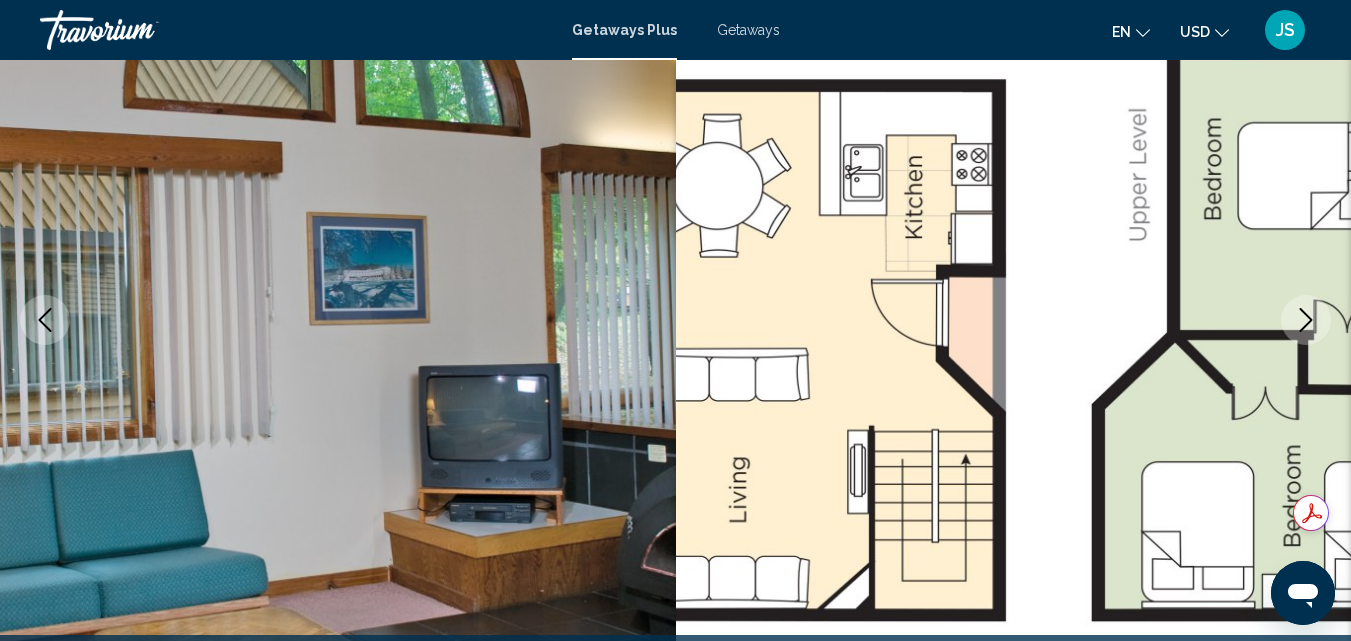 click 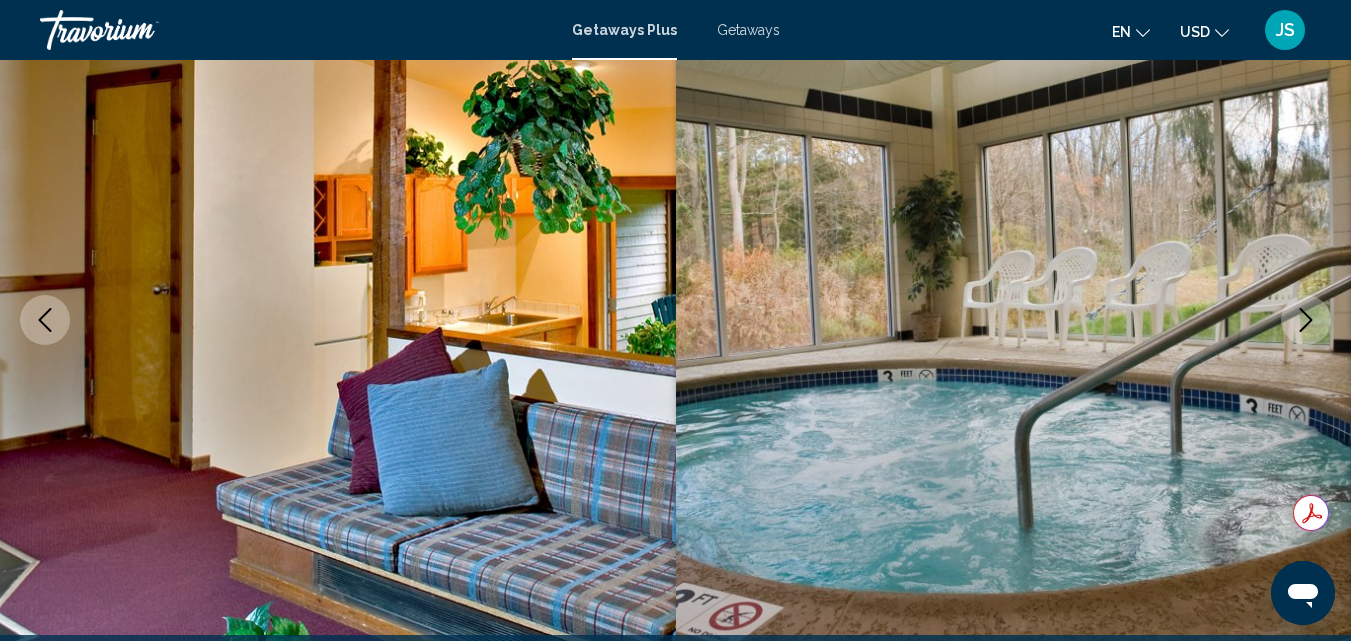 click 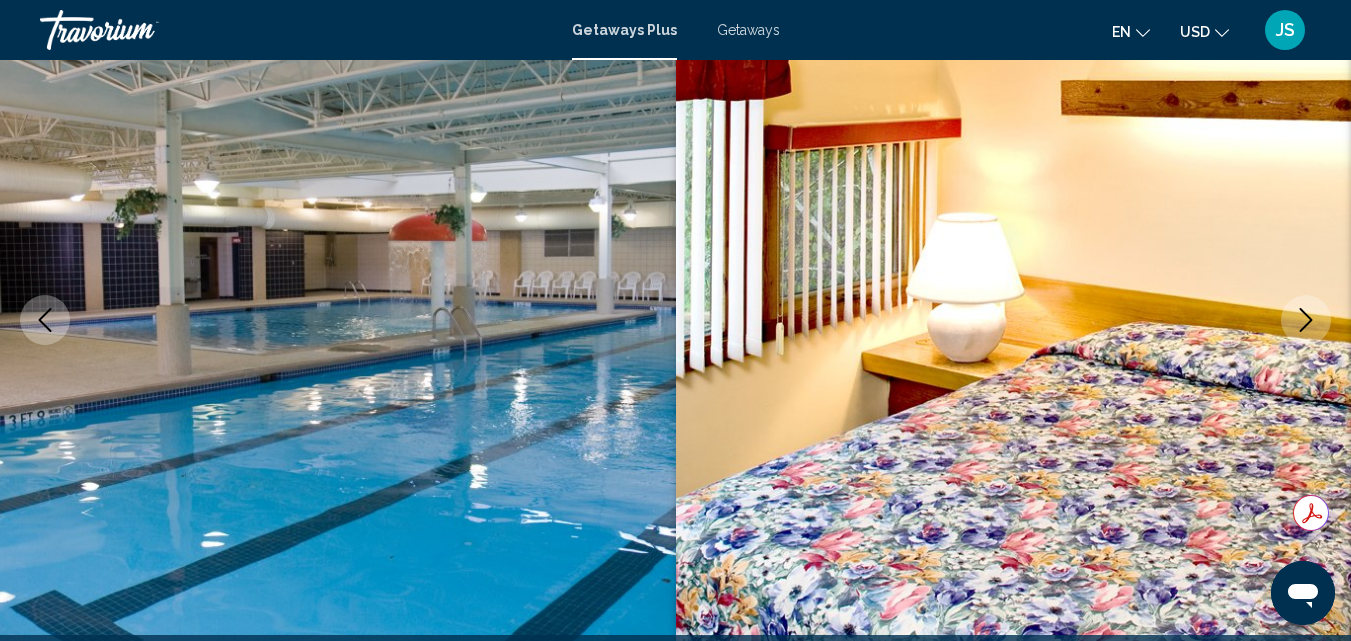 click 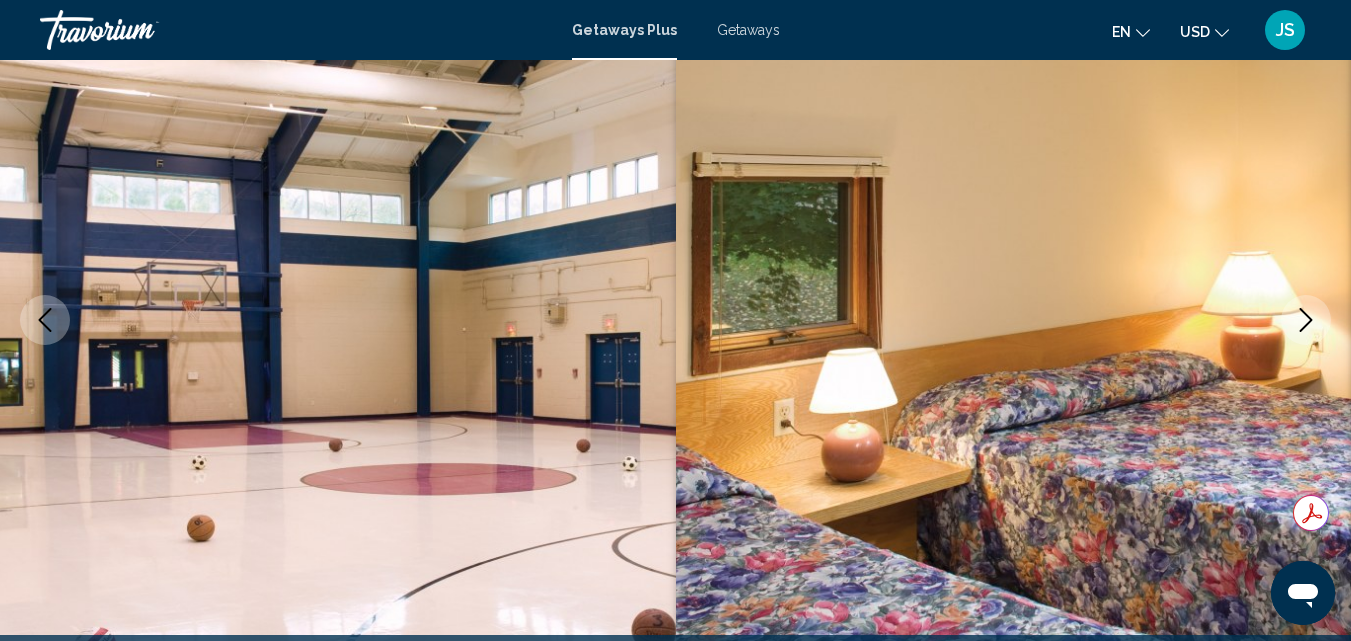 click 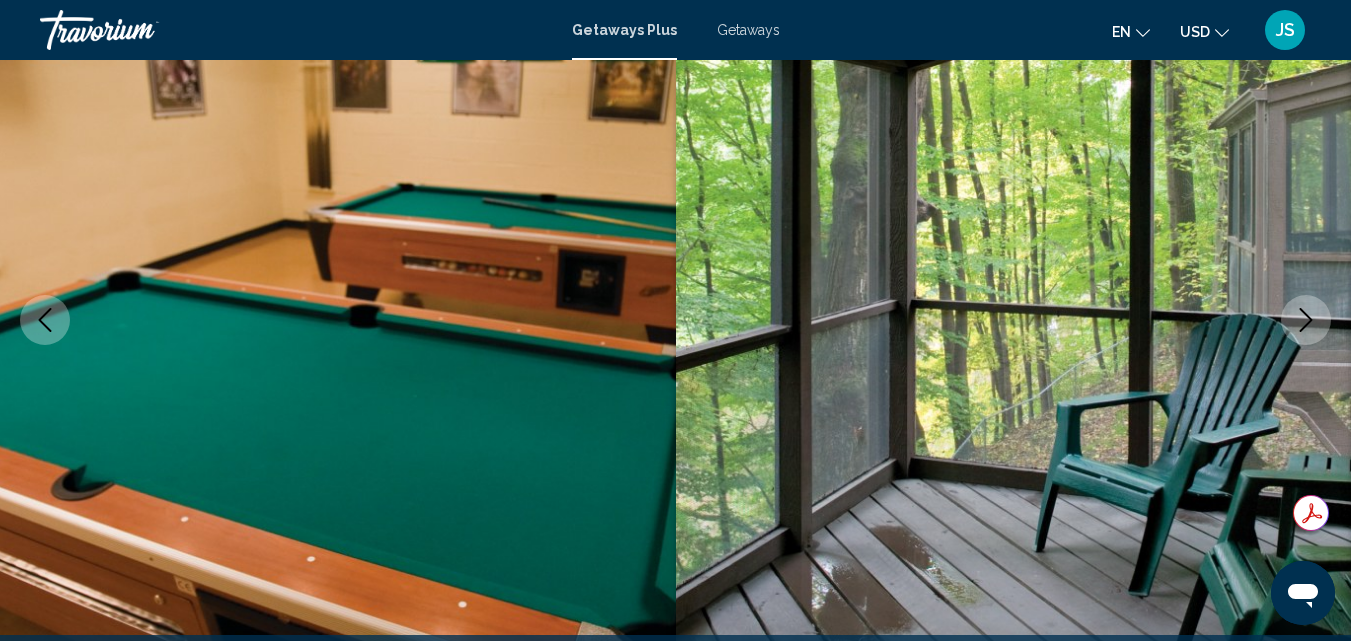 click 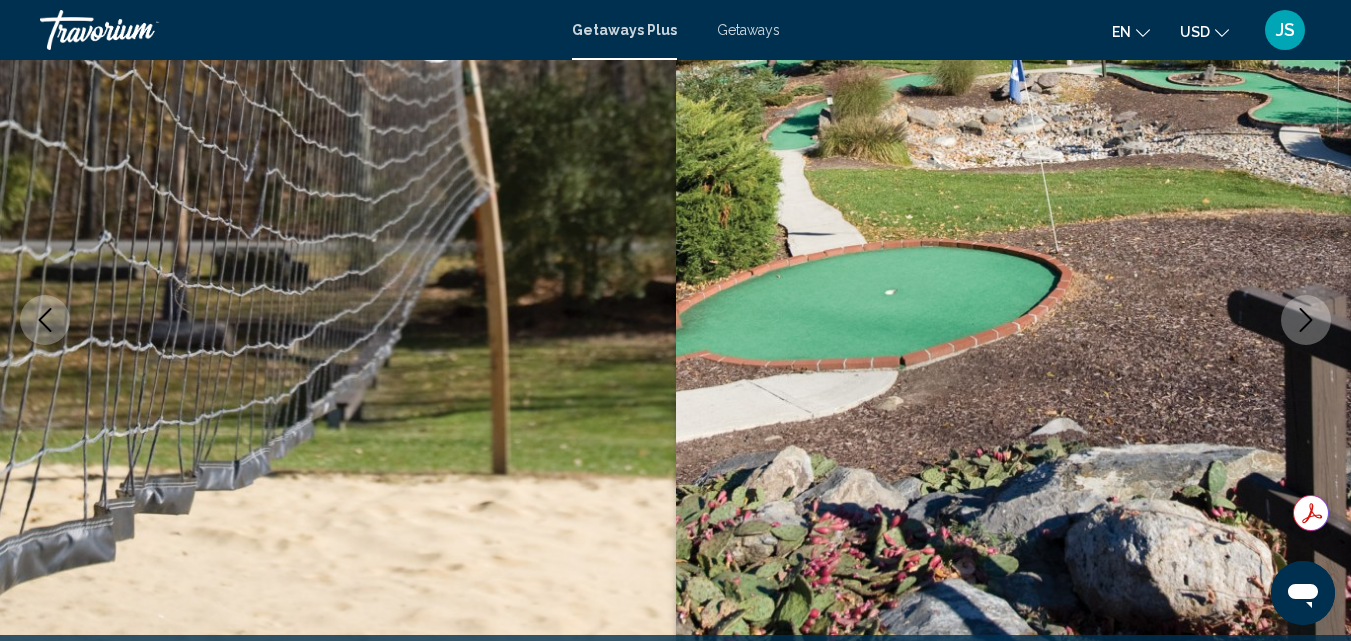 click 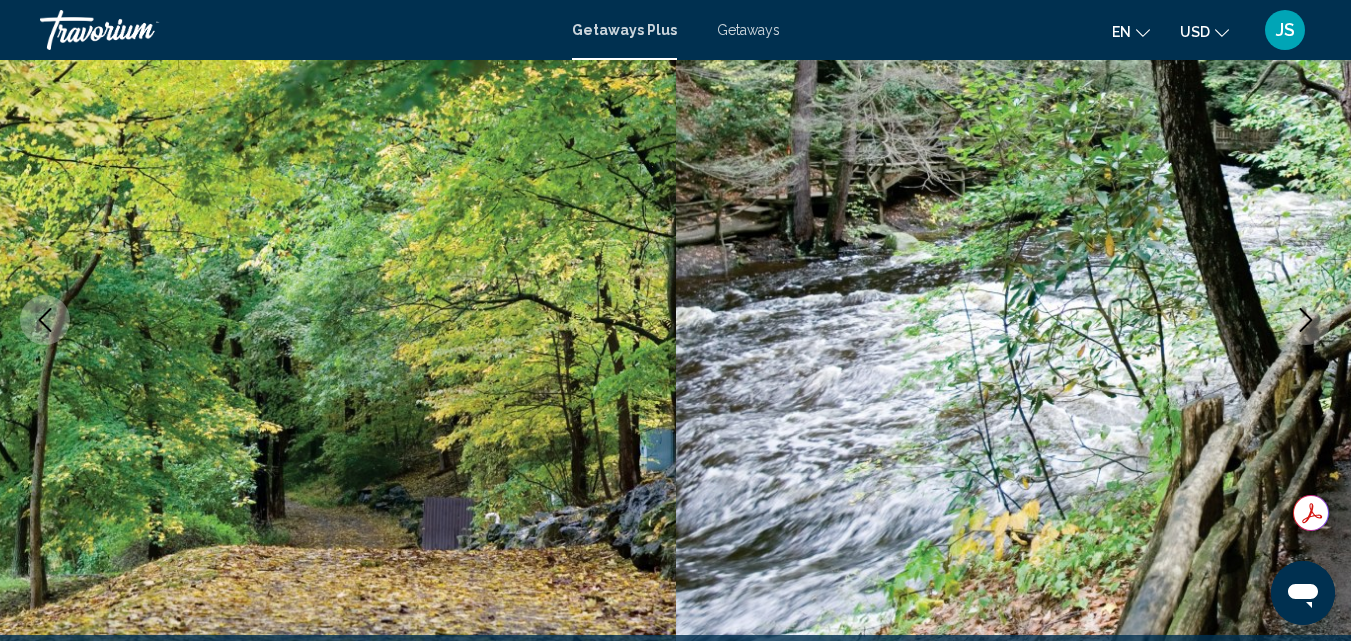 click 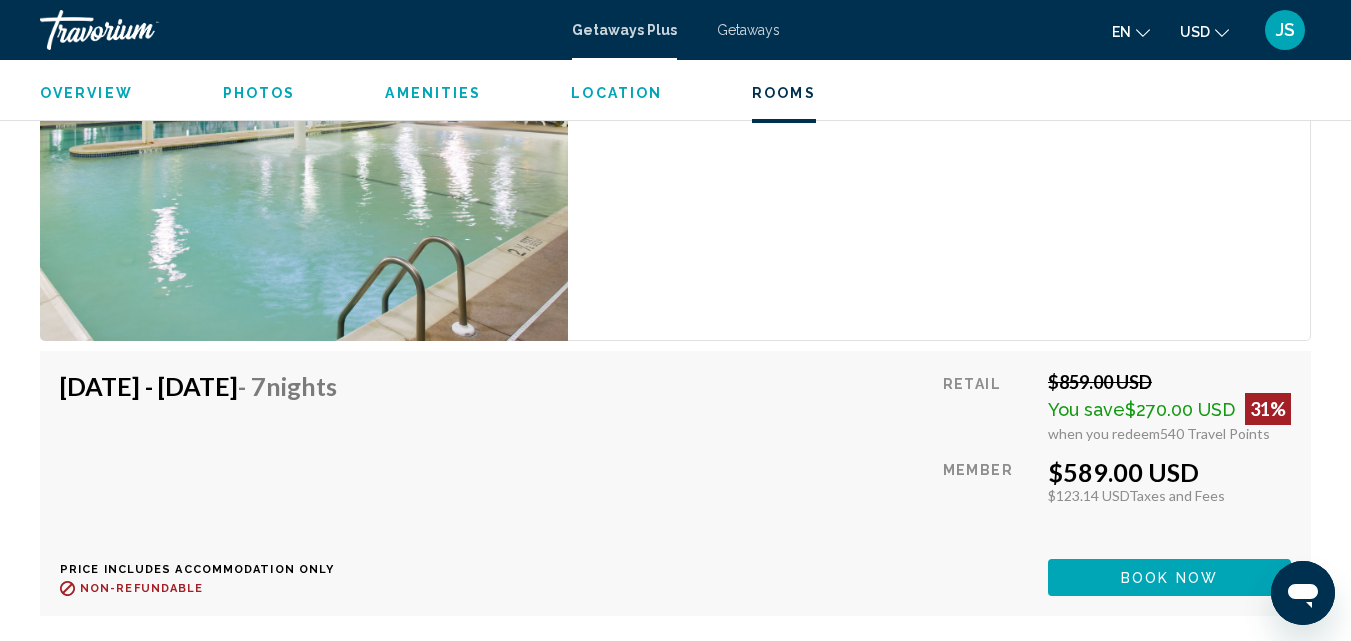 scroll, scrollTop: 4015, scrollLeft: 0, axis: vertical 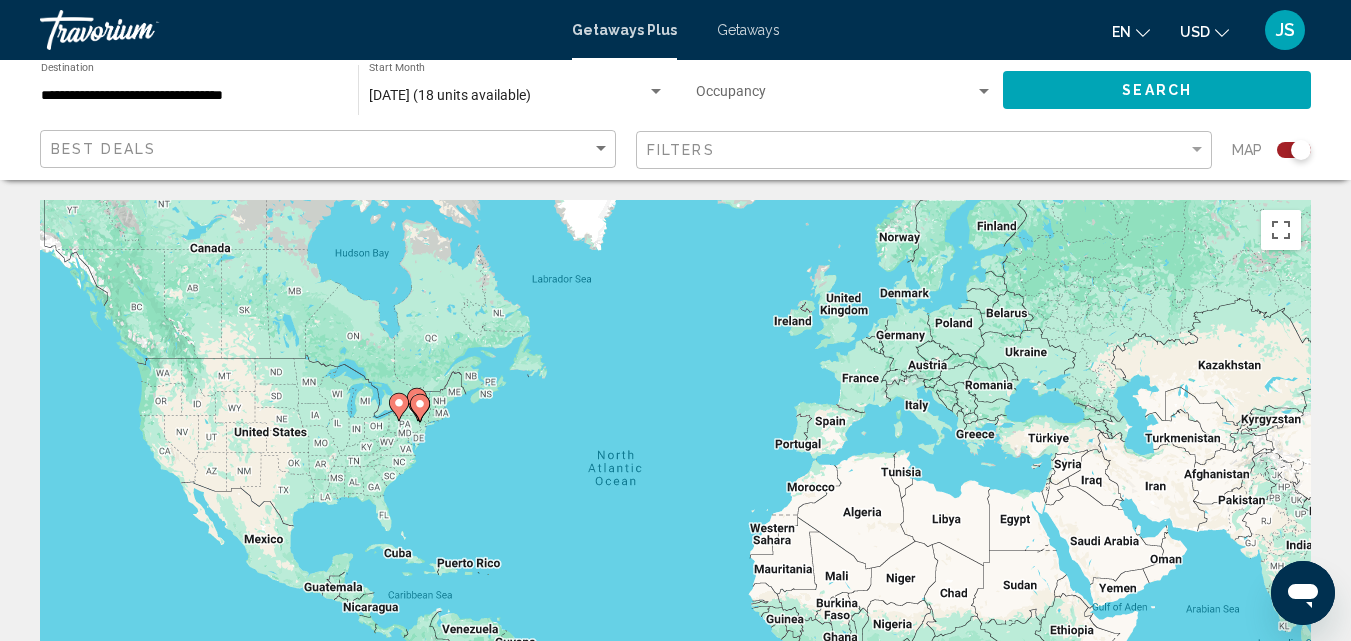 click on "**********" at bounding box center (189, 96) 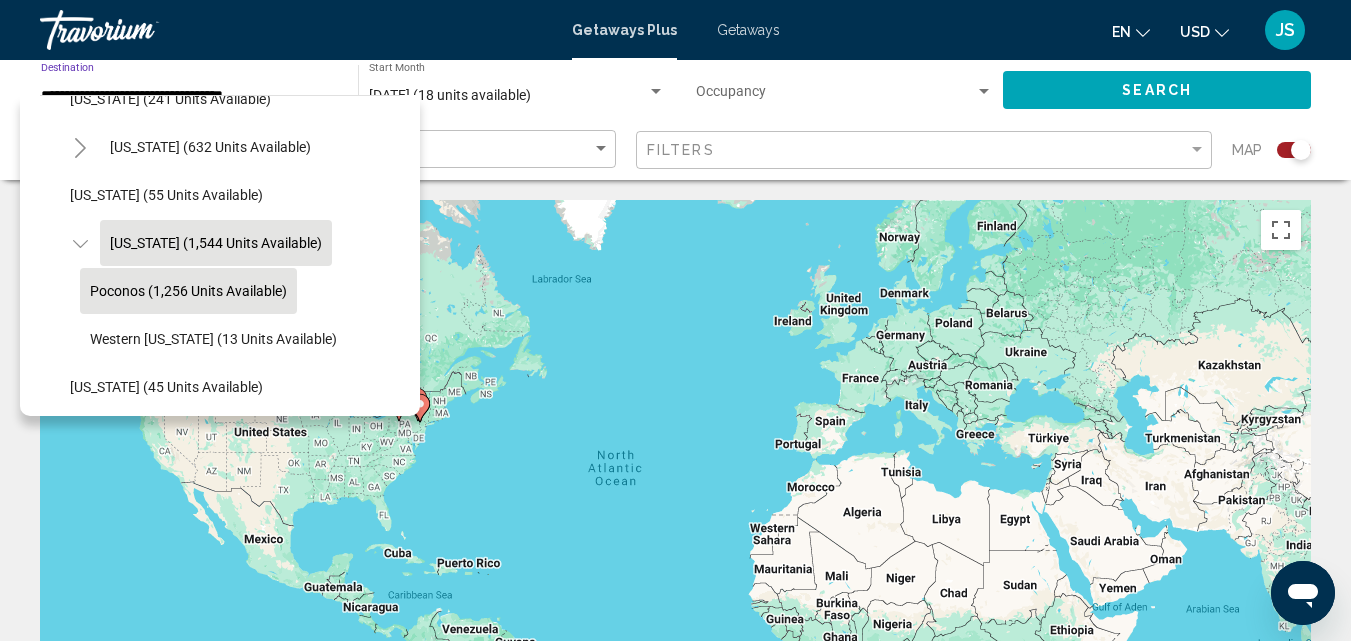 scroll, scrollTop: 1331, scrollLeft: 0, axis: vertical 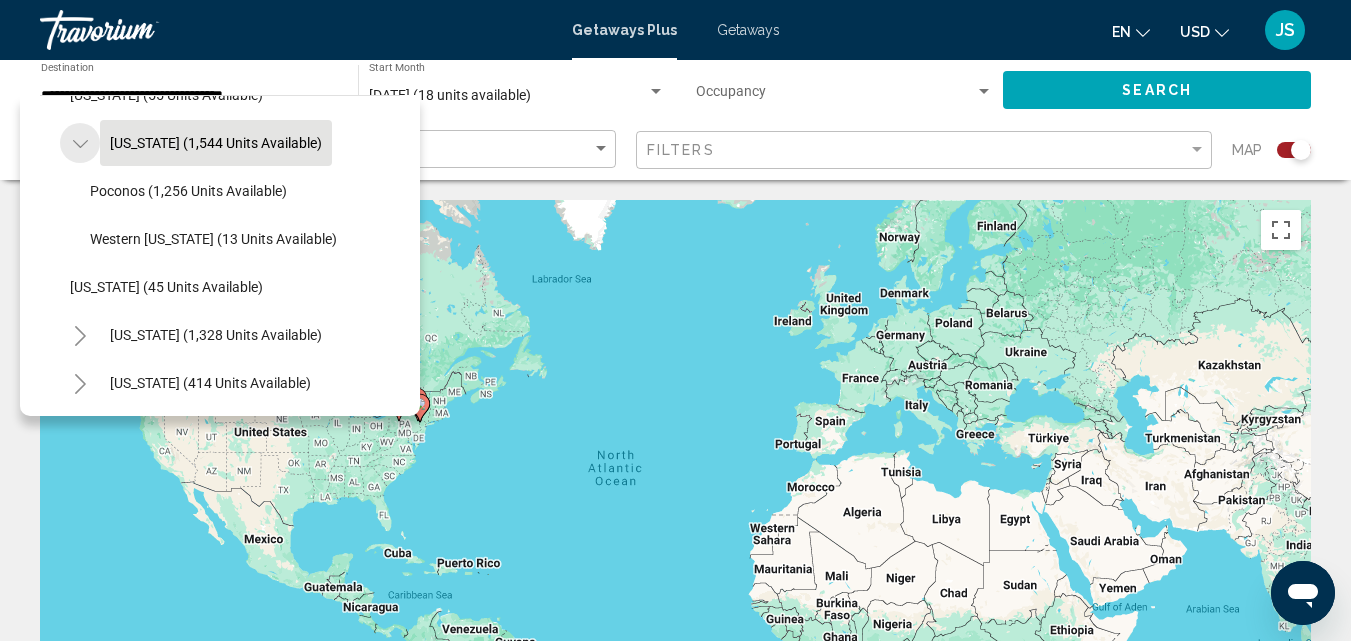 click 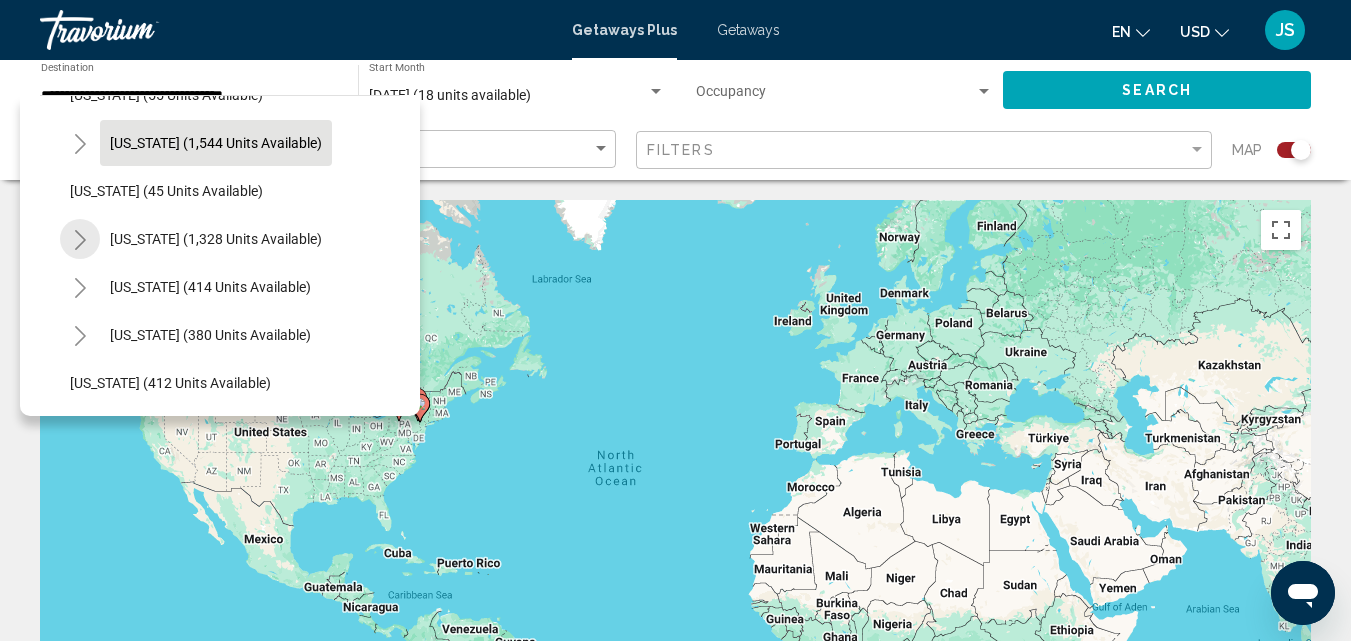 click 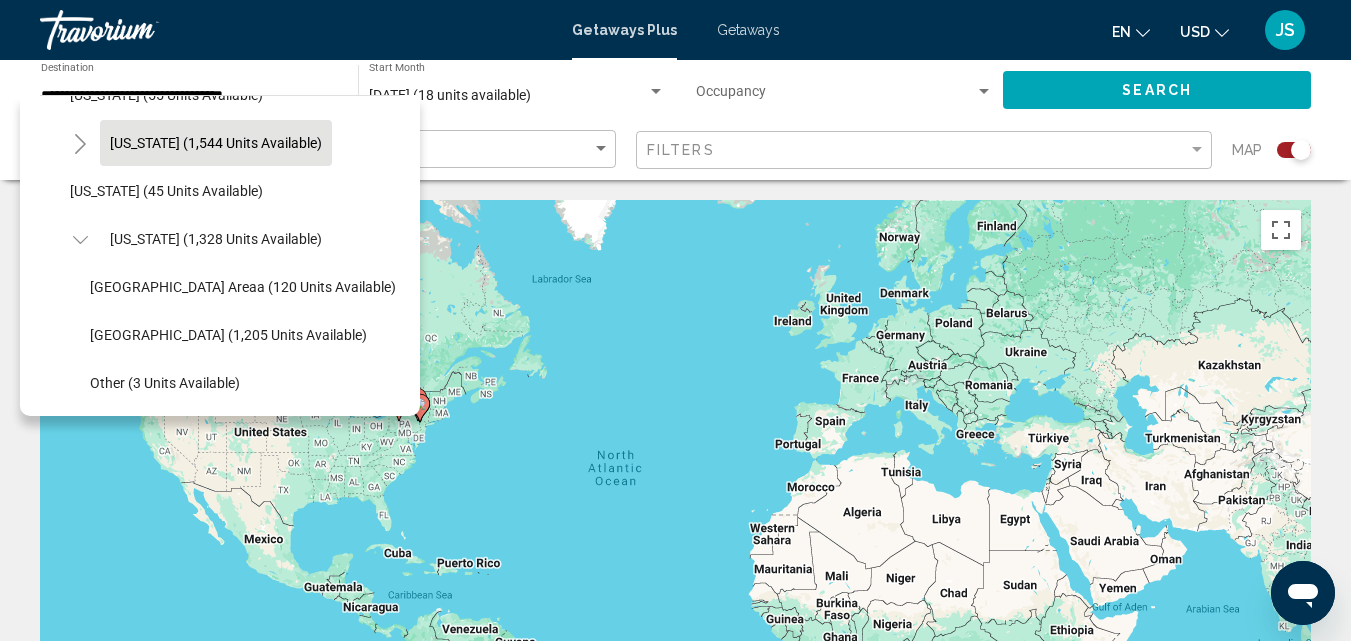 click 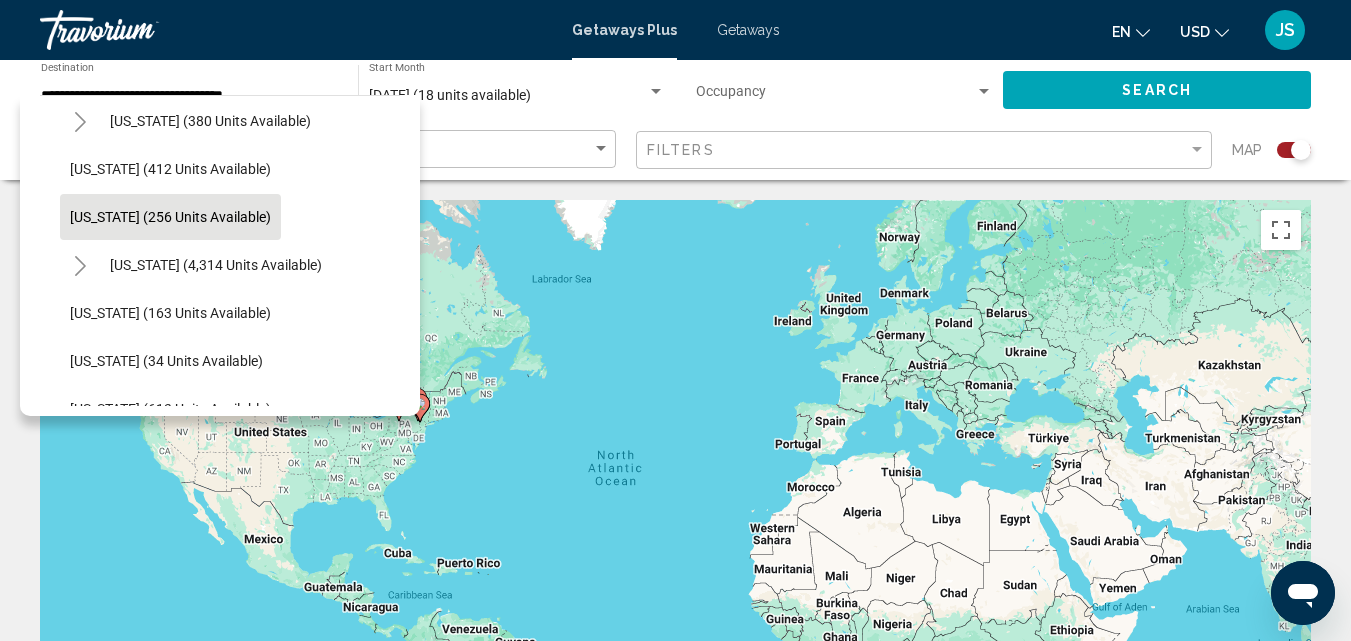 scroll, scrollTop: 1531, scrollLeft: 0, axis: vertical 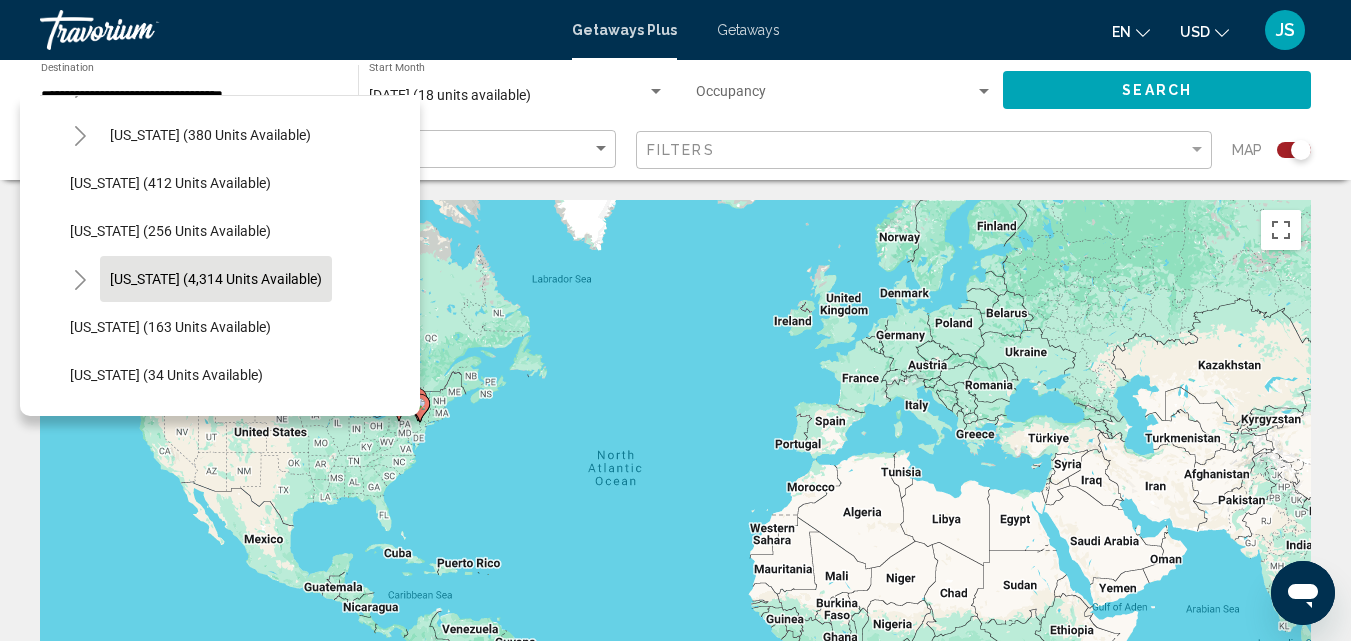click on "[US_STATE] (4,314 units available)" 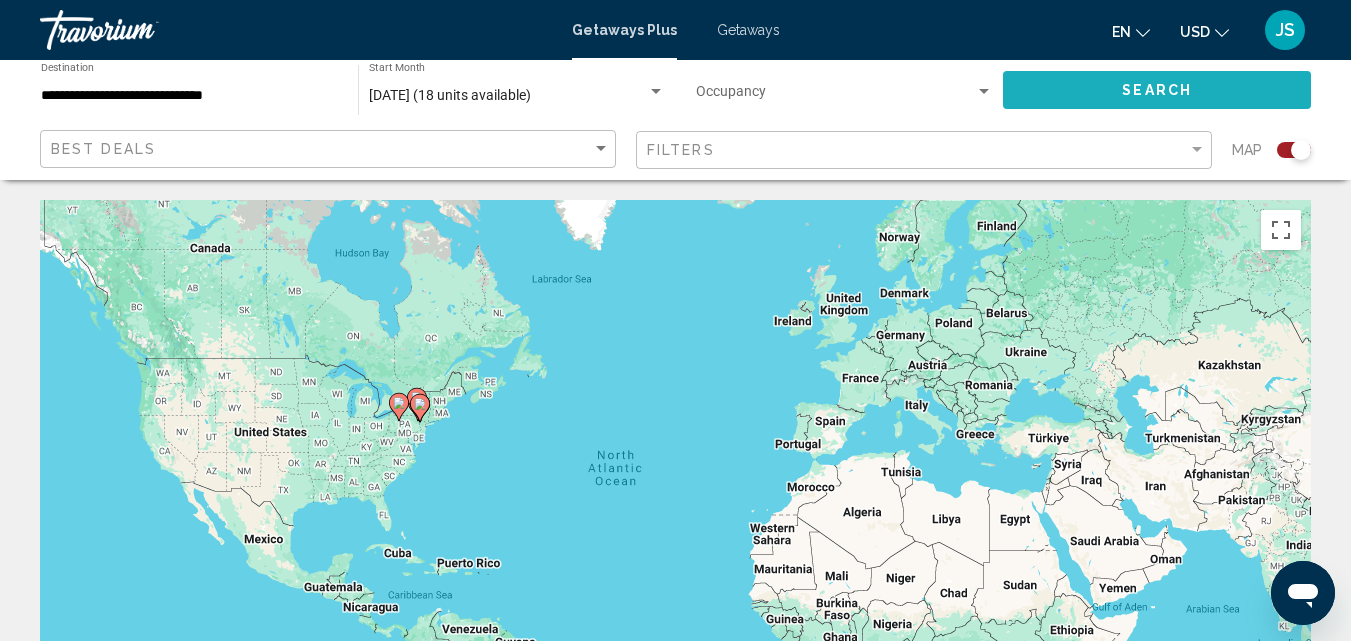 click on "Search" 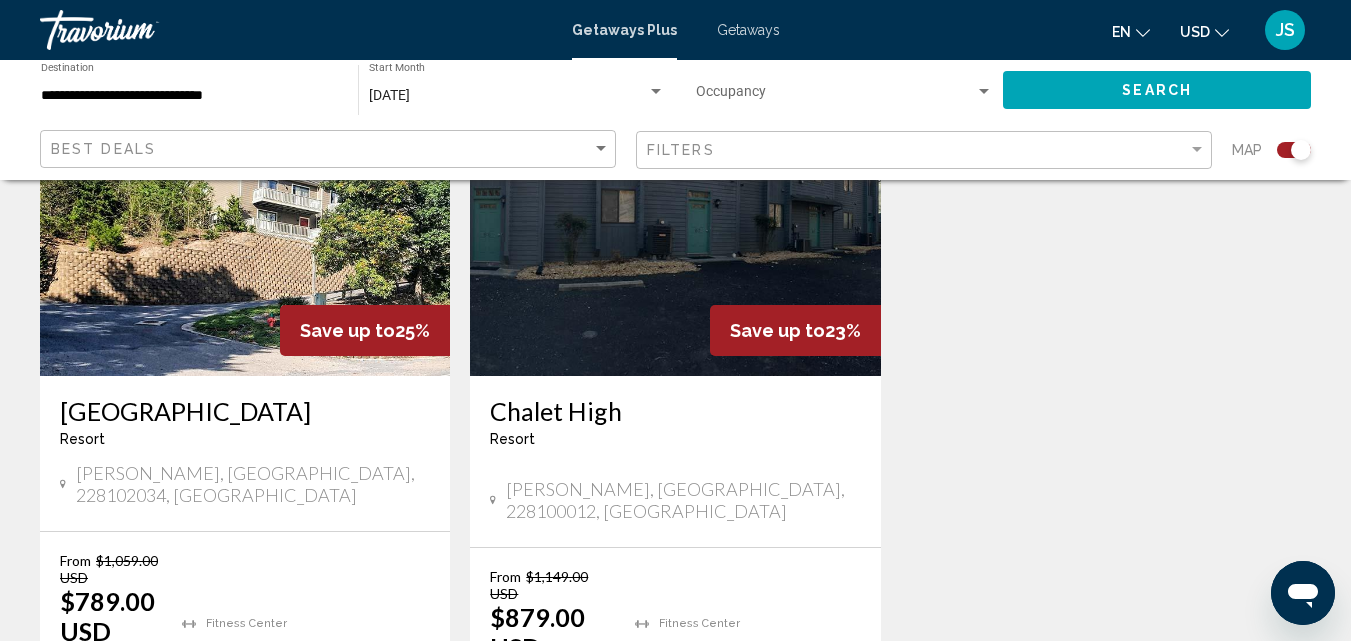 scroll, scrollTop: 1558, scrollLeft: 0, axis: vertical 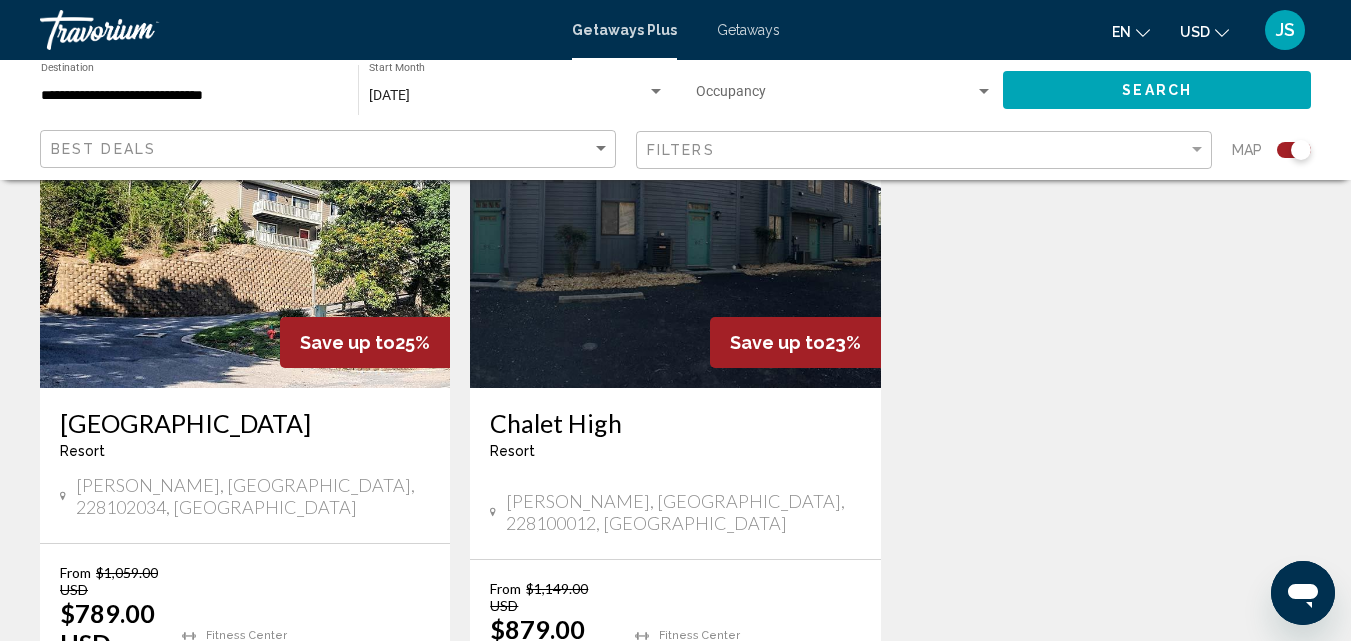 click on "**********" at bounding box center (189, 96) 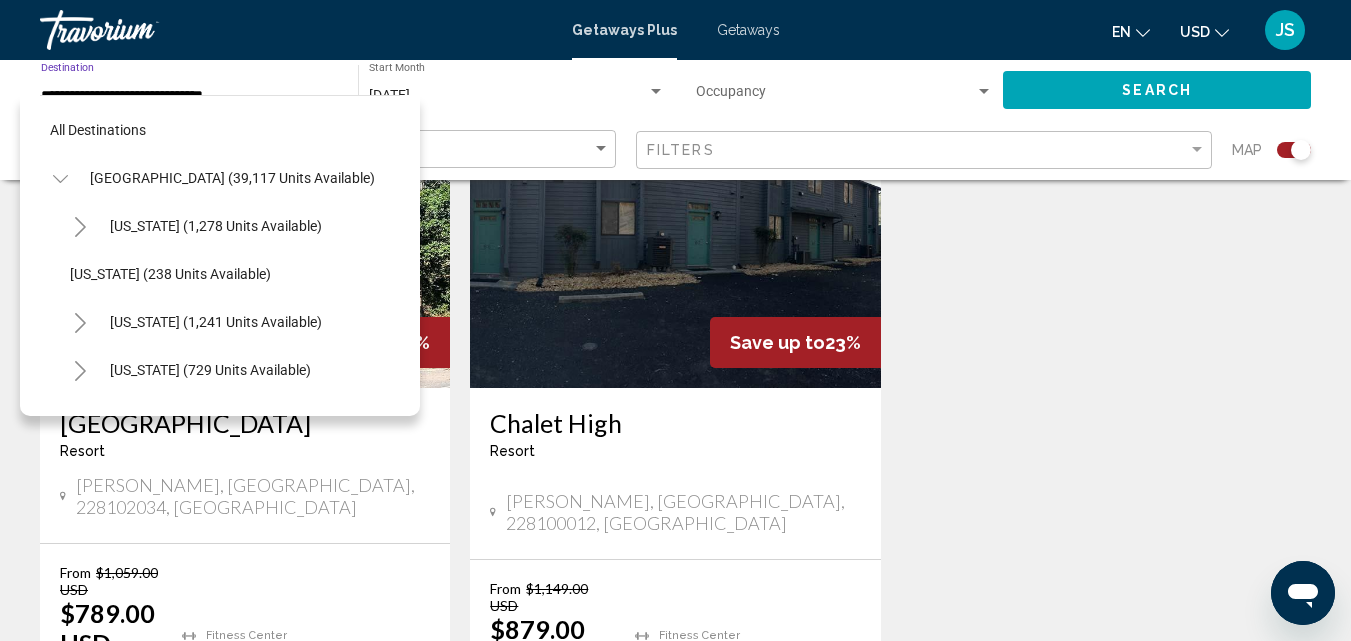 scroll, scrollTop: 1567, scrollLeft: 0, axis: vertical 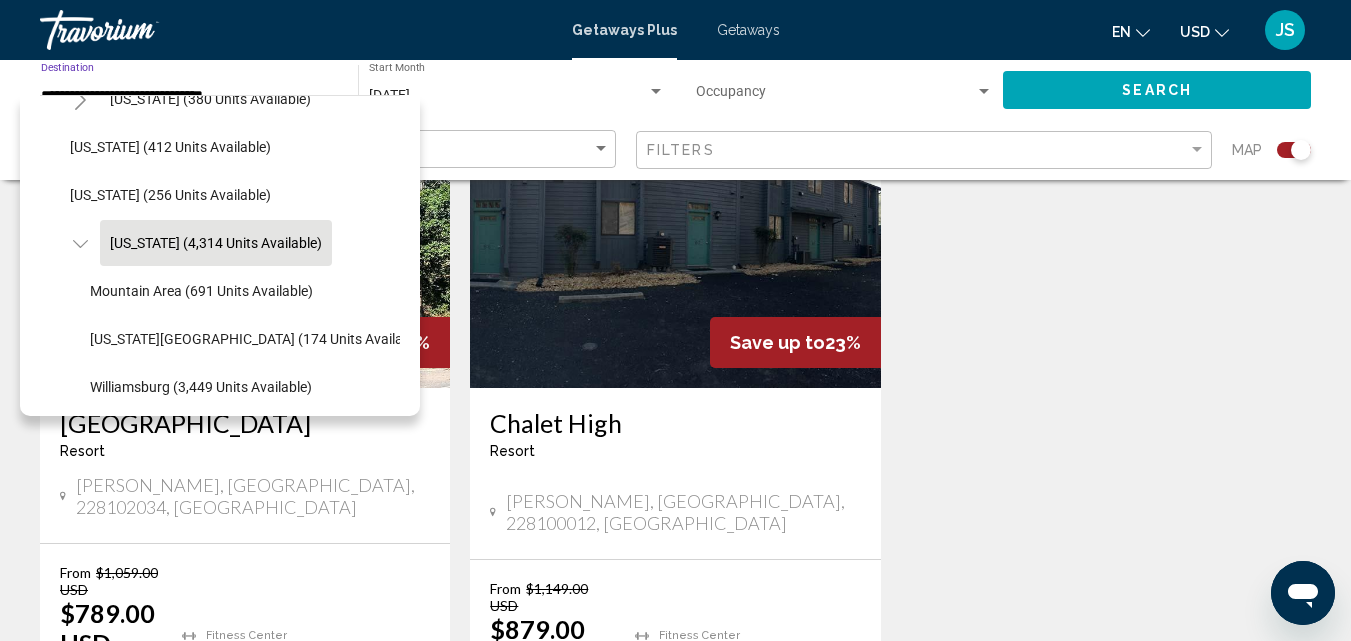 click 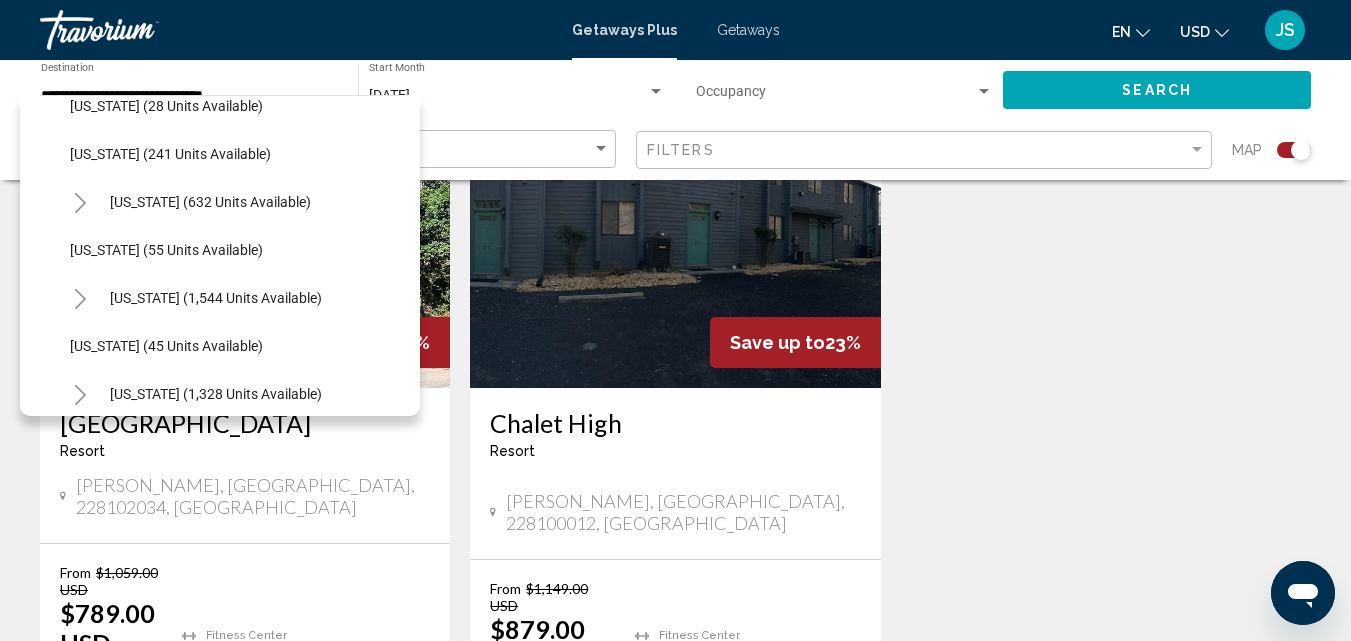 scroll, scrollTop: 1015, scrollLeft: 0, axis: vertical 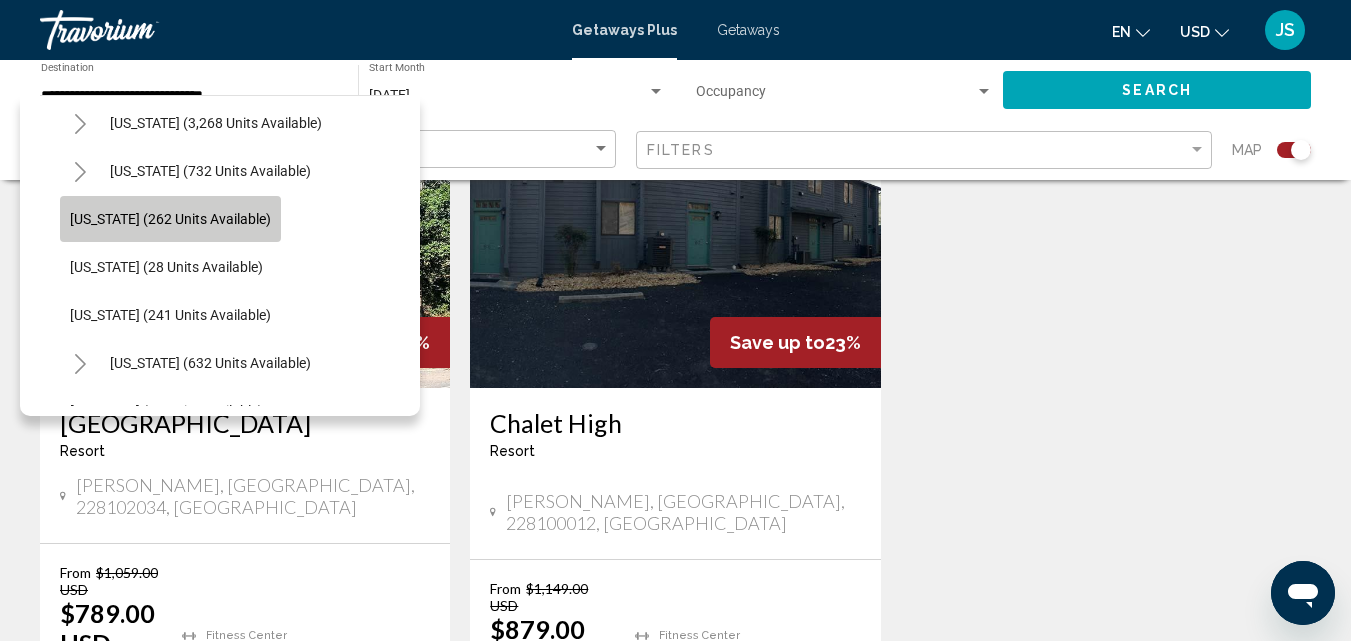 click on "[US_STATE] (262 units available)" 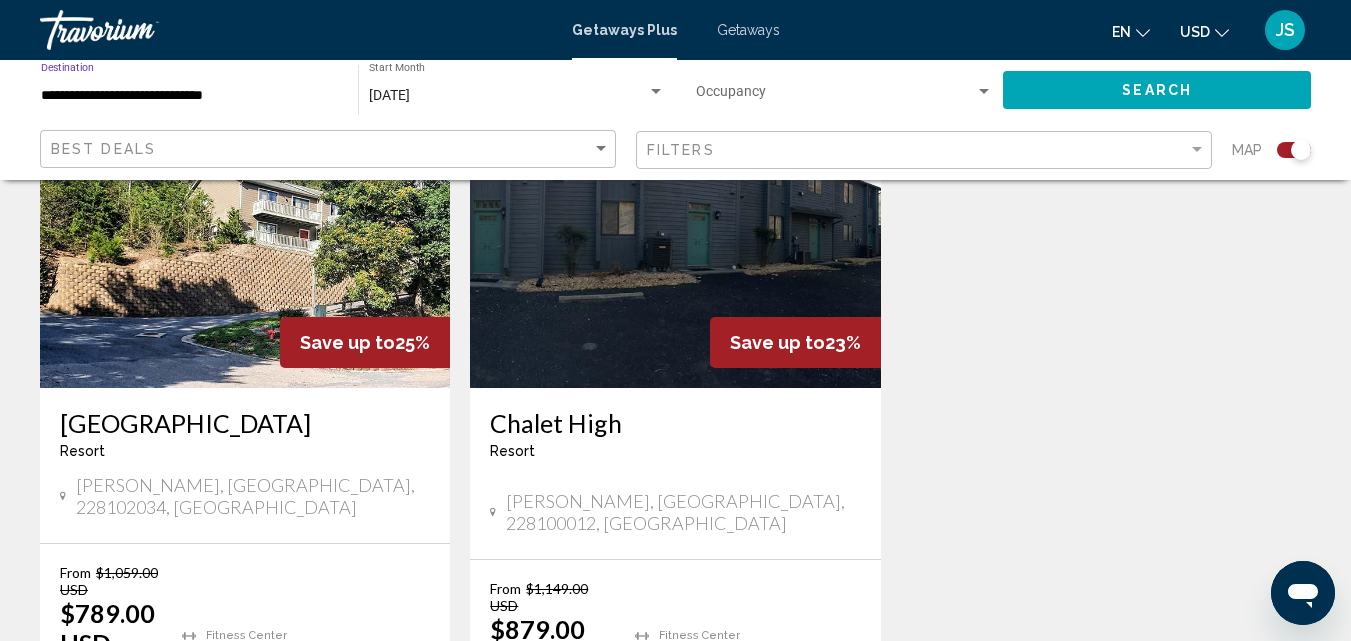 click on "Search" 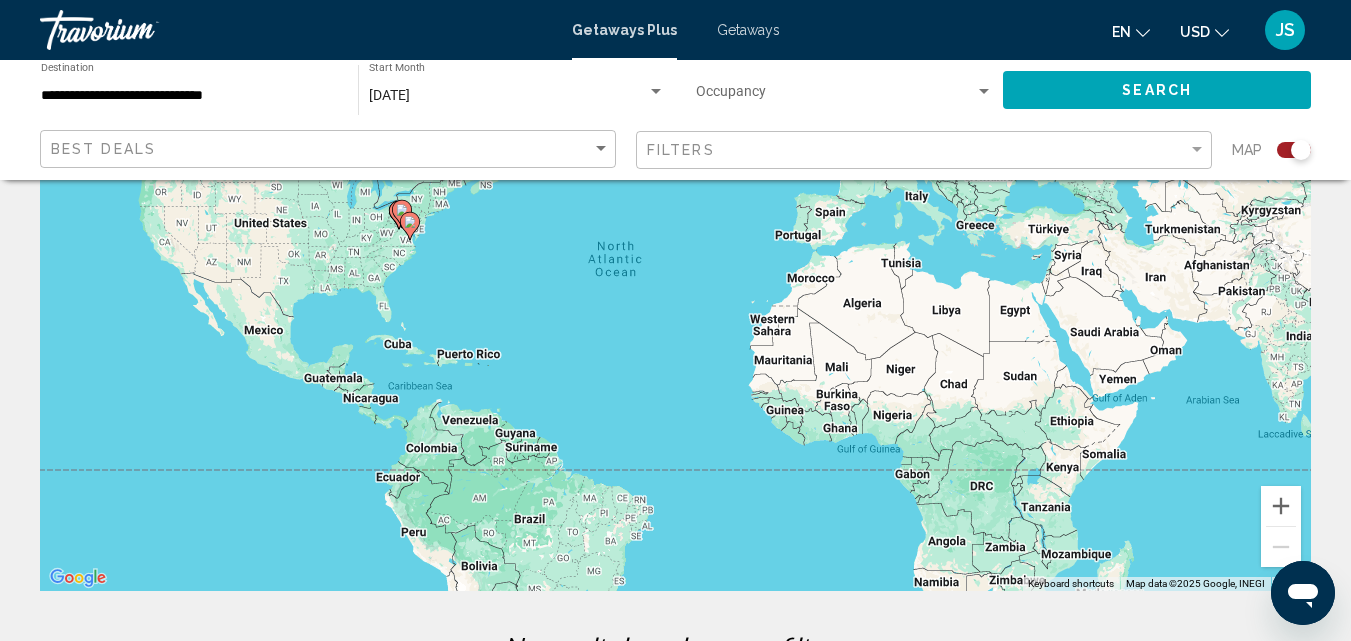 scroll, scrollTop: 0, scrollLeft: 0, axis: both 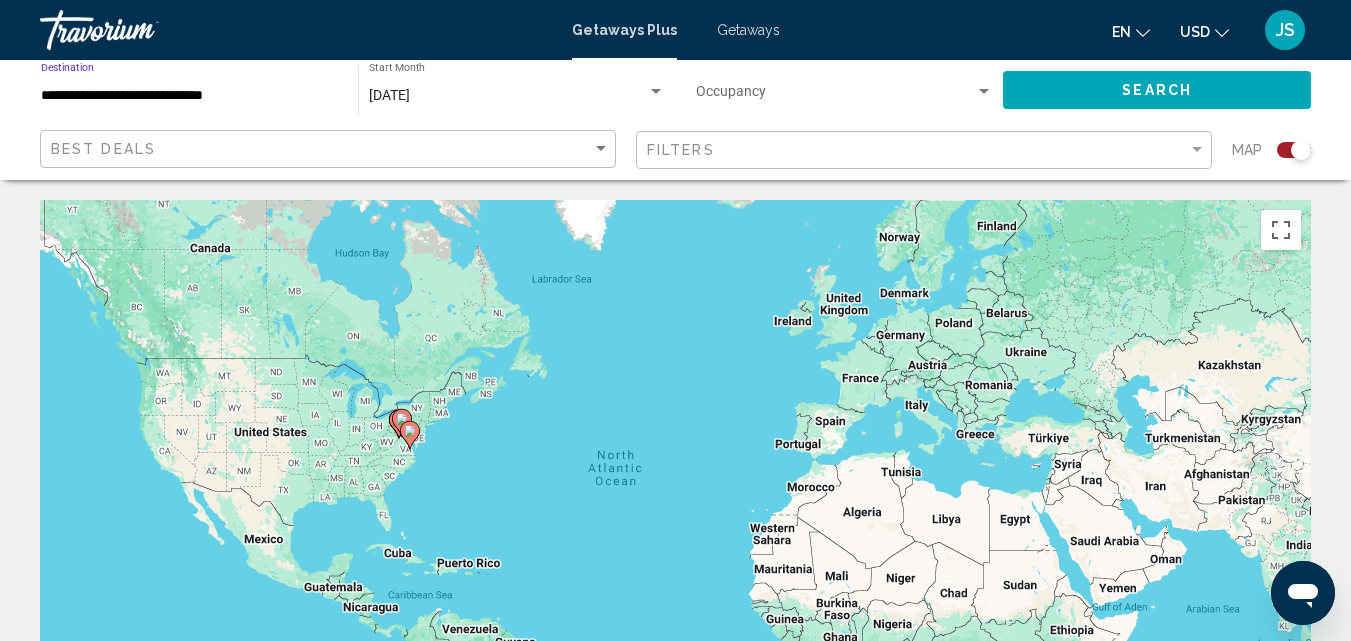 click on "**********" at bounding box center (189, 96) 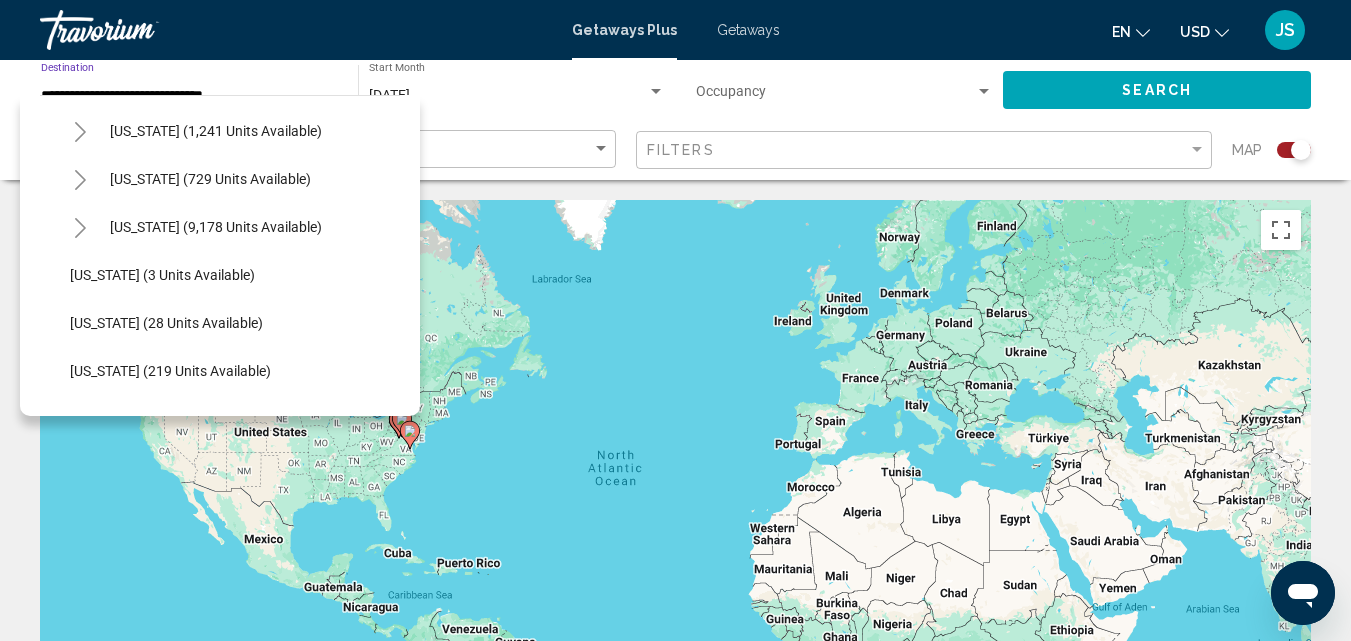 scroll, scrollTop: 0, scrollLeft: 0, axis: both 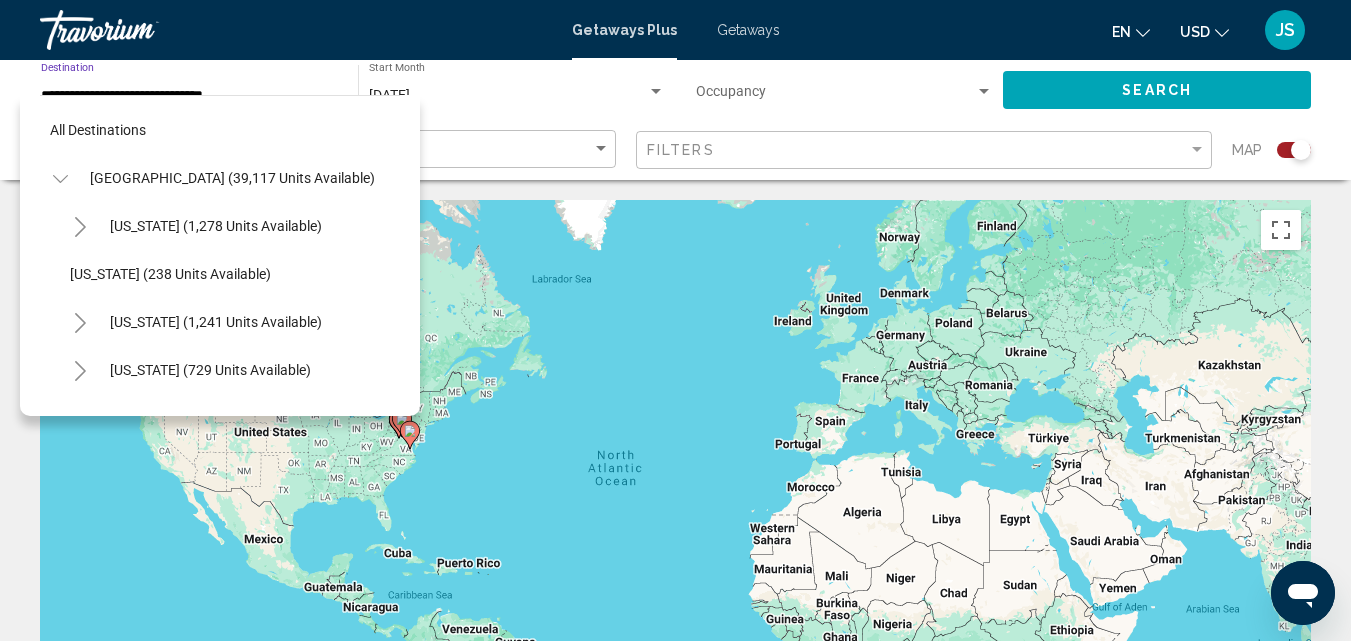 click 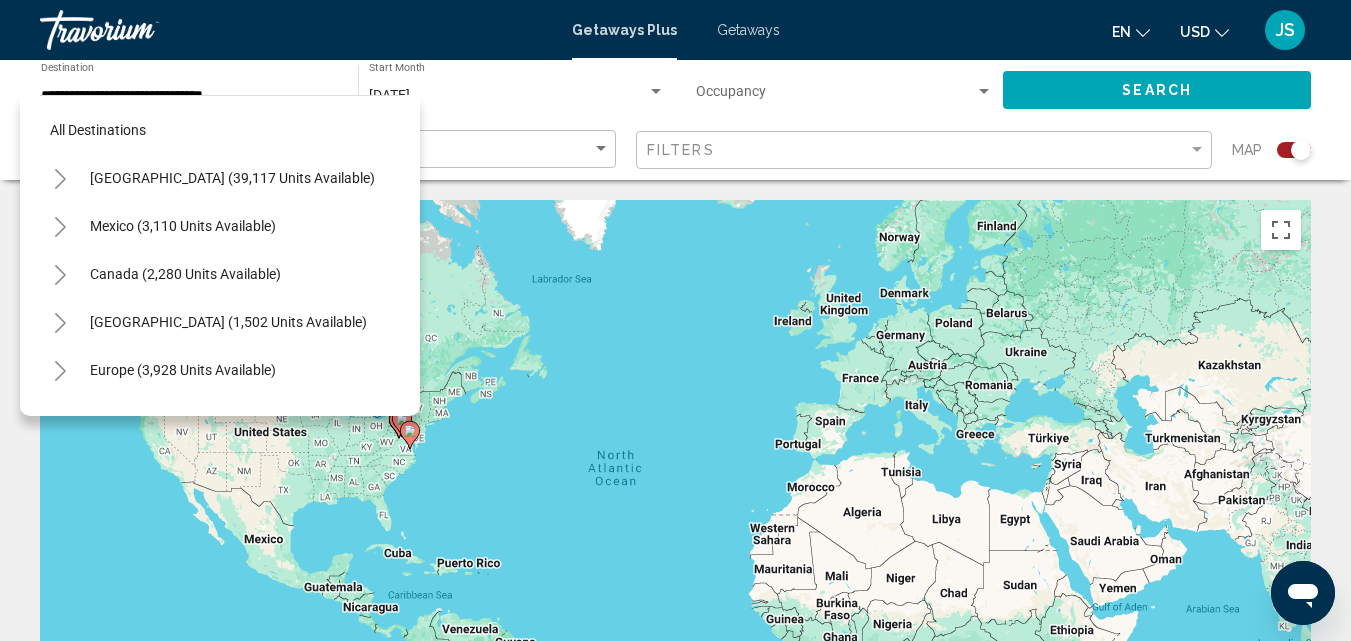 click 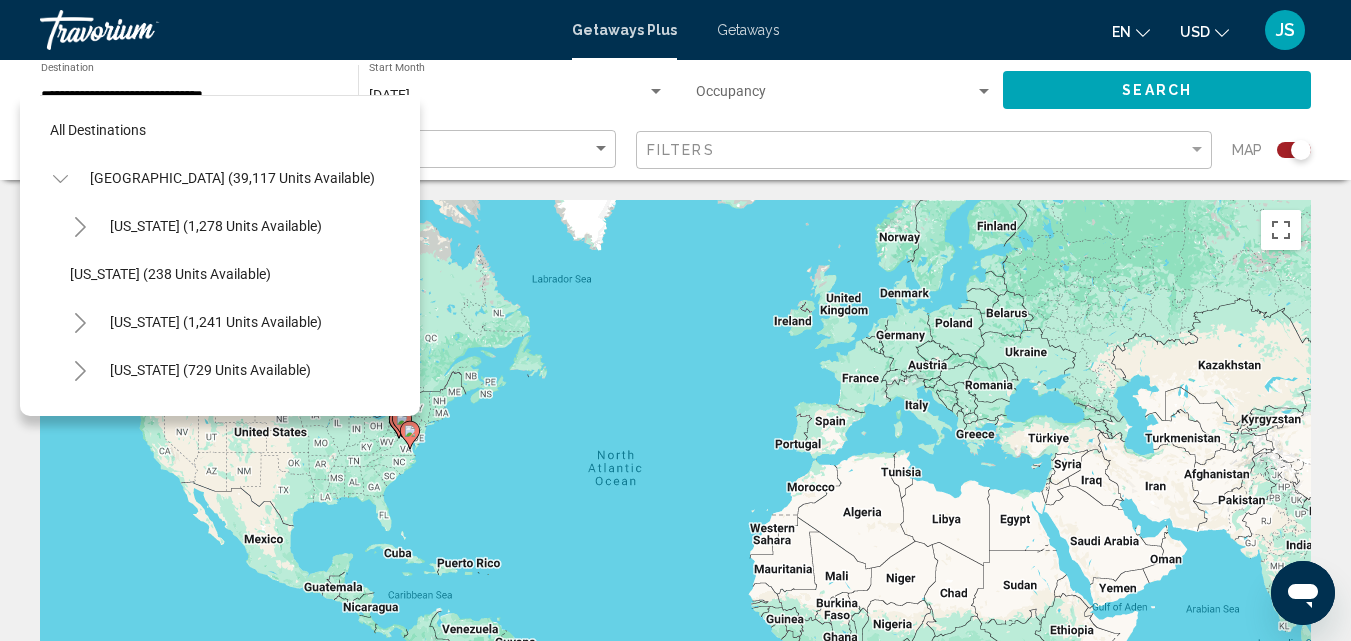 click on "[DATE] Start Month All Start Months" 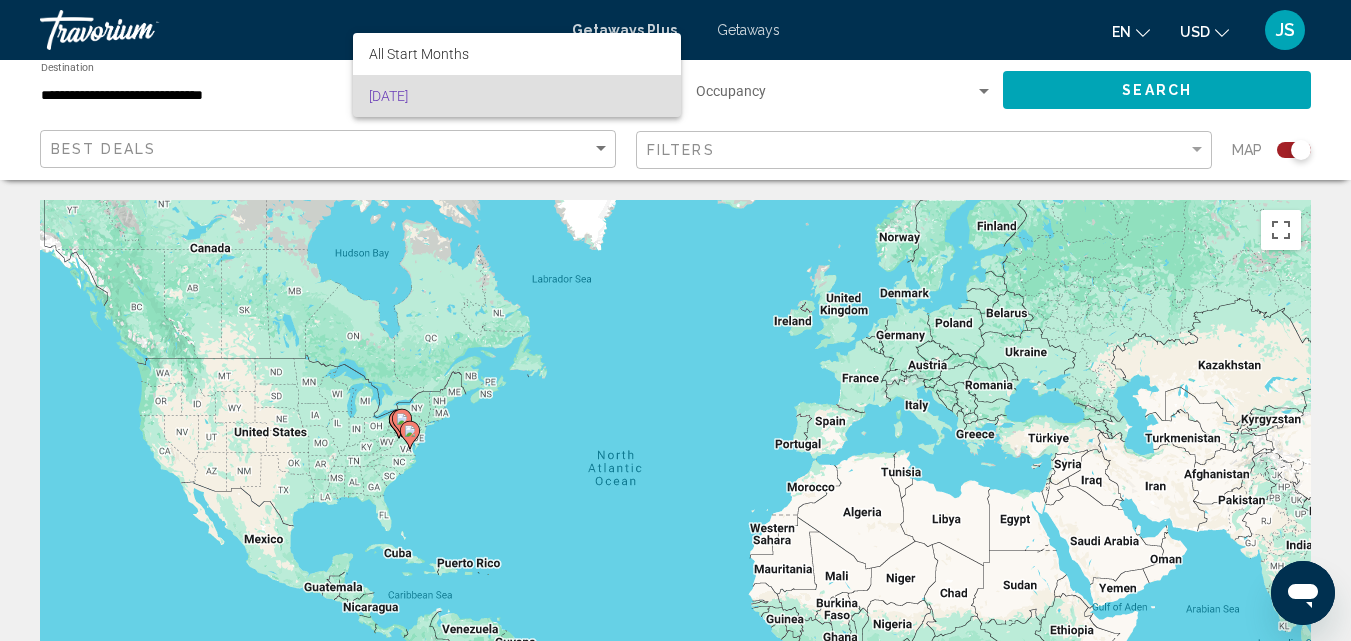 click at bounding box center [675, 320] 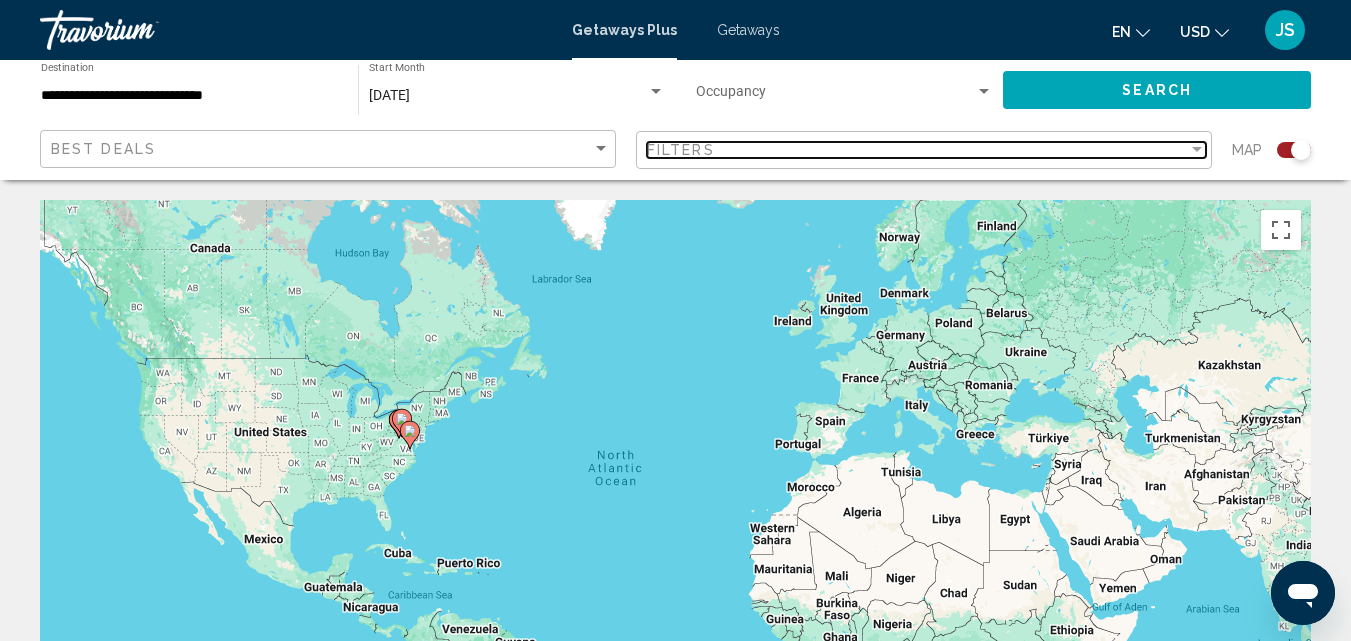 click on "Filters" at bounding box center (917, 150) 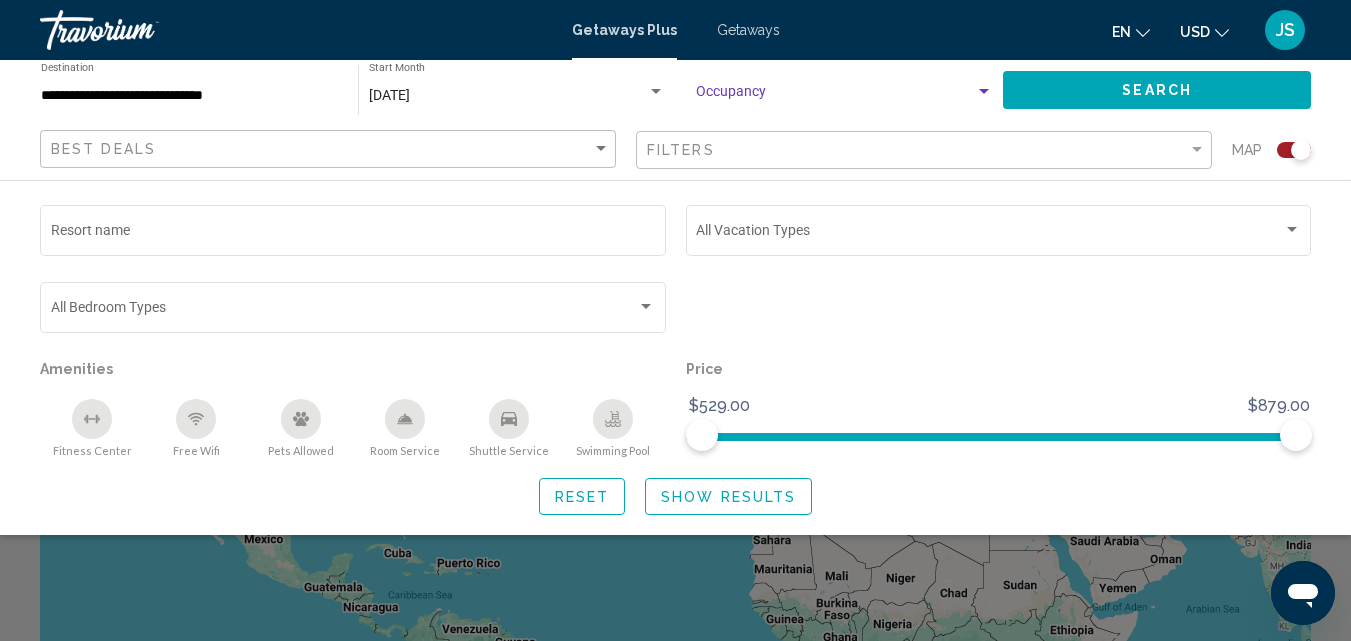 click at bounding box center [835, 96] 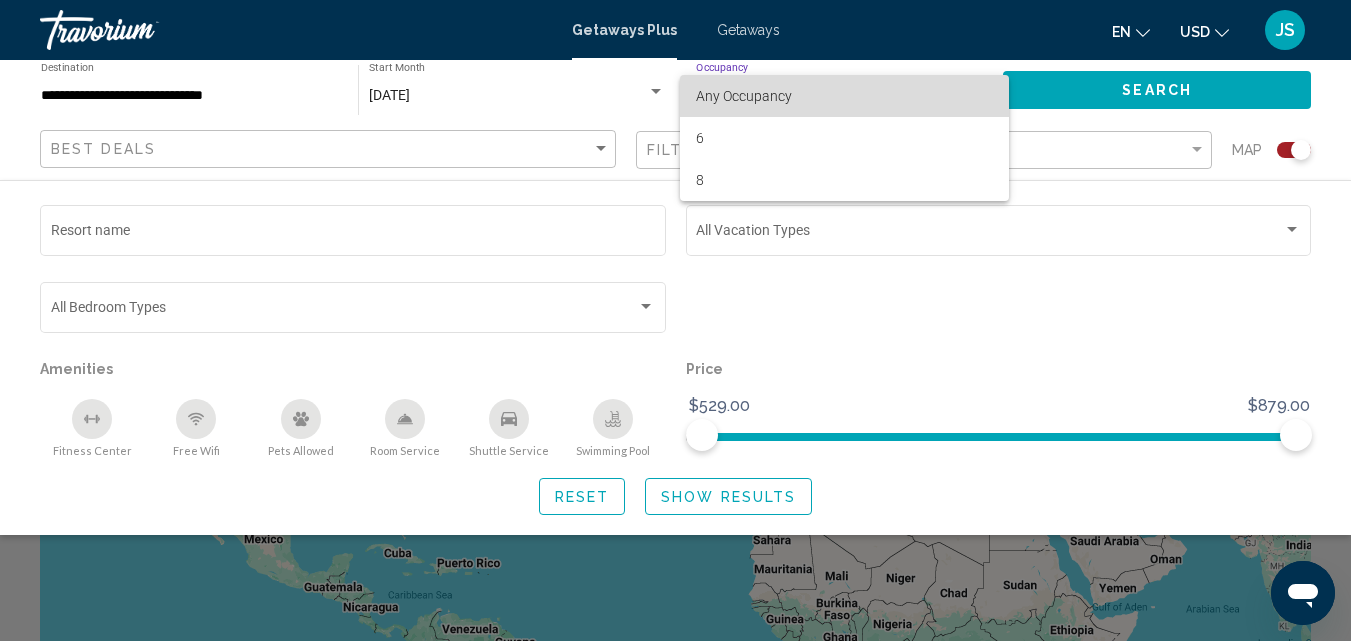 click on "Any Occupancy" at bounding box center (744, 96) 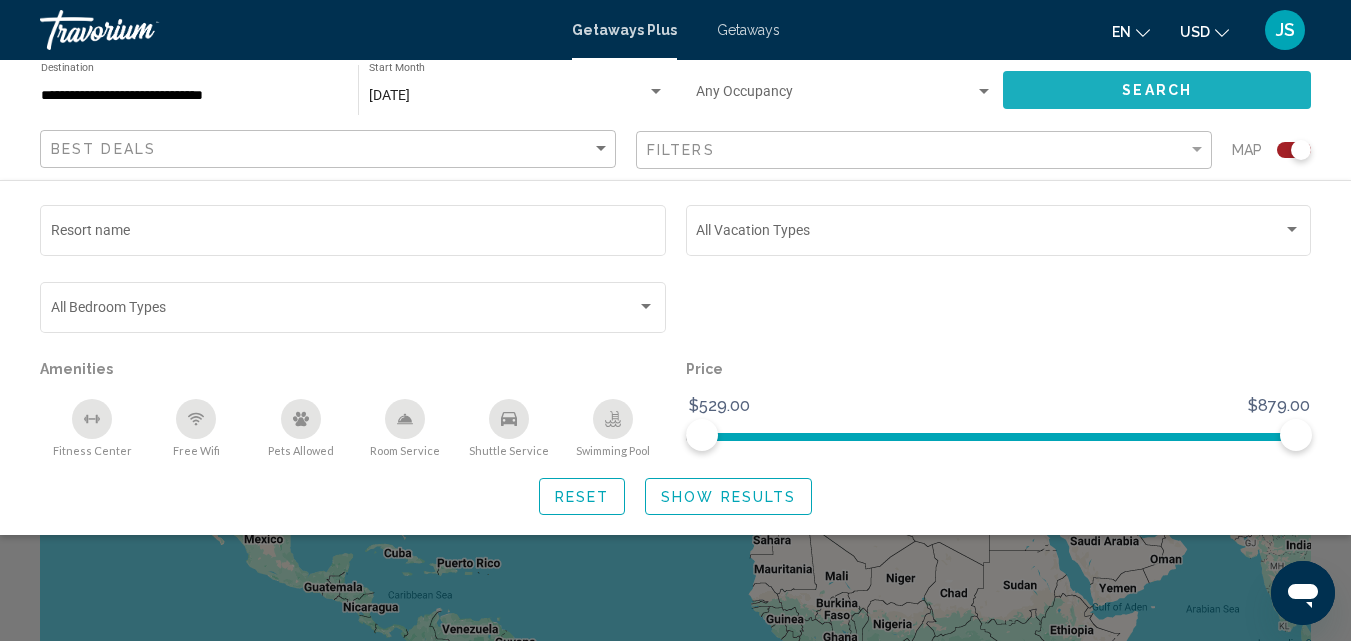 click on "Search" 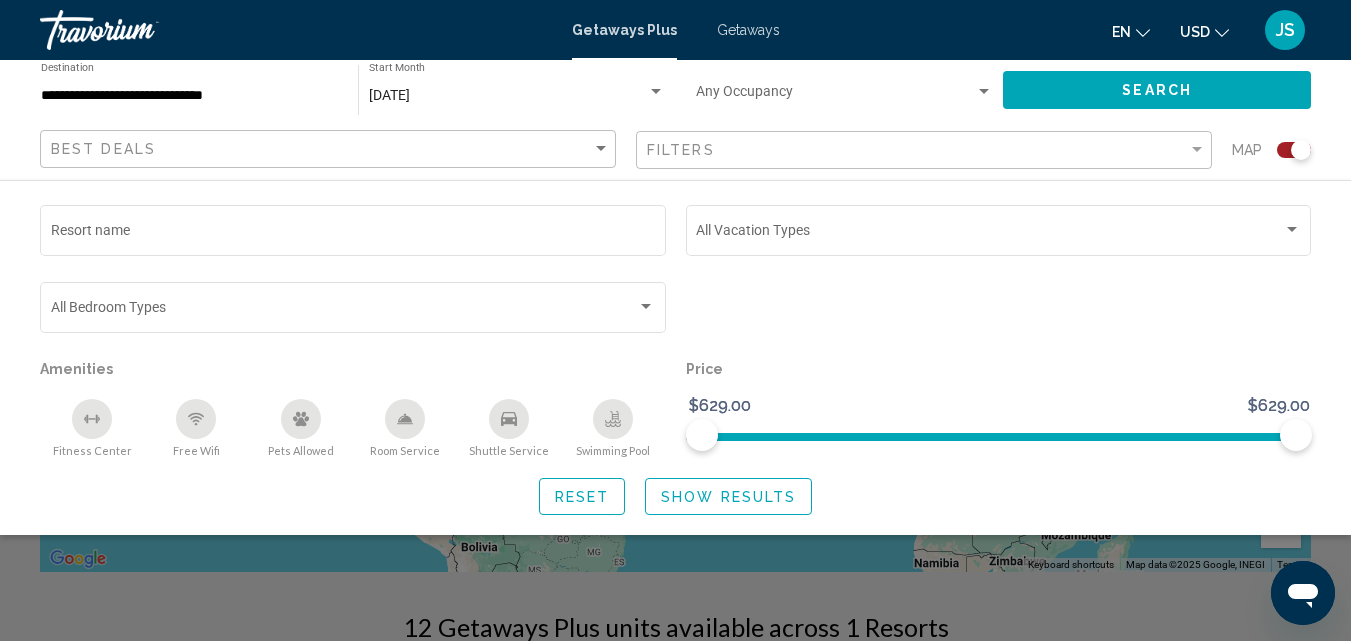 scroll, scrollTop: 400, scrollLeft: 0, axis: vertical 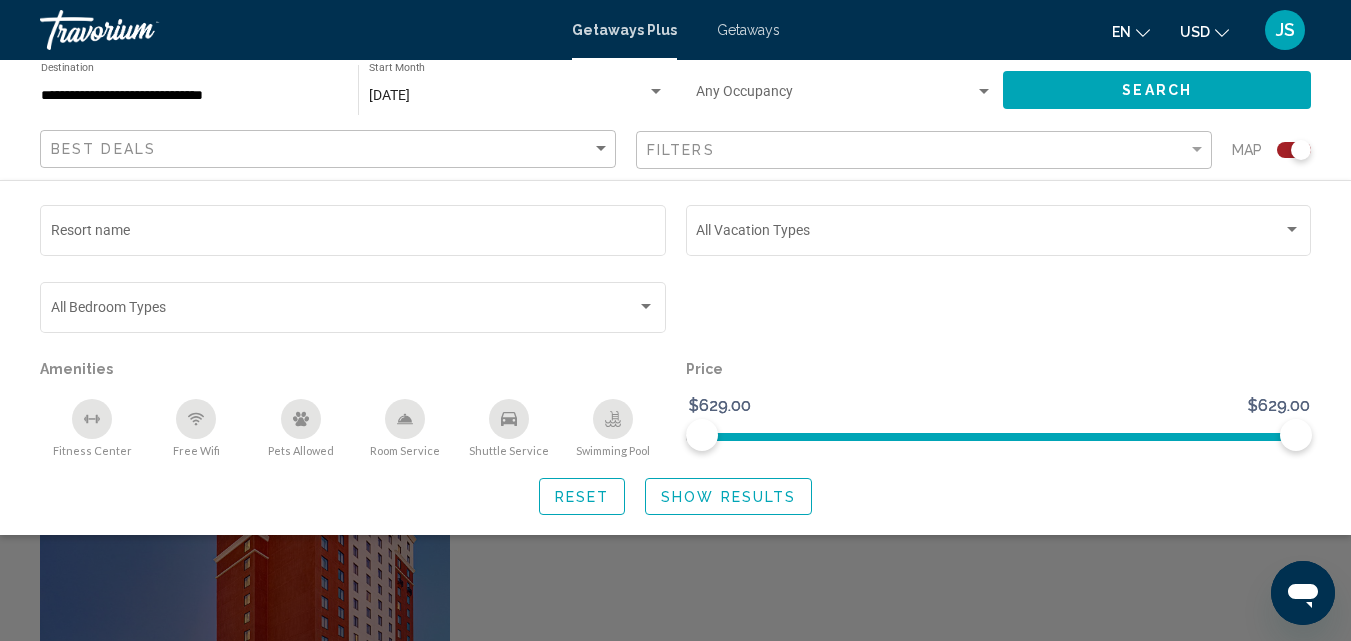 click on "Show Results" 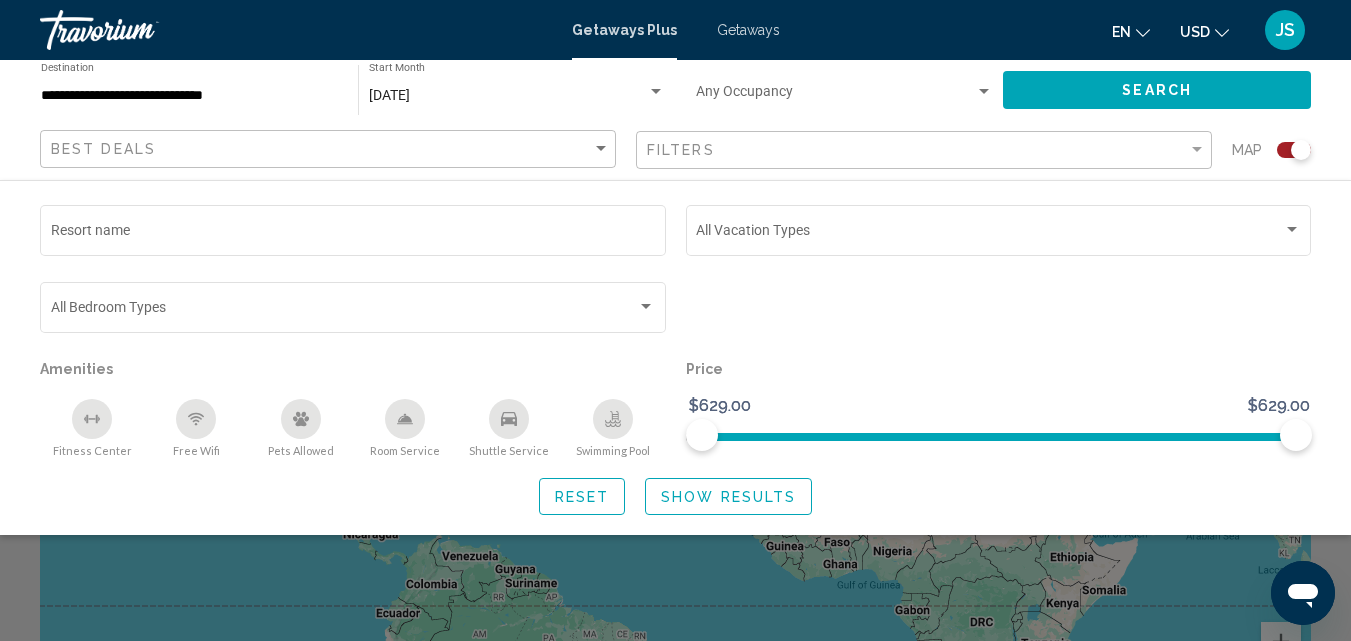 scroll, scrollTop: 0, scrollLeft: 0, axis: both 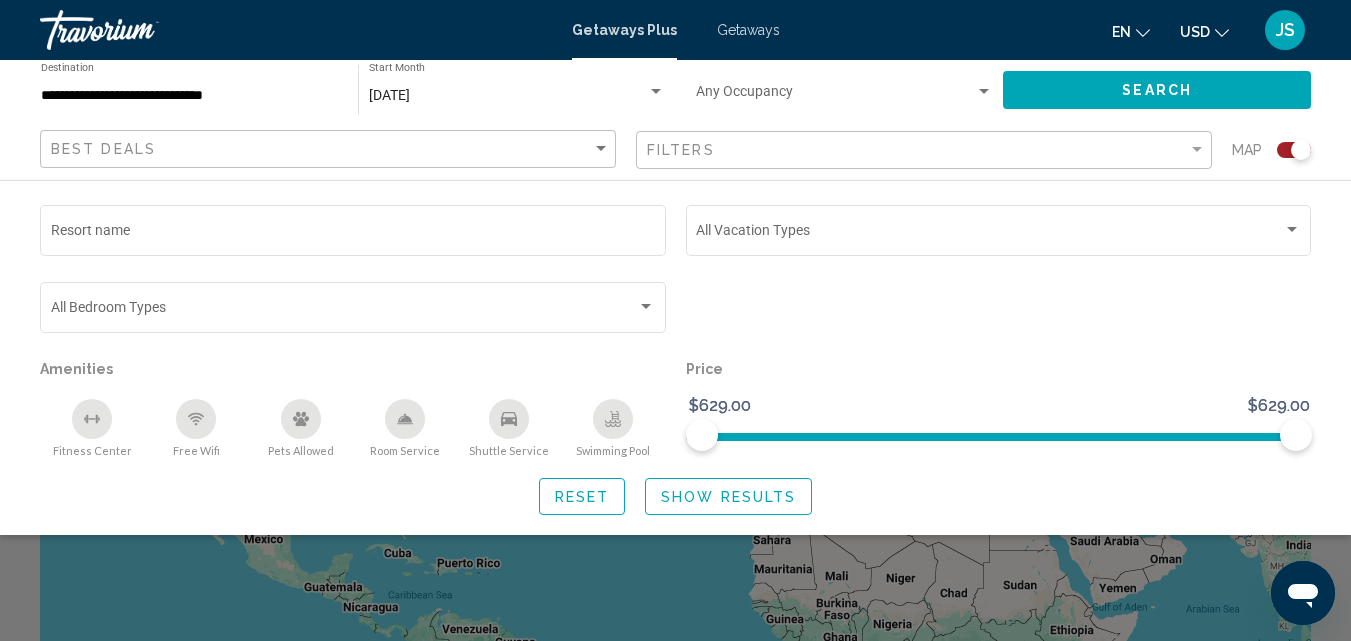 click on "**********" at bounding box center [189, 96] 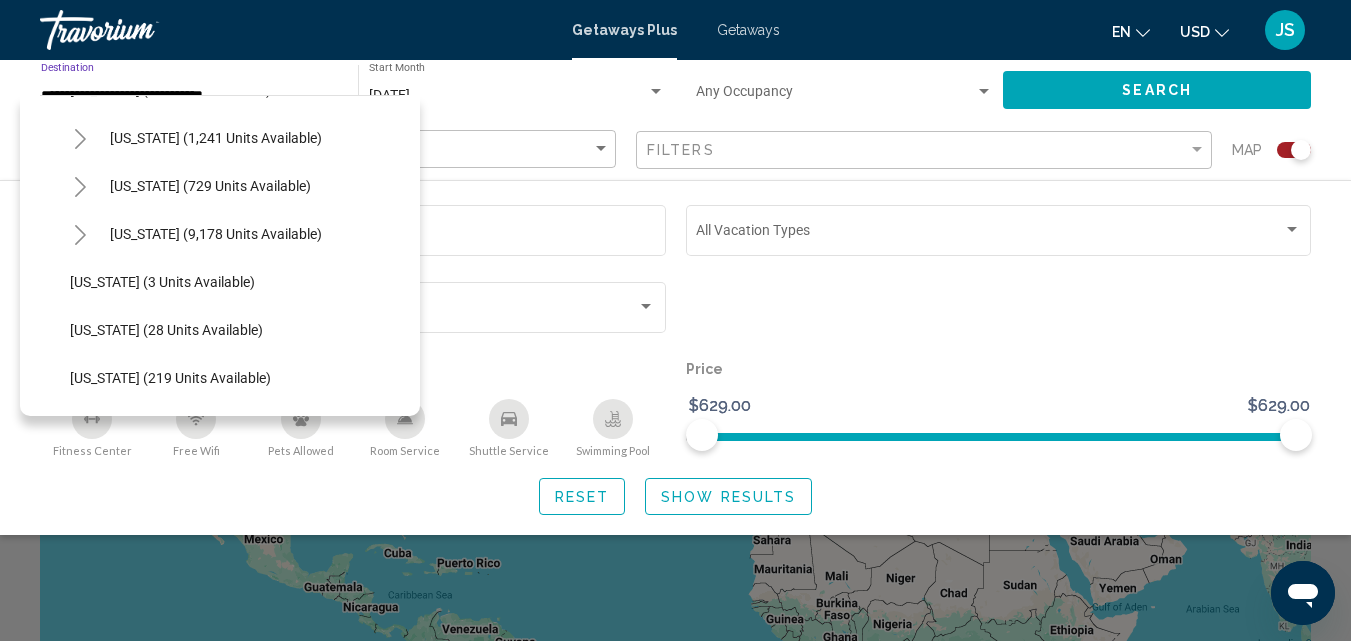 scroll, scrollTop: 0, scrollLeft: 0, axis: both 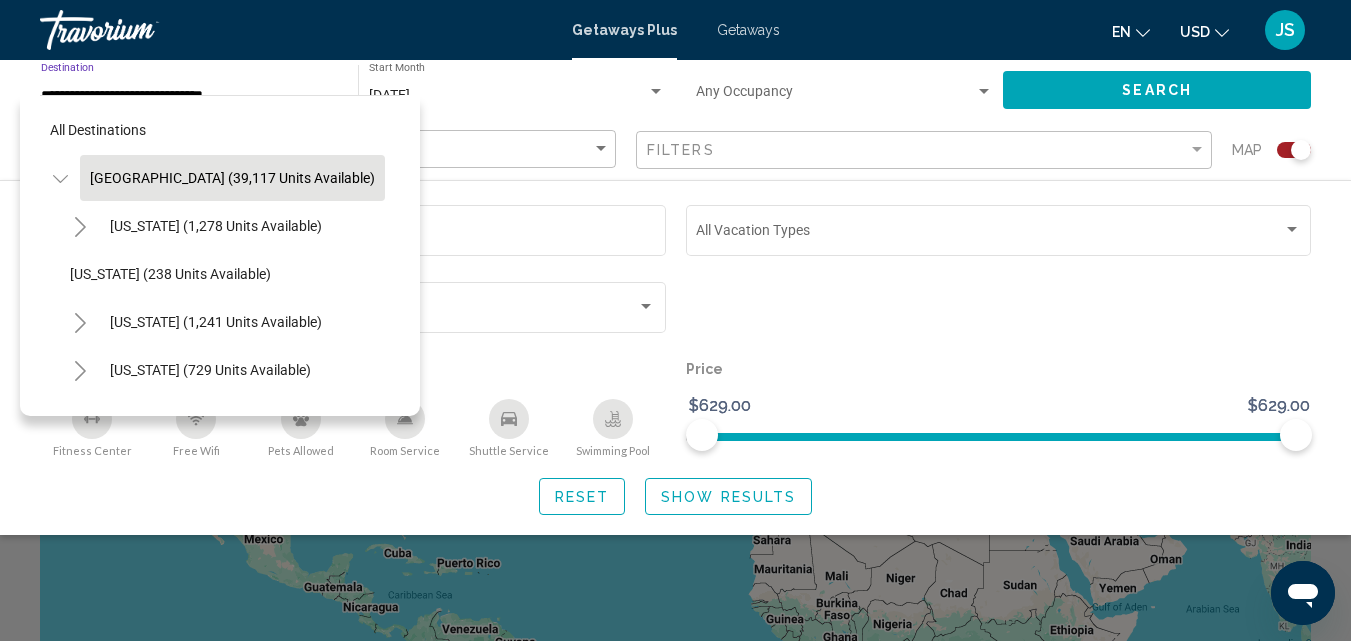 click on "[GEOGRAPHIC_DATA] (39,117 units available)" at bounding box center [183, 2002] 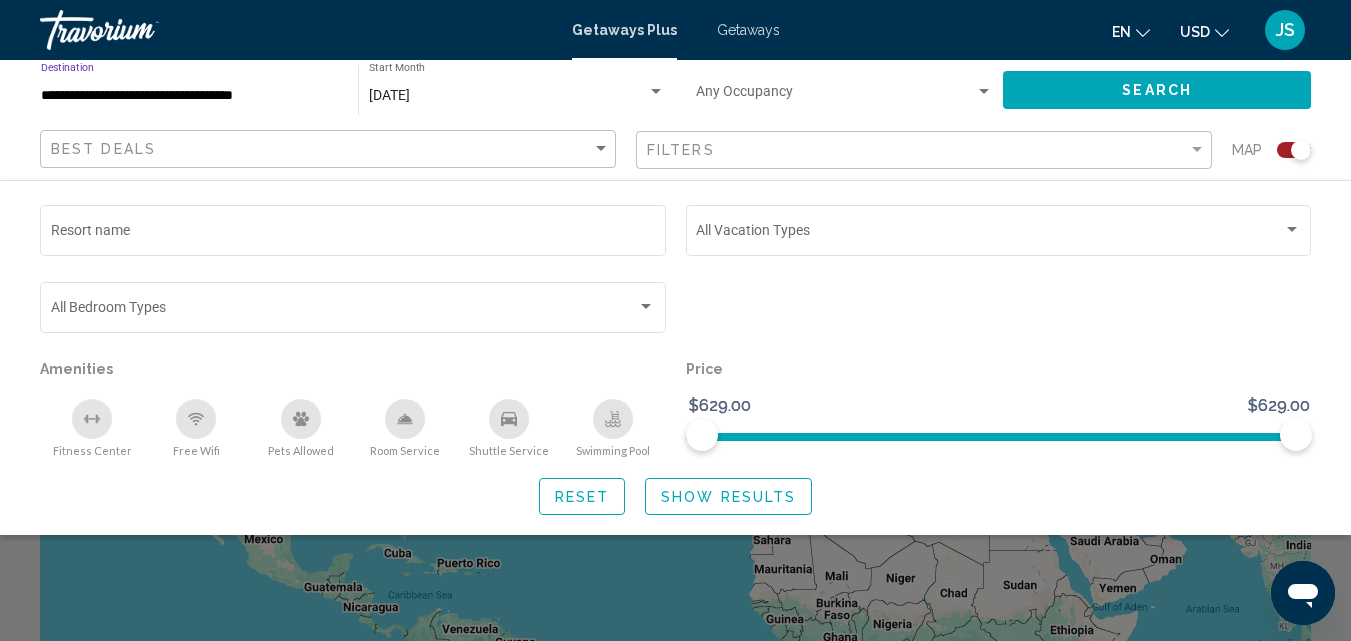 click on "Search" 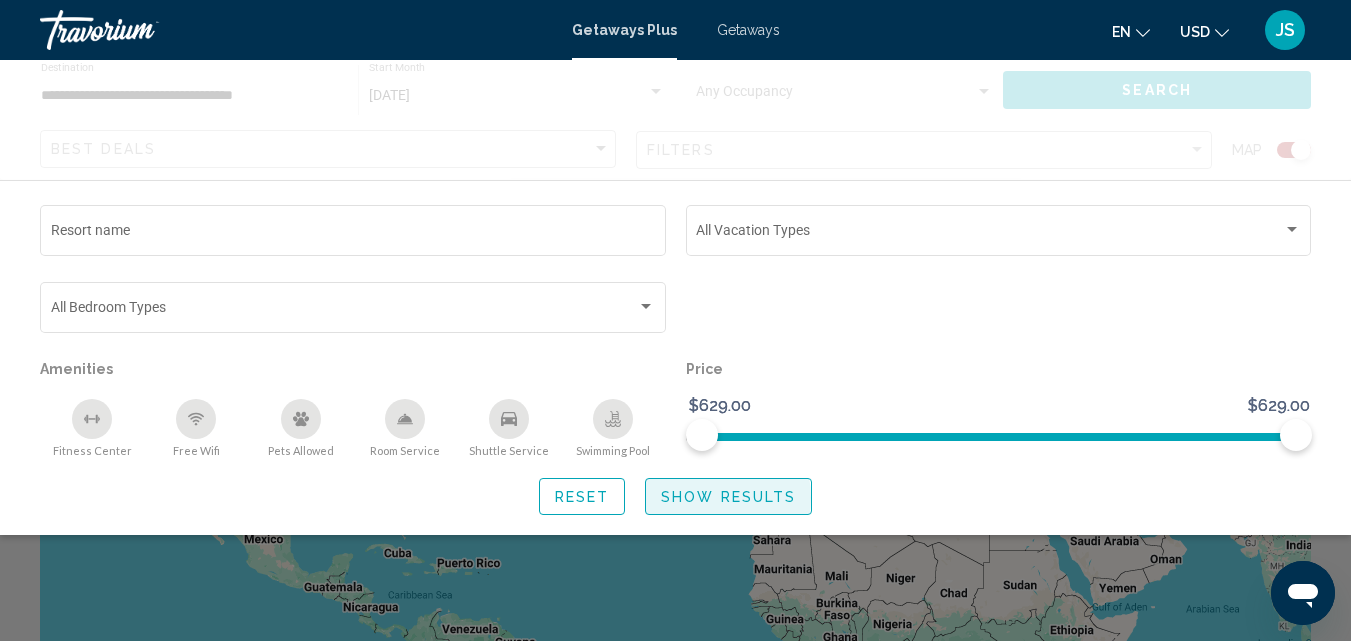 click on "Show Results" 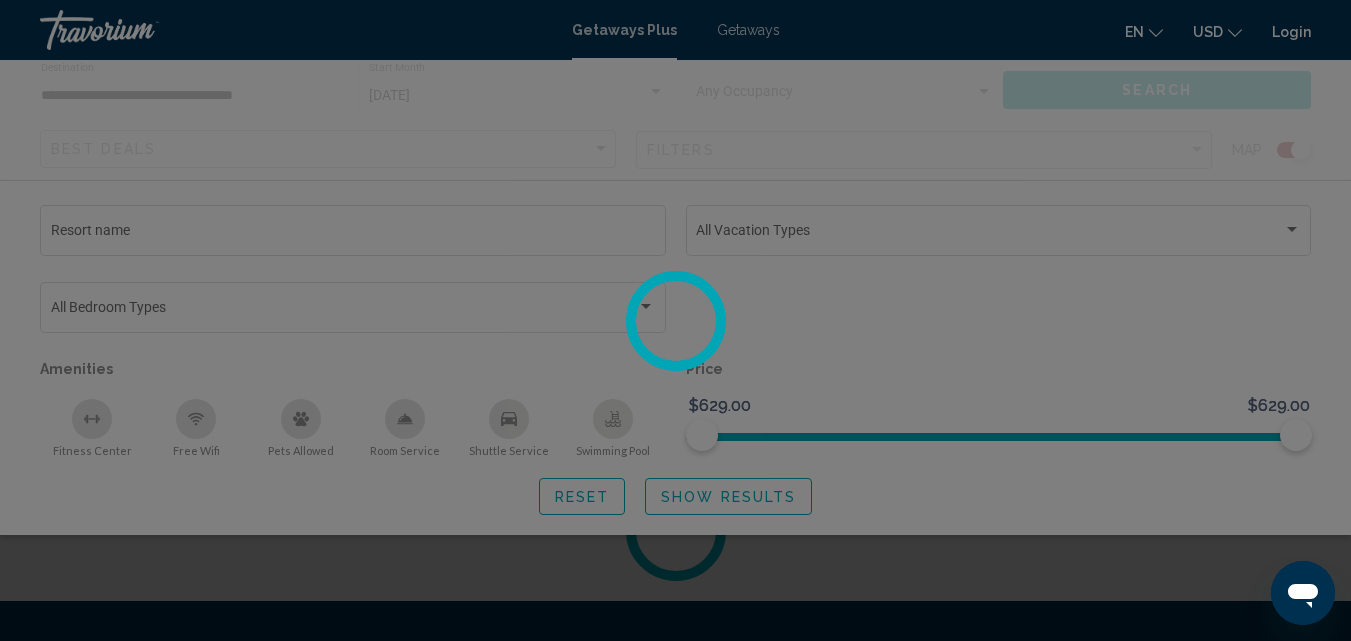 scroll, scrollTop: 244, scrollLeft: 0, axis: vertical 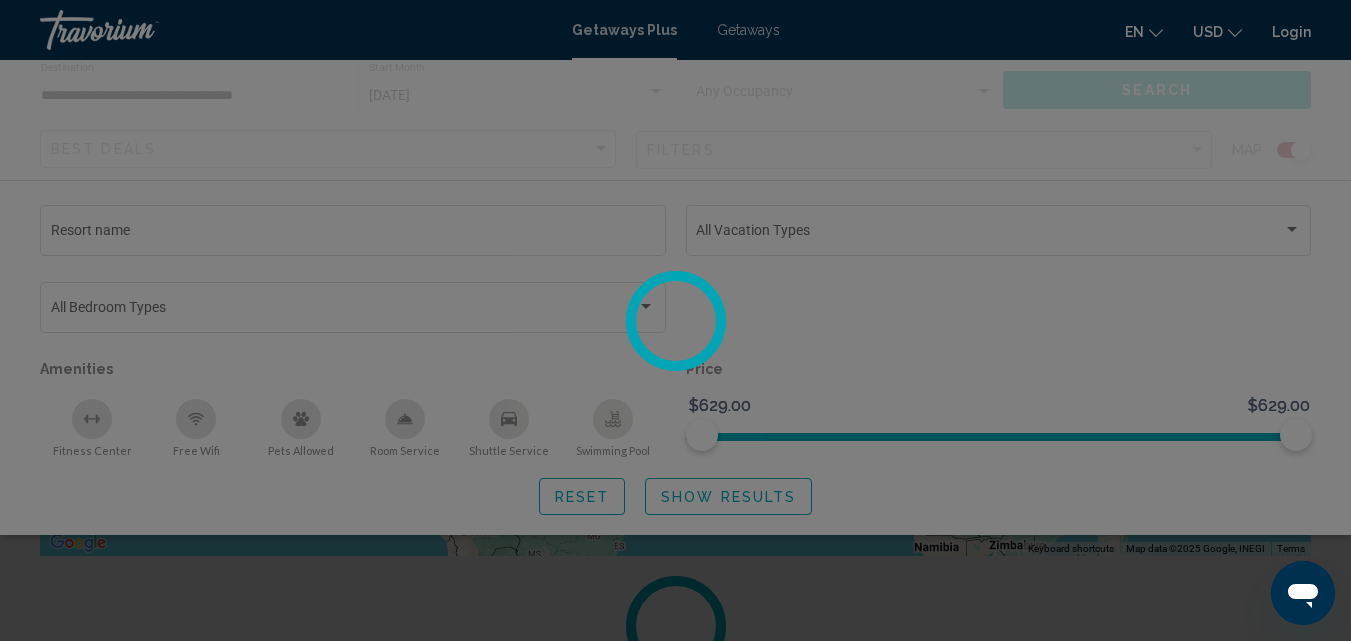 click at bounding box center (675, 320) 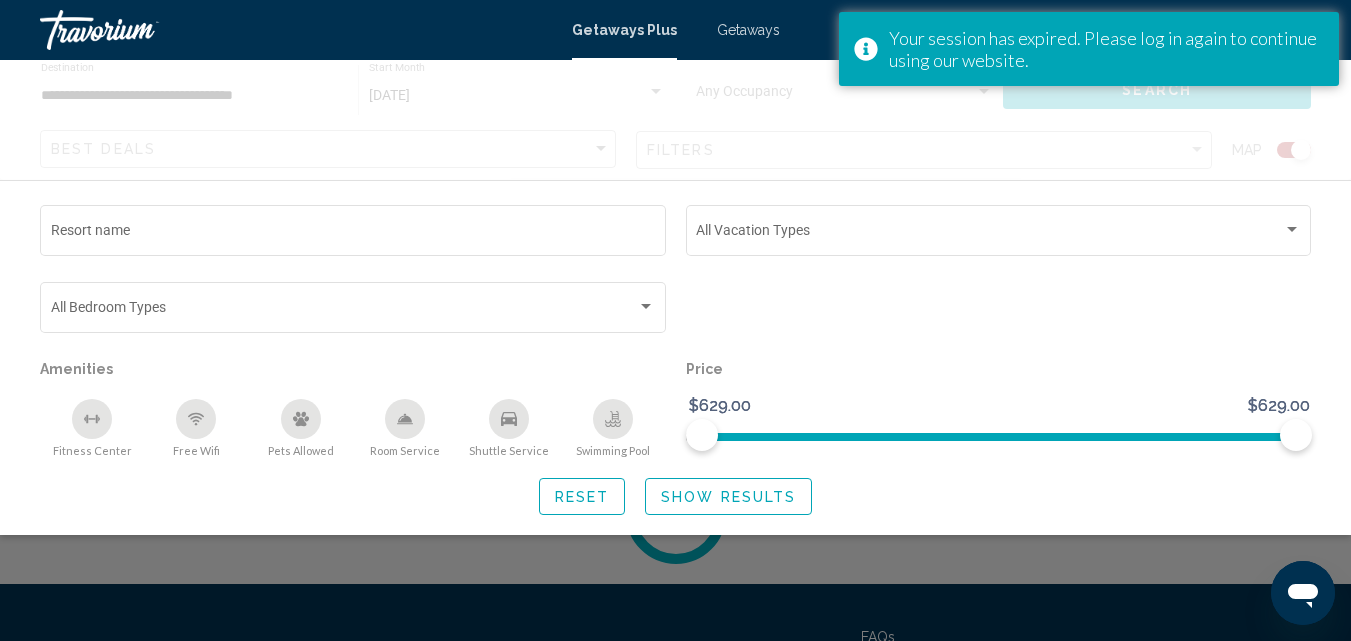scroll, scrollTop: 544, scrollLeft: 0, axis: vertical 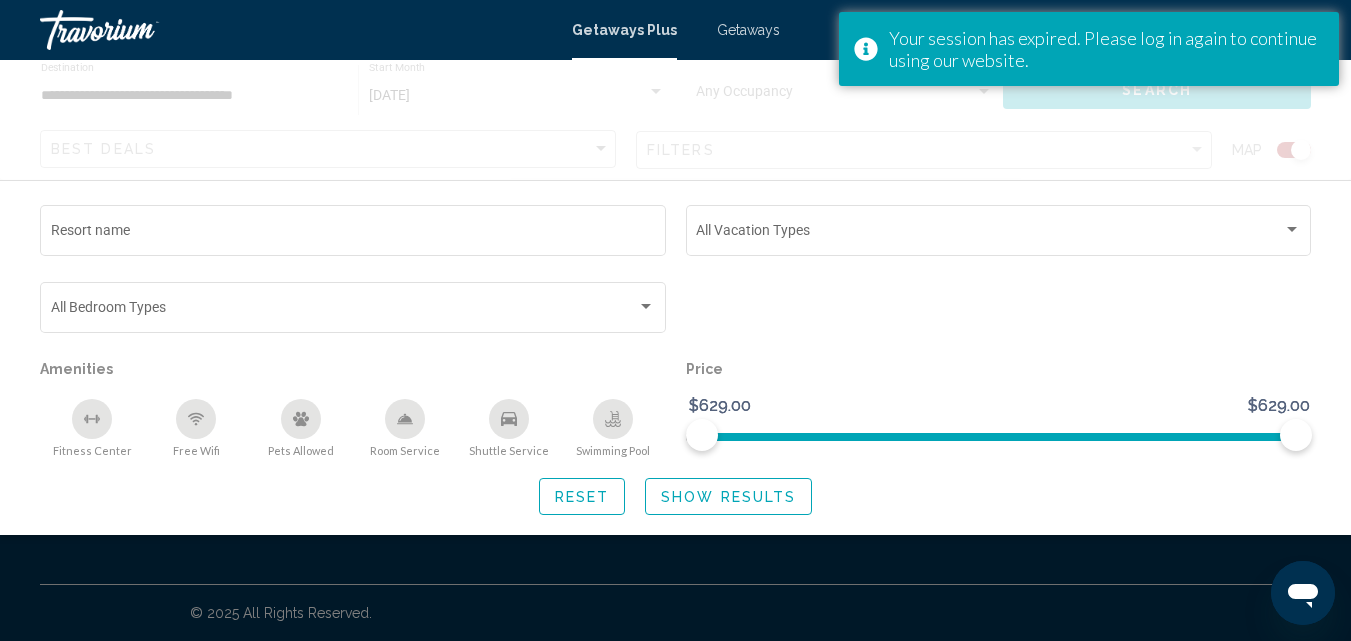 click on "Show Results" 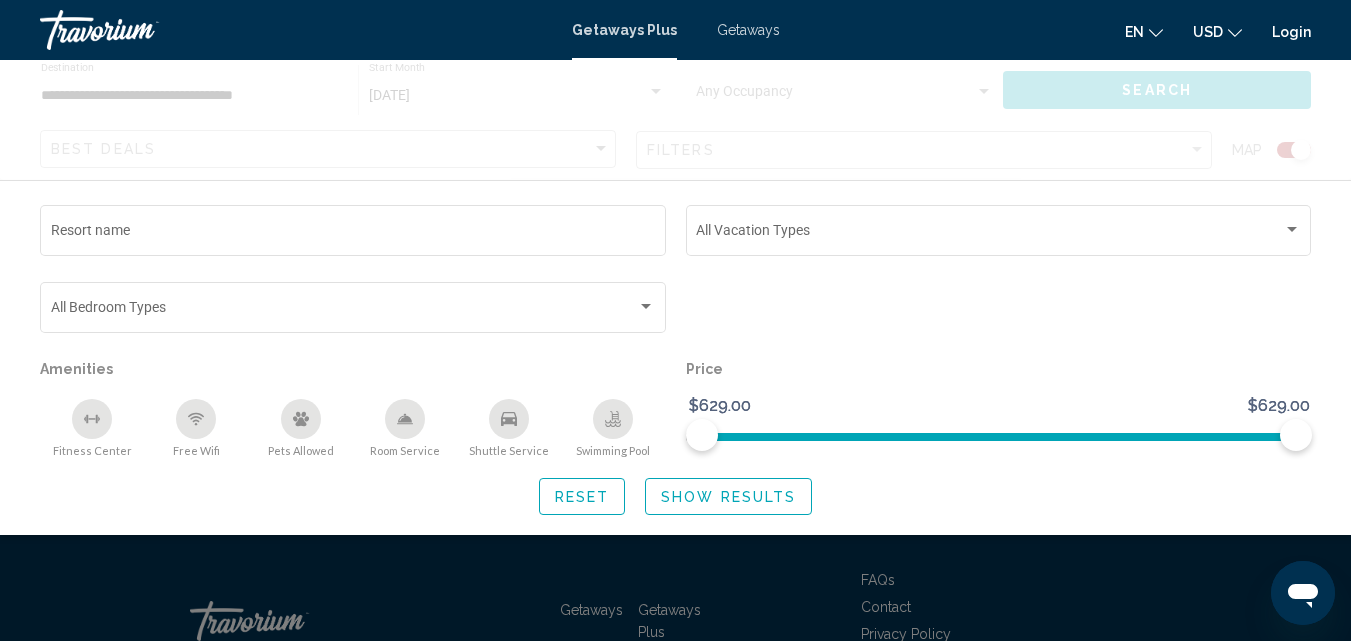 scroll, scrollTop: 144, scrollLeft: 0, axis: vertical 